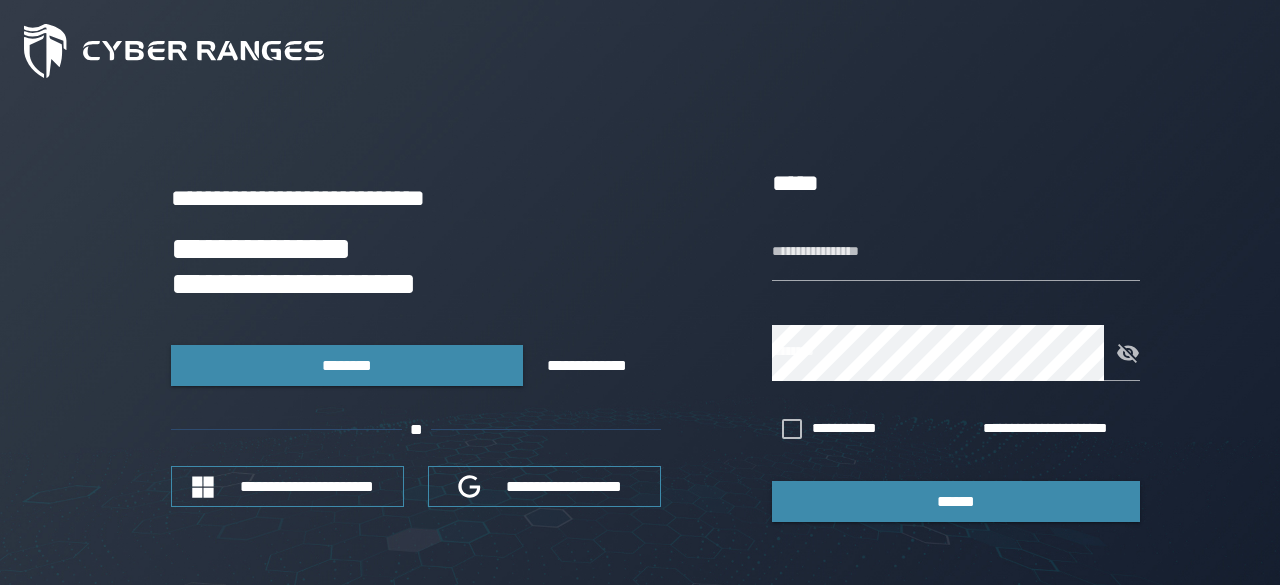 scroll, scrollTop: 0, scrollLeft: 0, axis: both 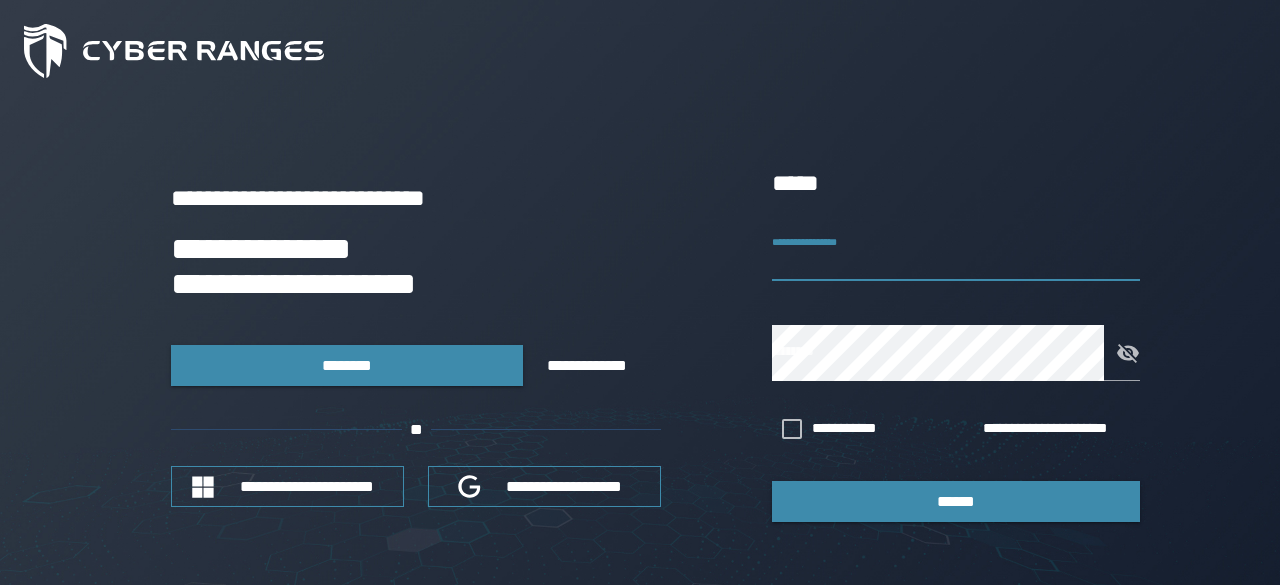 click on "**********" at bounding box center [956, 253] 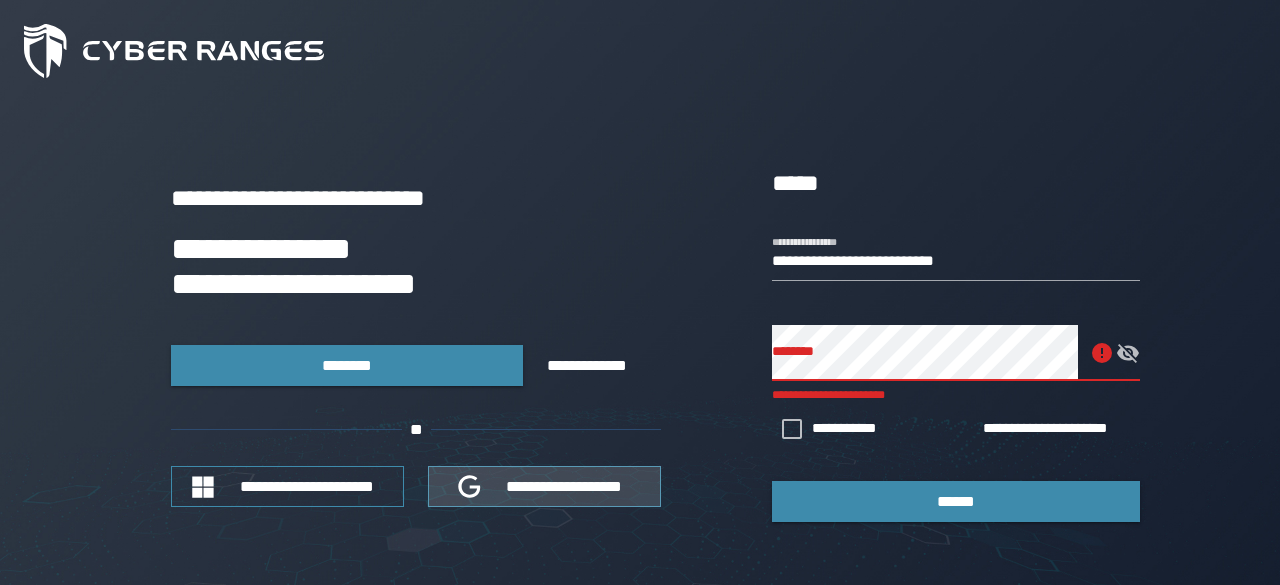 click on "**********" at bounding box center (565, 486) 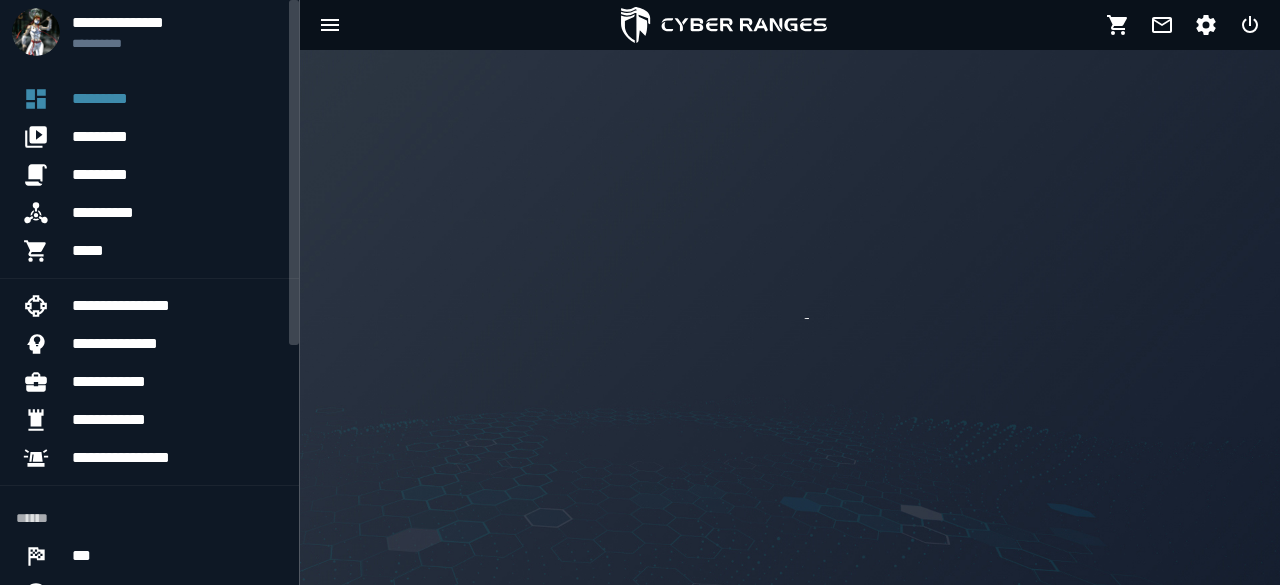 scroll, scrollTop: 0, scrollLeft: 0, axis: both 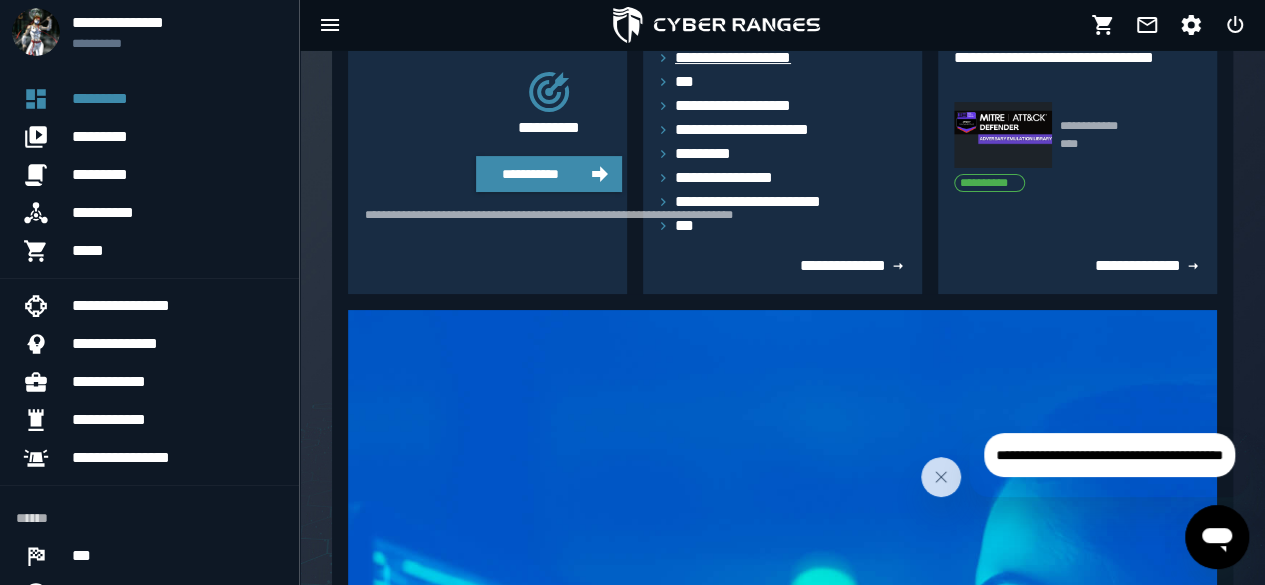 click on "**********" at bounding box center (745, 58) 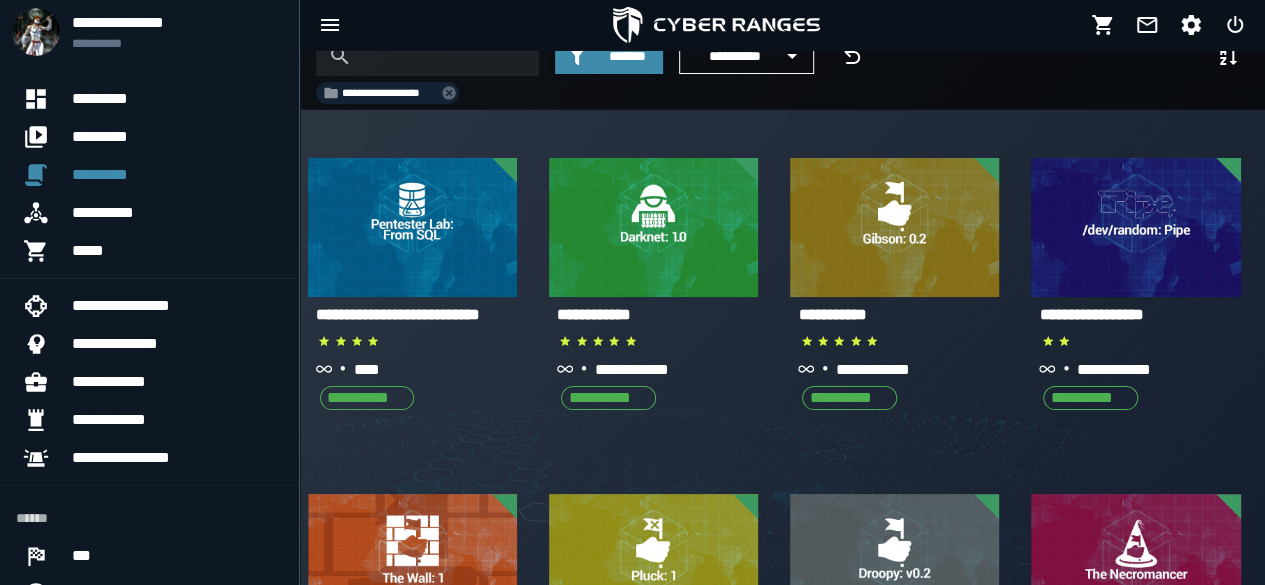 scroll, scrollTop: 0, scrollLeft: 0, axis: both 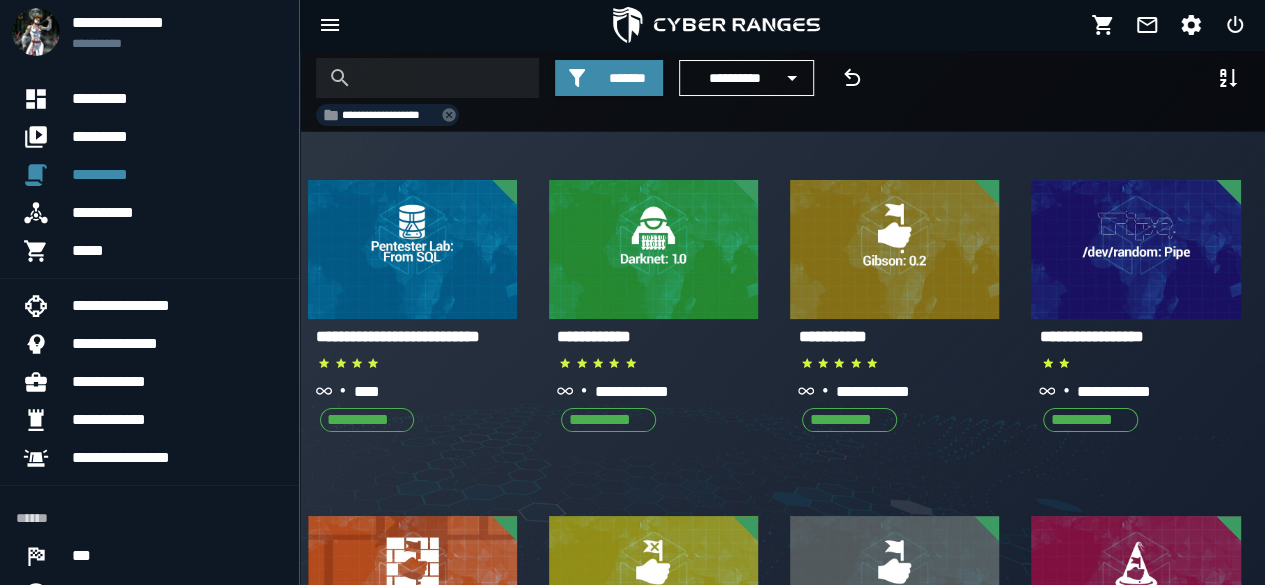click on "**********" at bounding box center [398, 336] 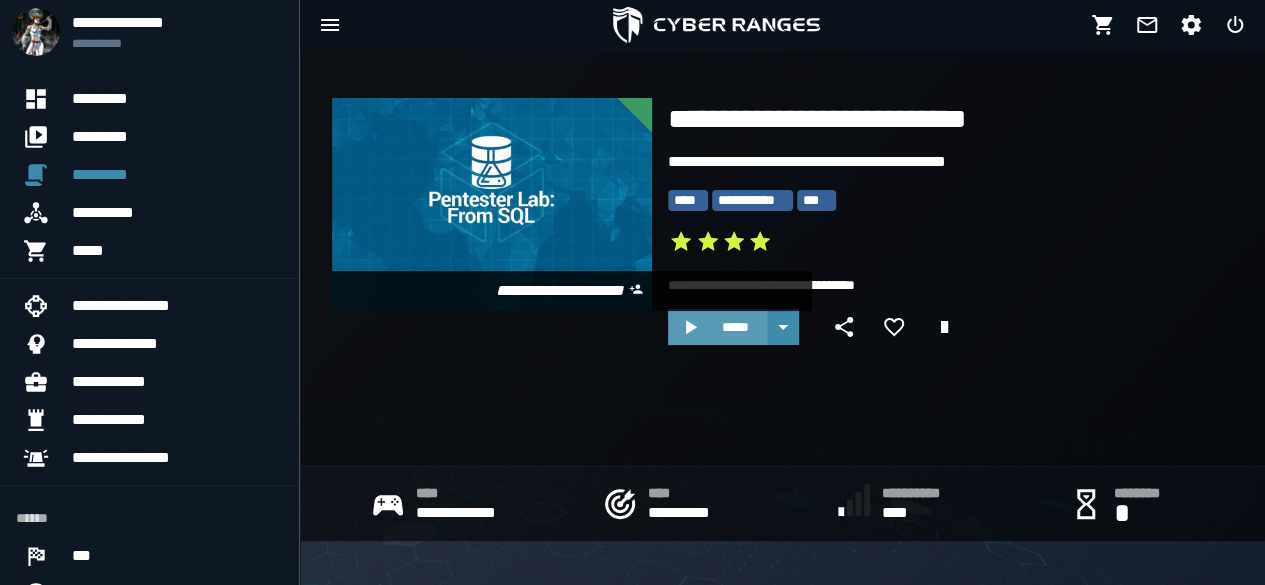 click 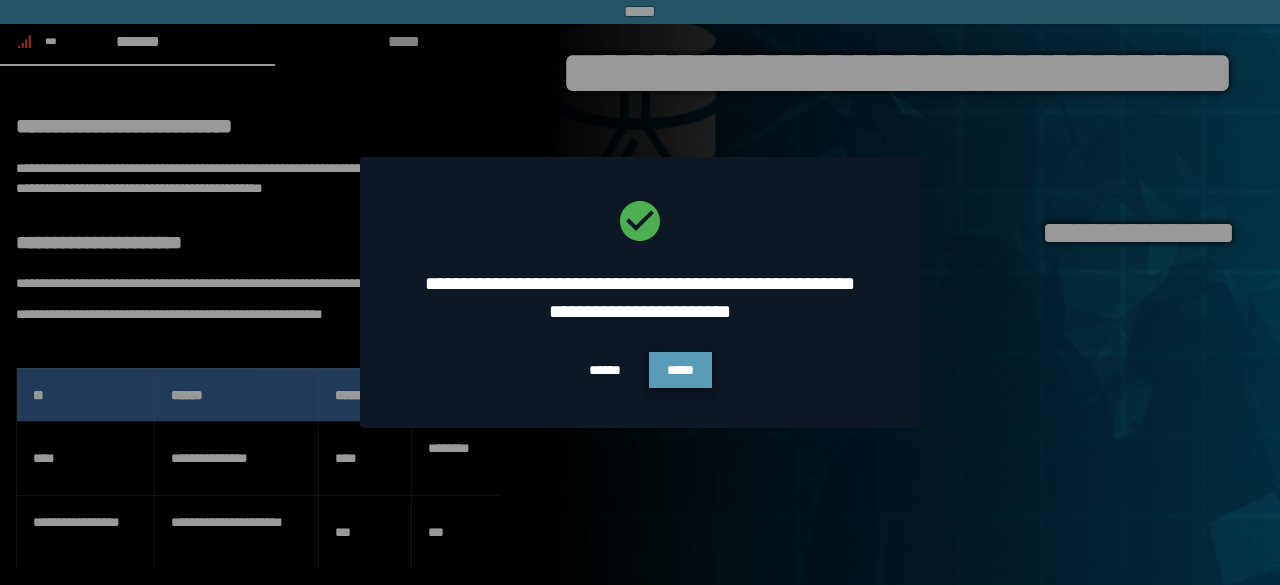 click on "*****" at bounding box center [680, 370] 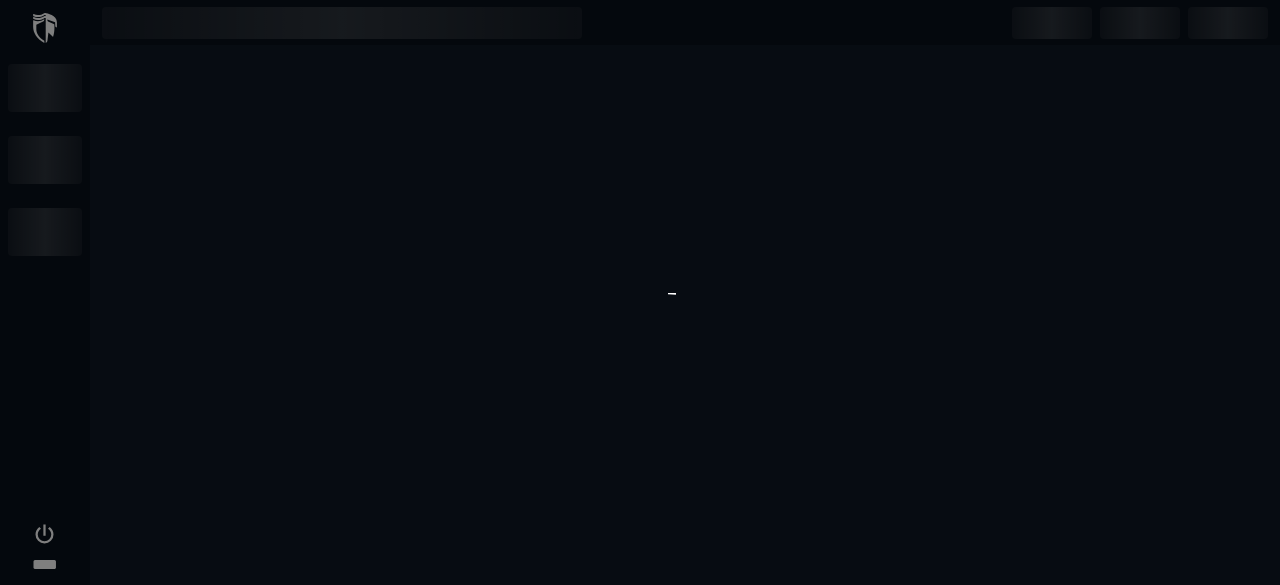 click at bounding box center (640, 292) 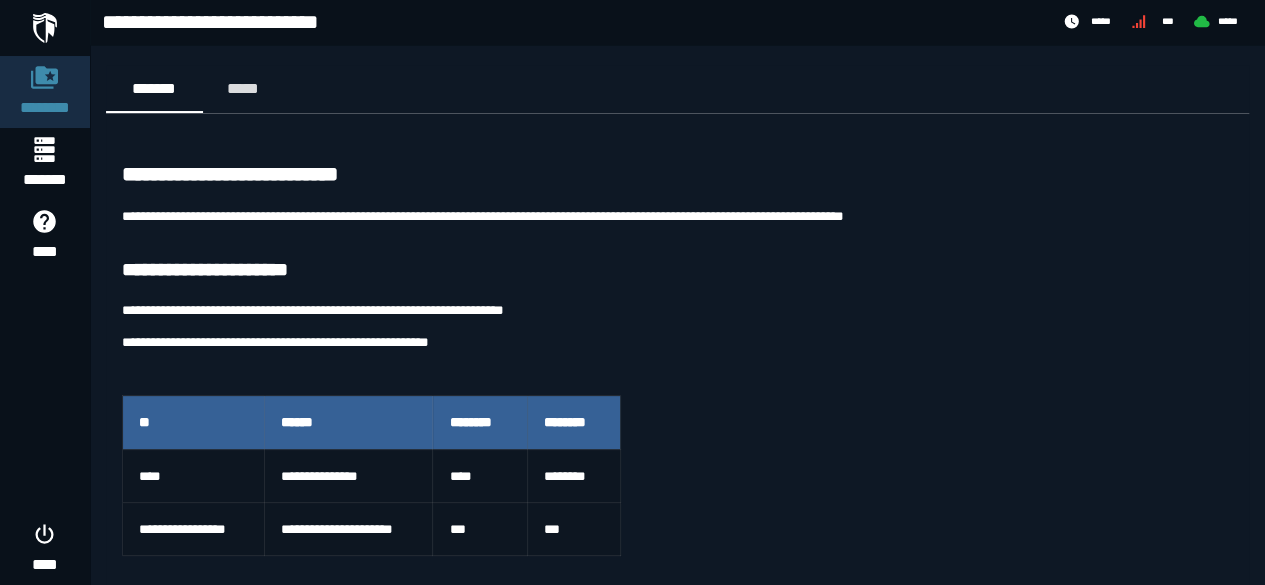 scroll, scrollTop: 0, scrollLeft: 0, axis: both 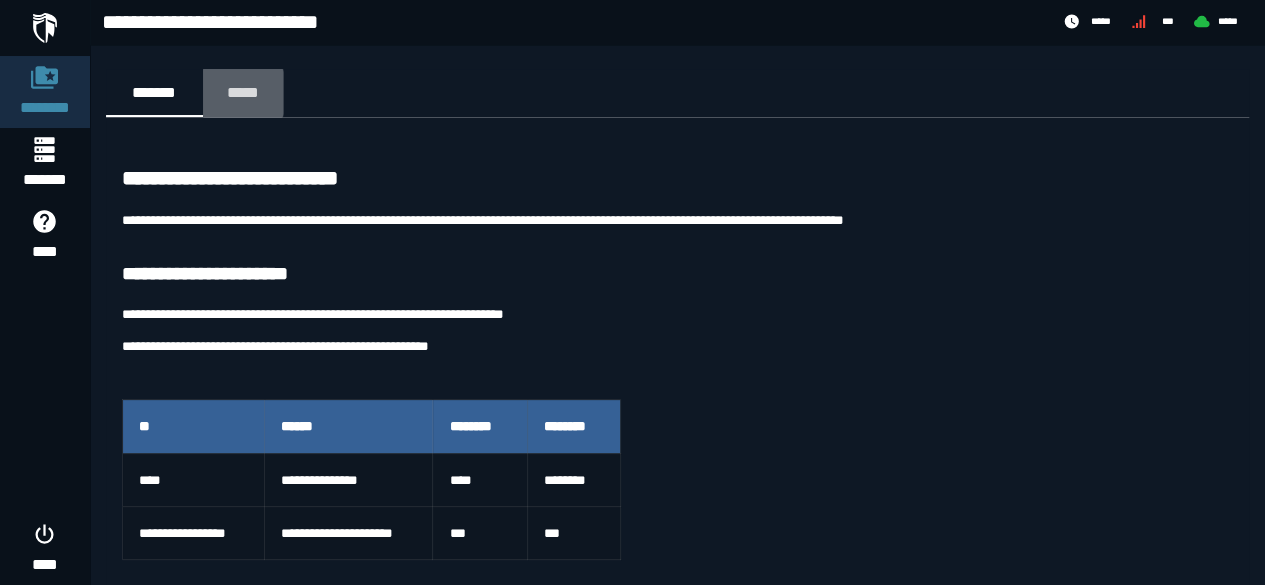 click on "*****" at bounding box center [243, 92] 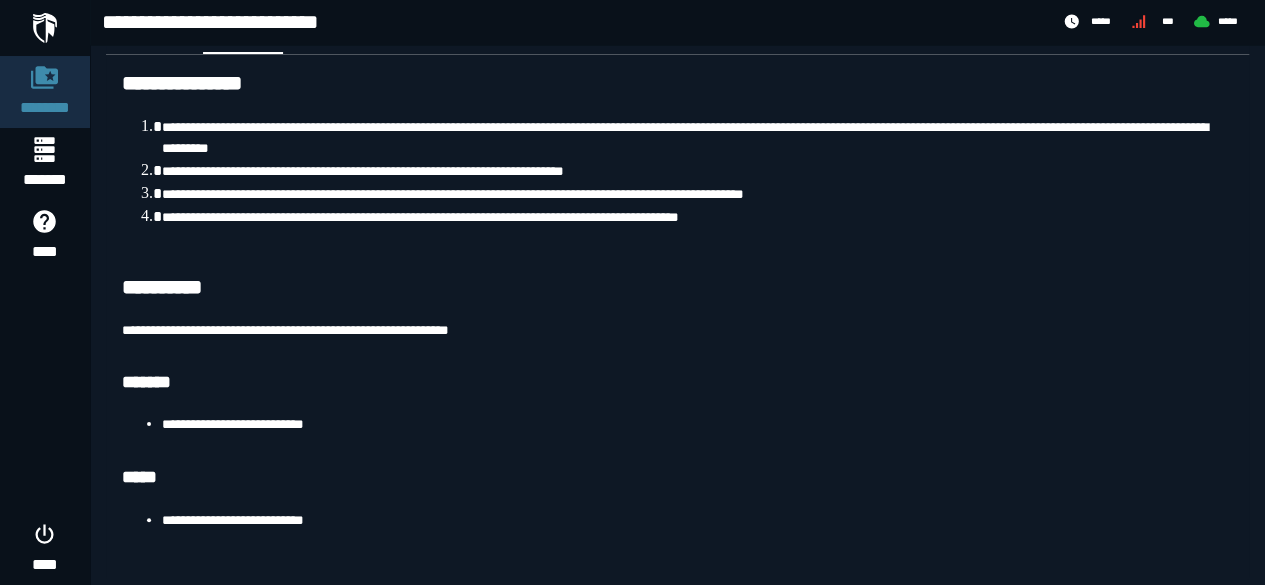 scroll, scrollTop: 74, scrollLeft: 0, axis: vertical 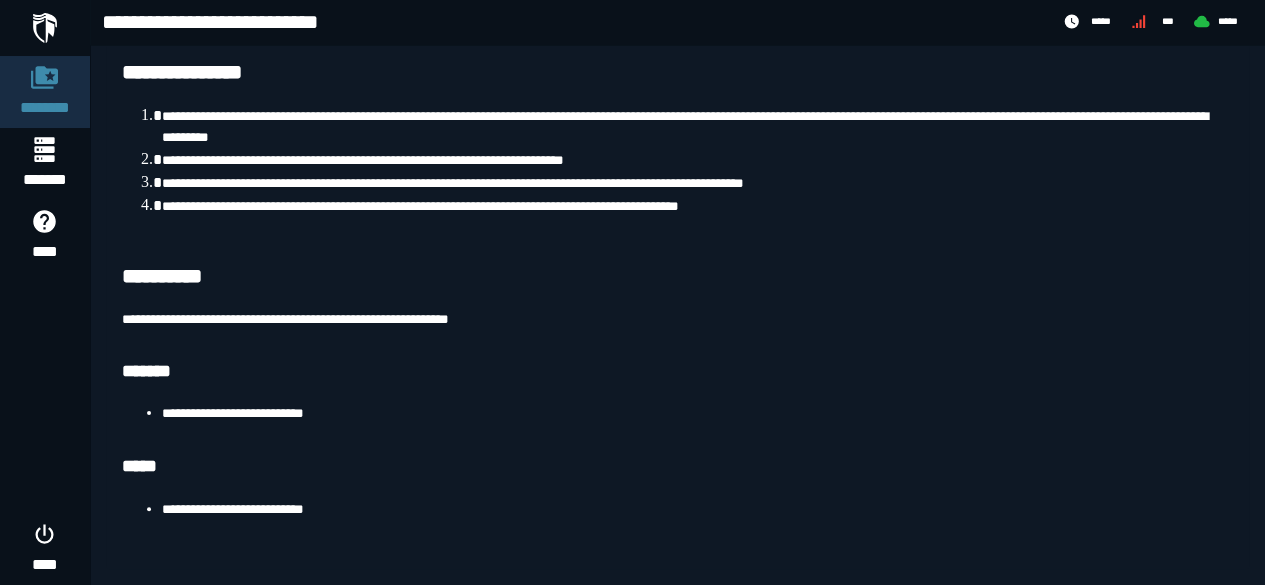 click on "**********" at bounding box center (697, 413) 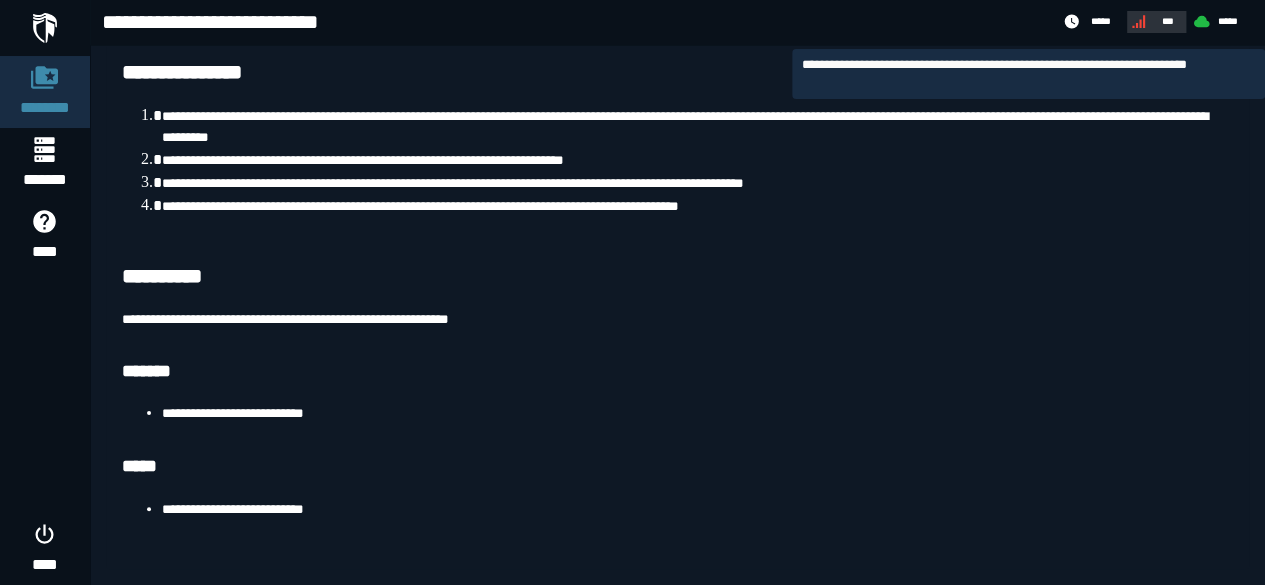 click on "***" at bounding box center [1167, 21] 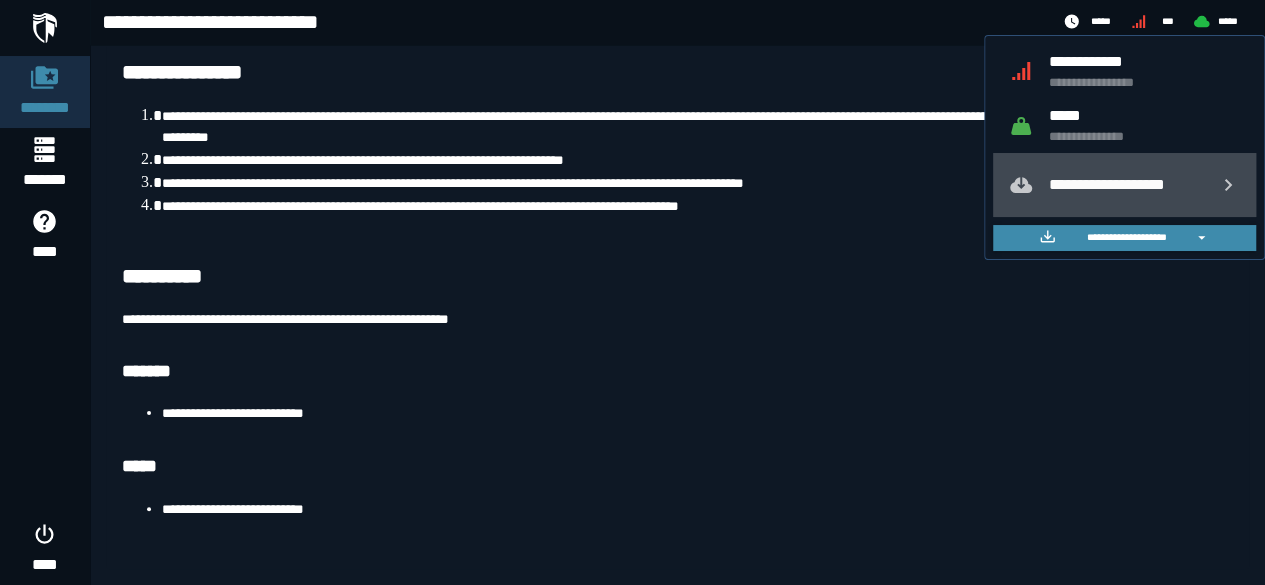 click on "**********" 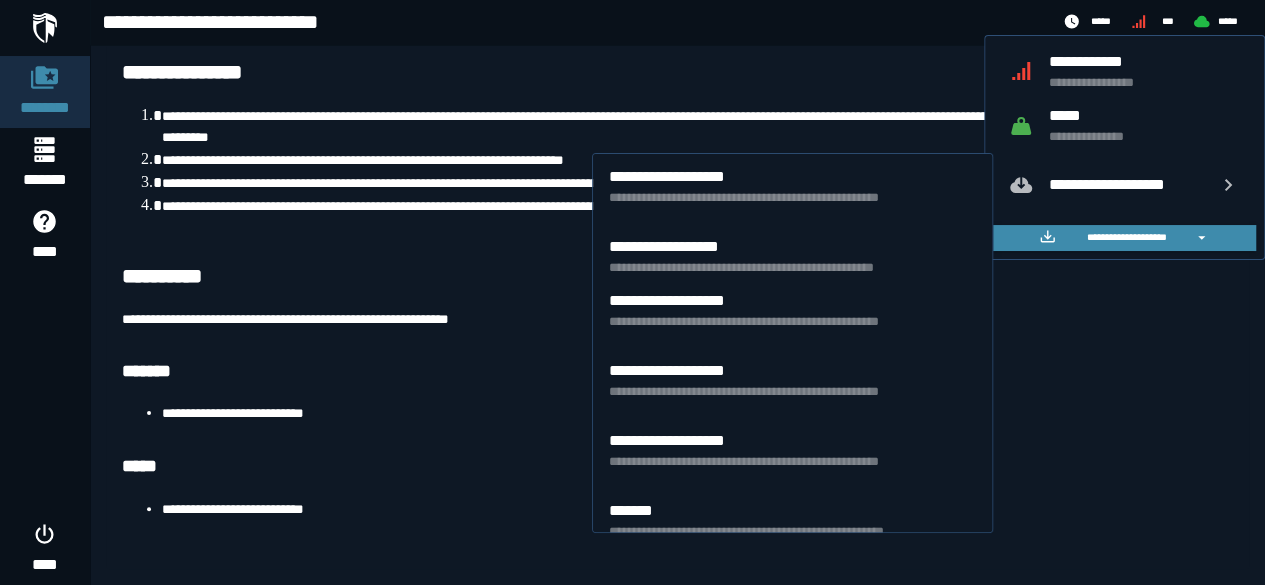 scroll, scrollTop: 972, scrollLeft: 0, axis: vertical 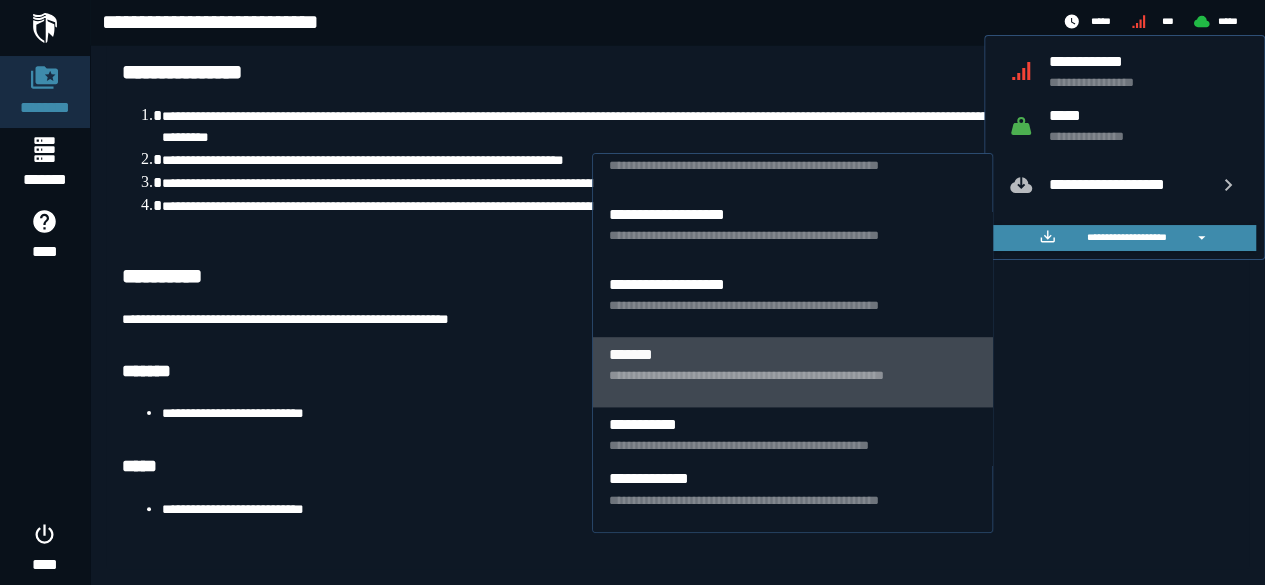 click on "*******" at bounding box center (793, 354) 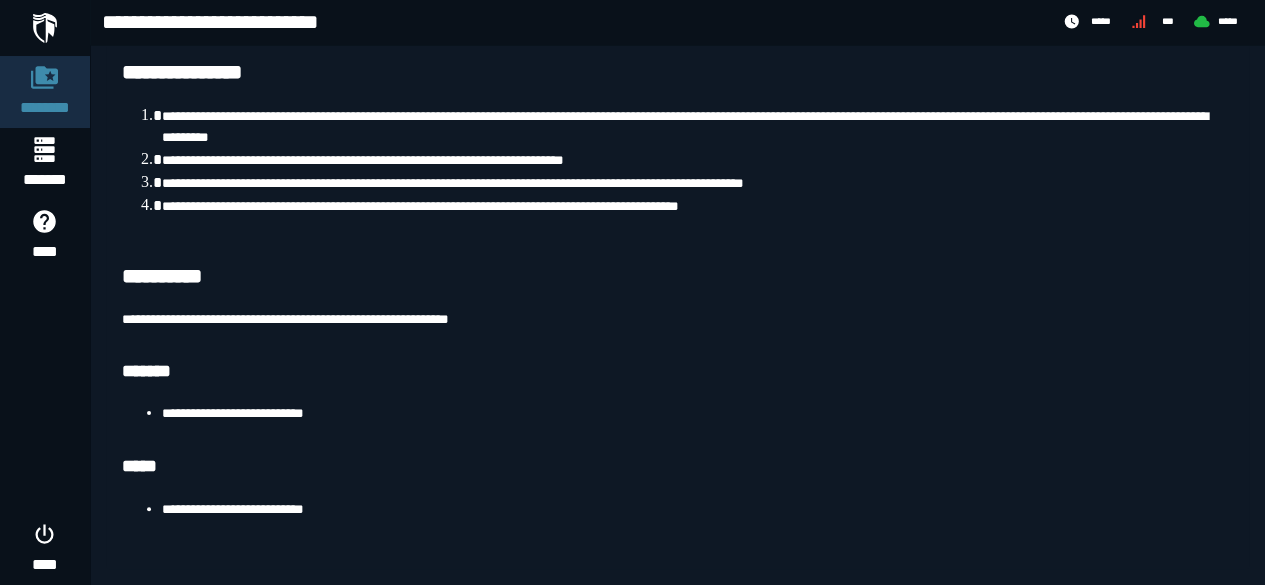 click on "**********" at bounding box center [697, 413] 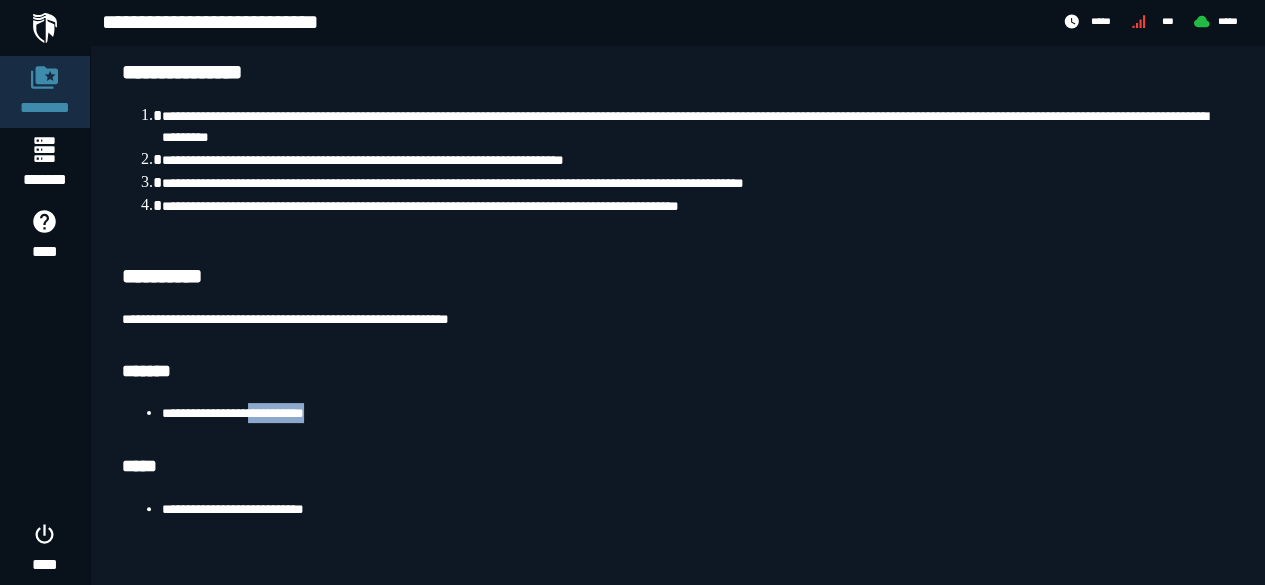 click on "**********" at bounding box center [697, 413] 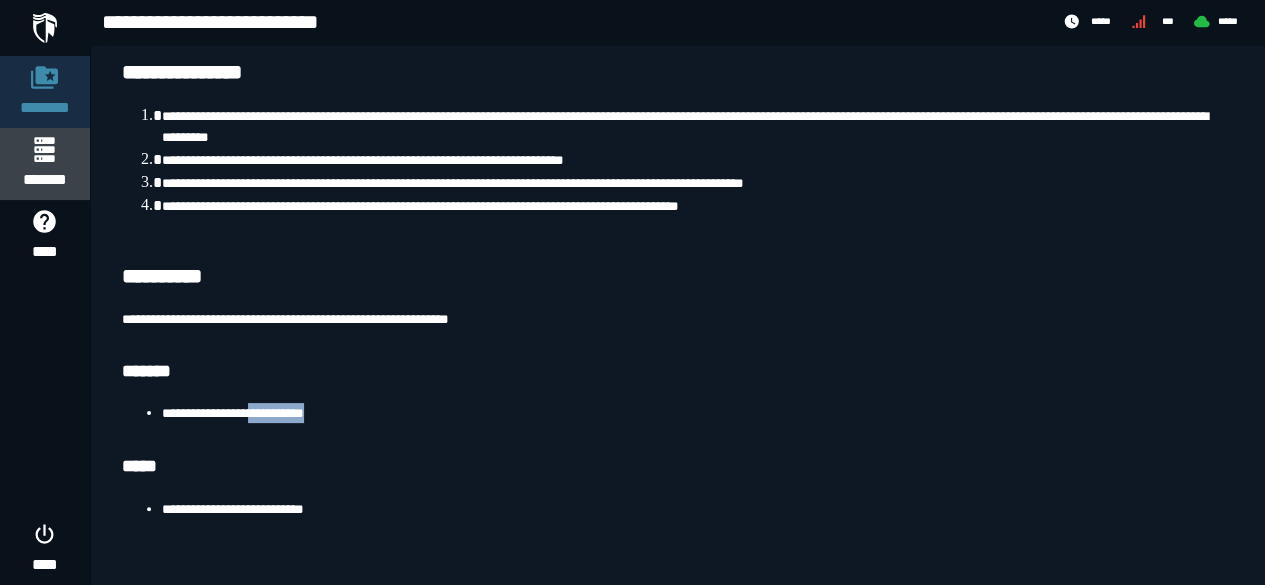 click 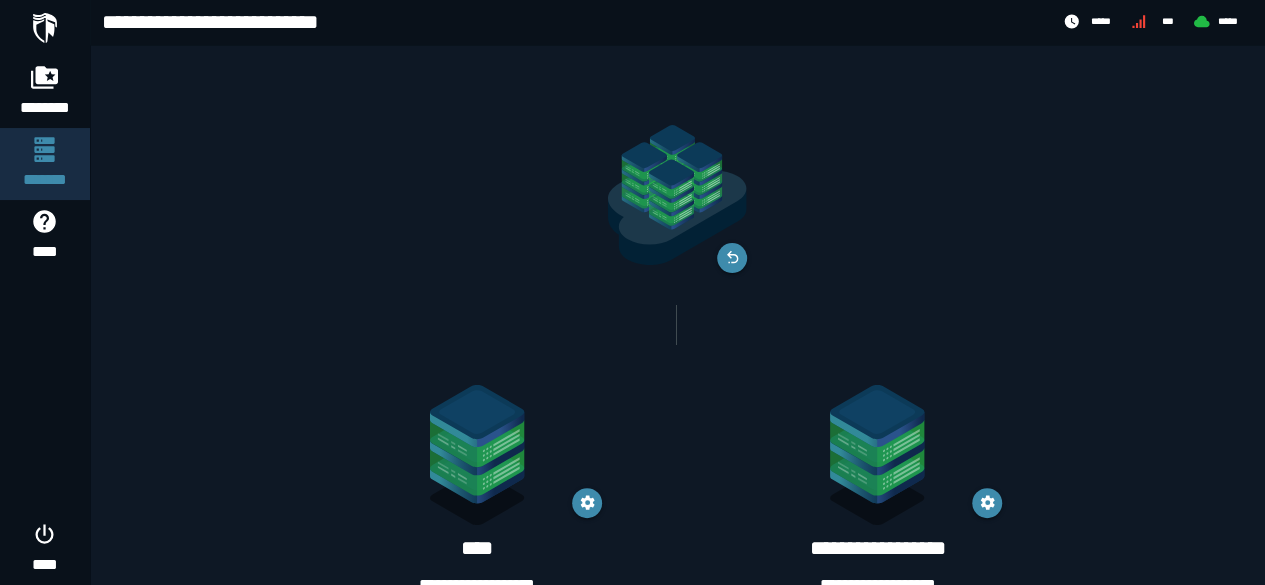 scroll, scrollTop: 104, scrollLeft: 0, axis: vertical 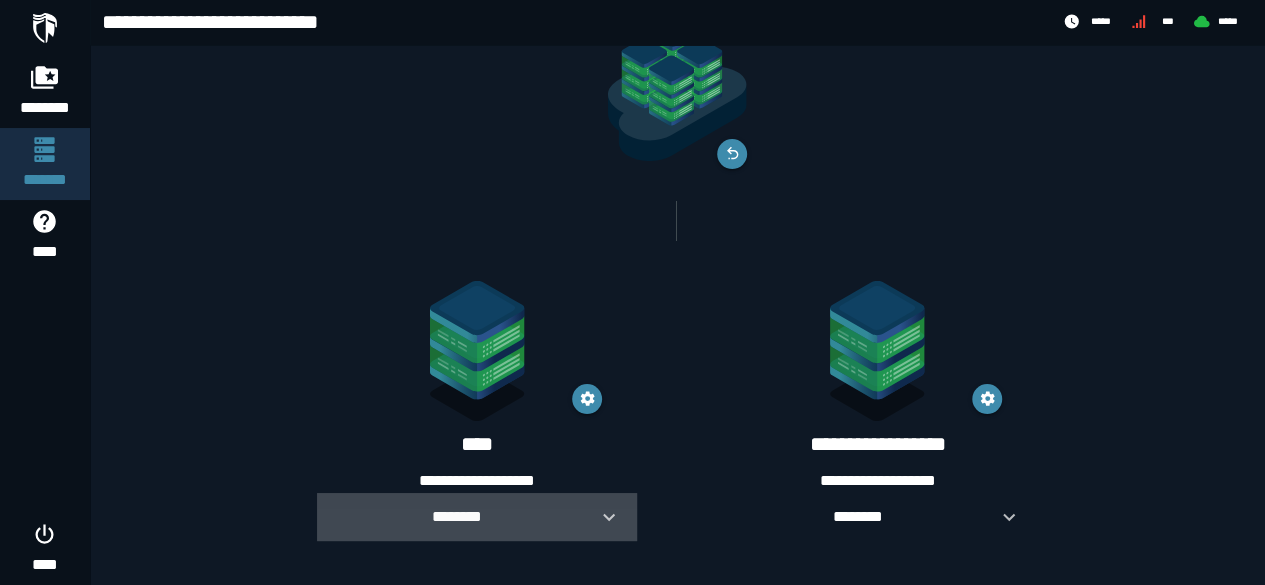 click 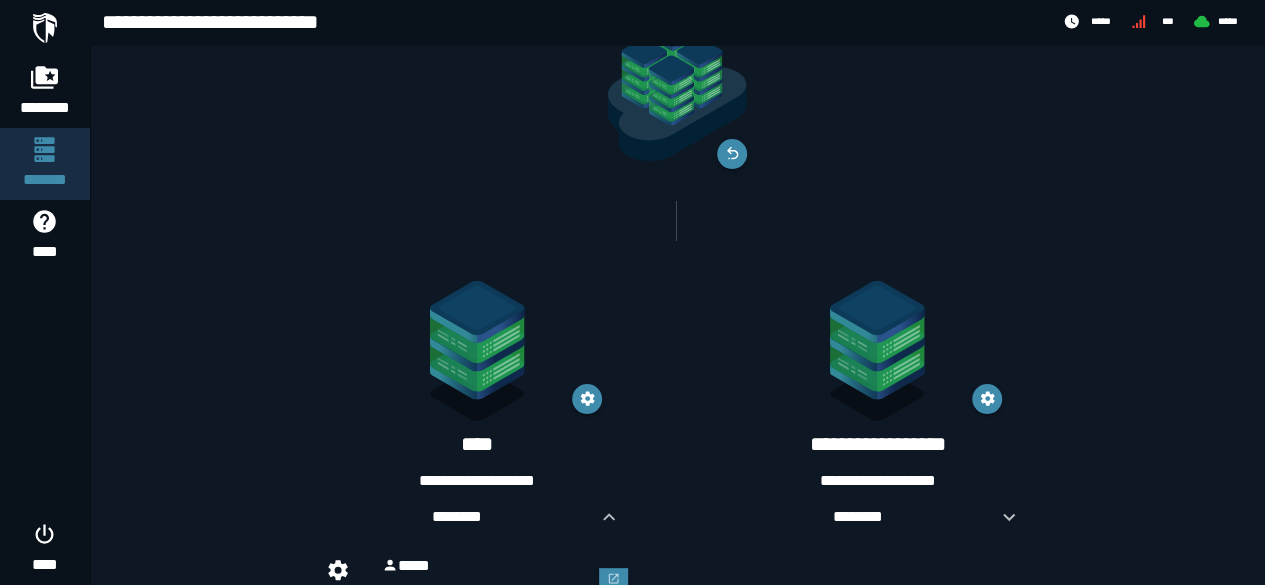 scroll, scrollTop: 186, scrollLeft: 0, axis: vertical 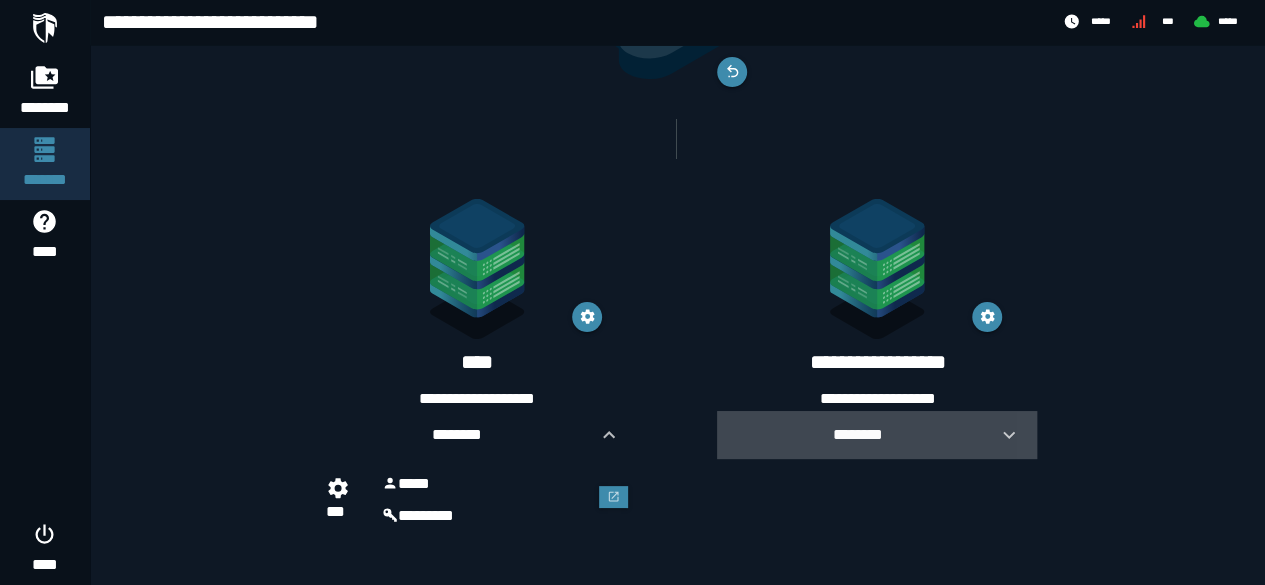 click 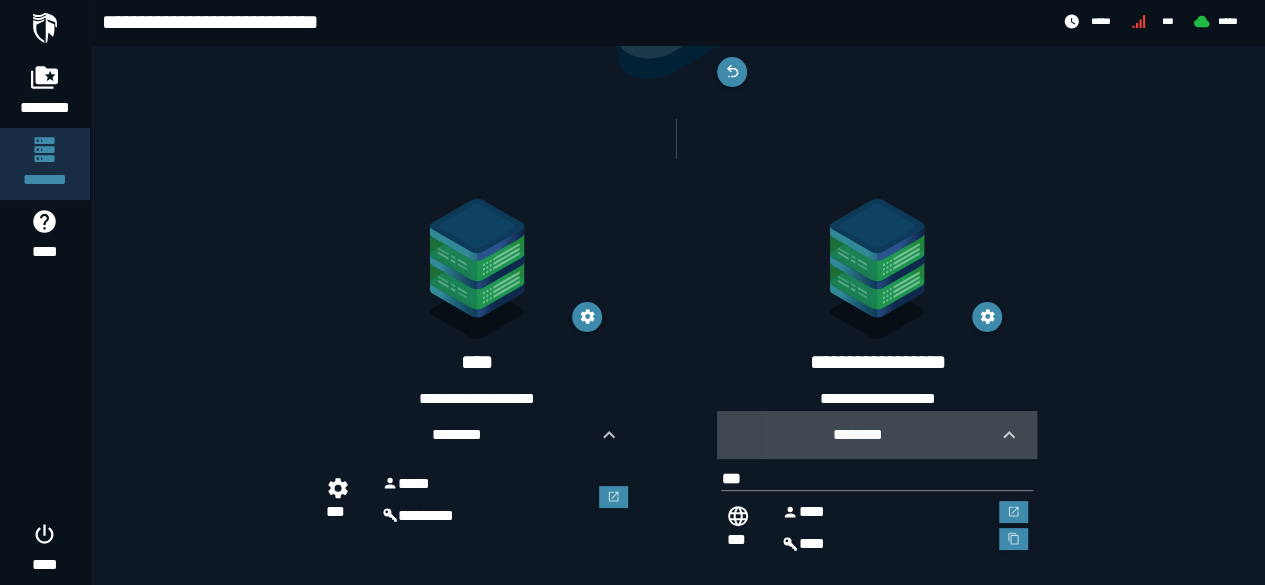 click 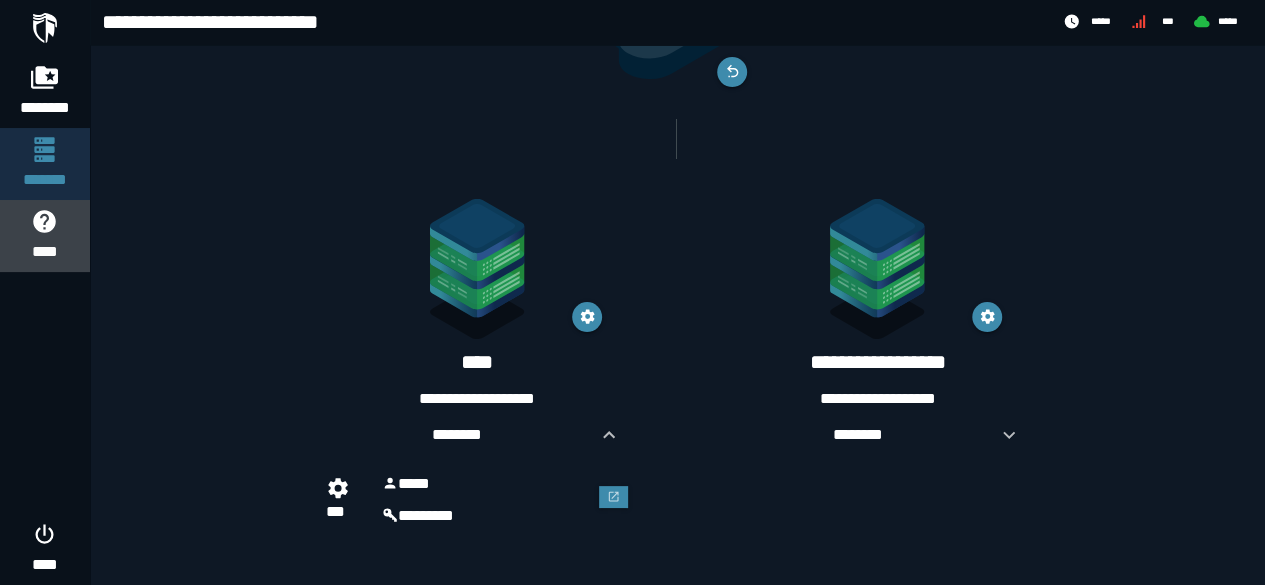 click on "****" 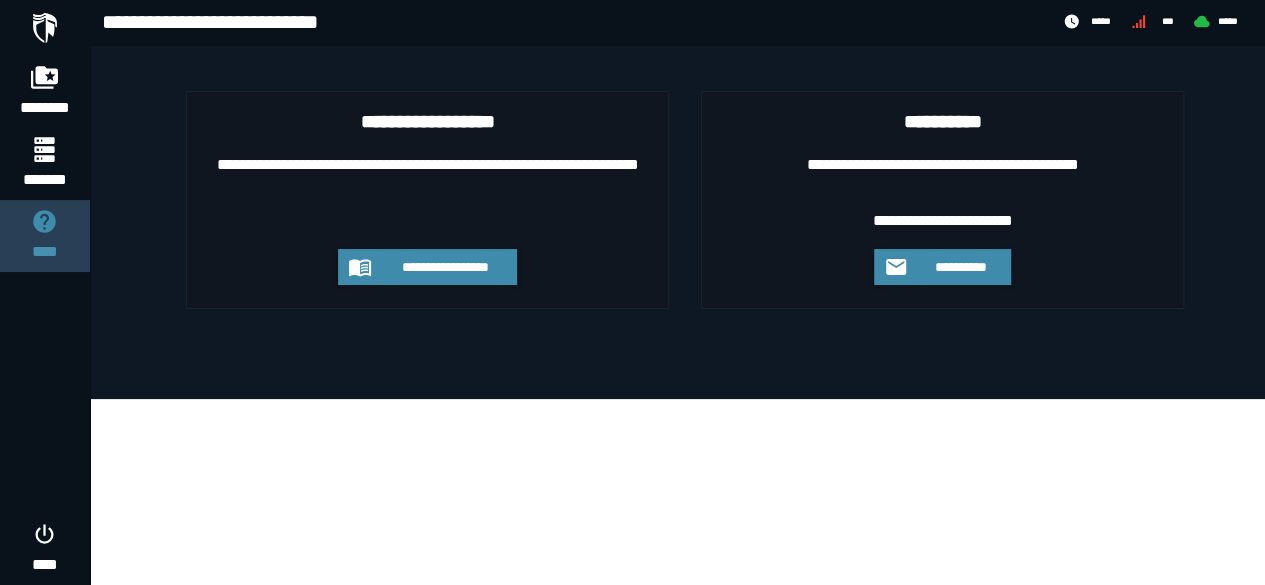 scroll, scrollTop: 0, scrollLeft: 0, axis: both 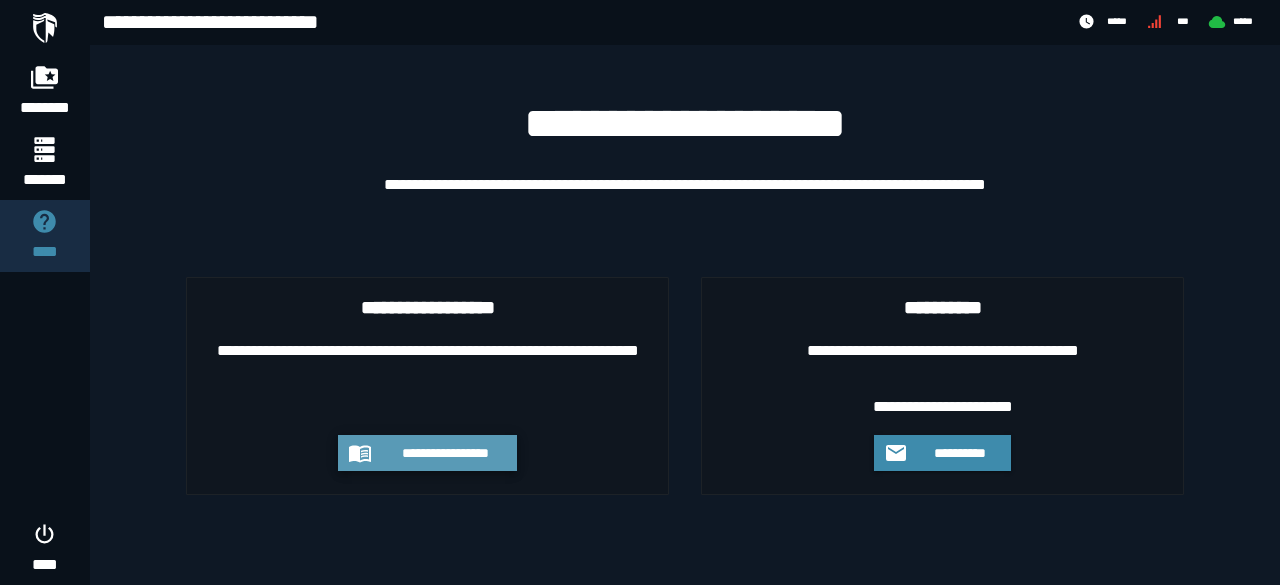click on "**********" at bounding box center [446, 453] 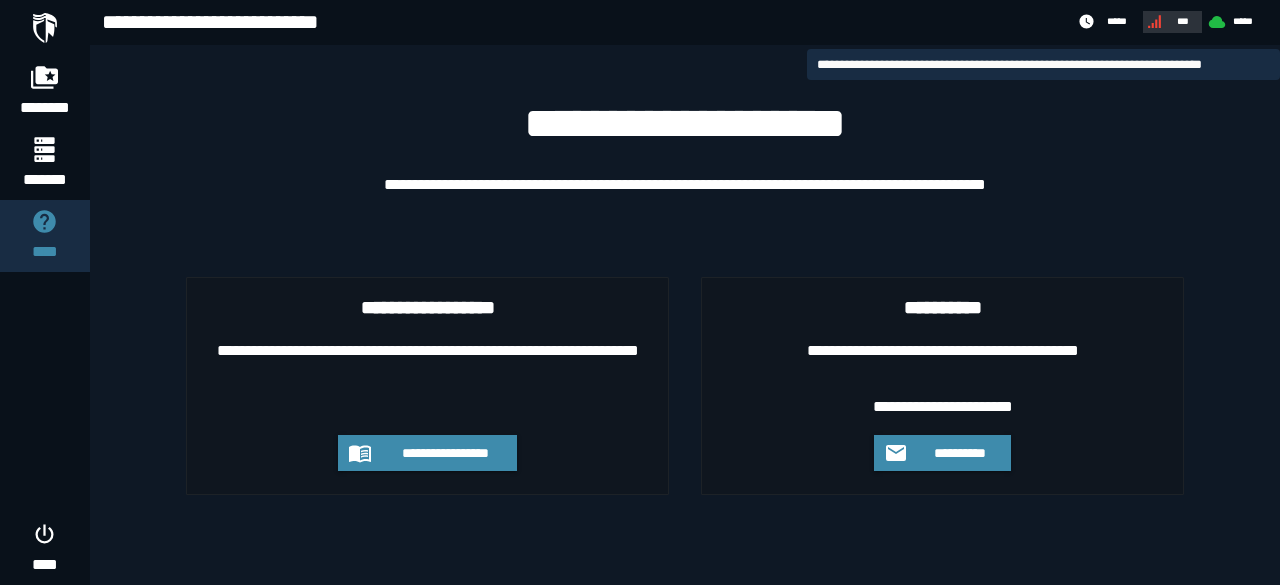 click on "***" at bounding box center [1170, 21] 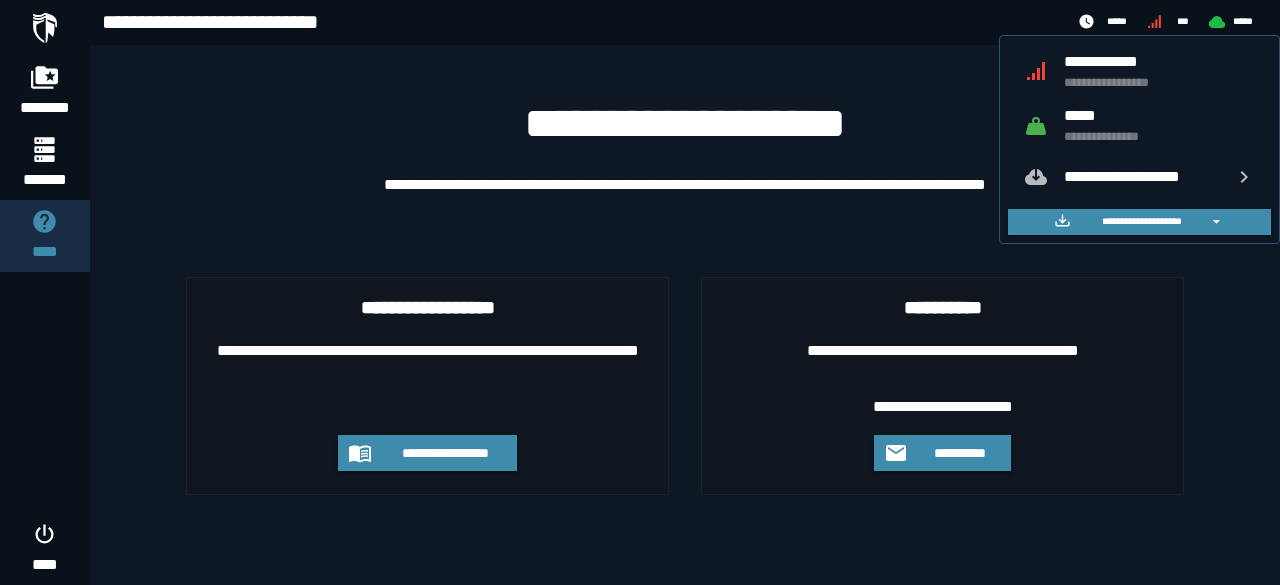 click on "**********" at bounding box center (1160, 82) 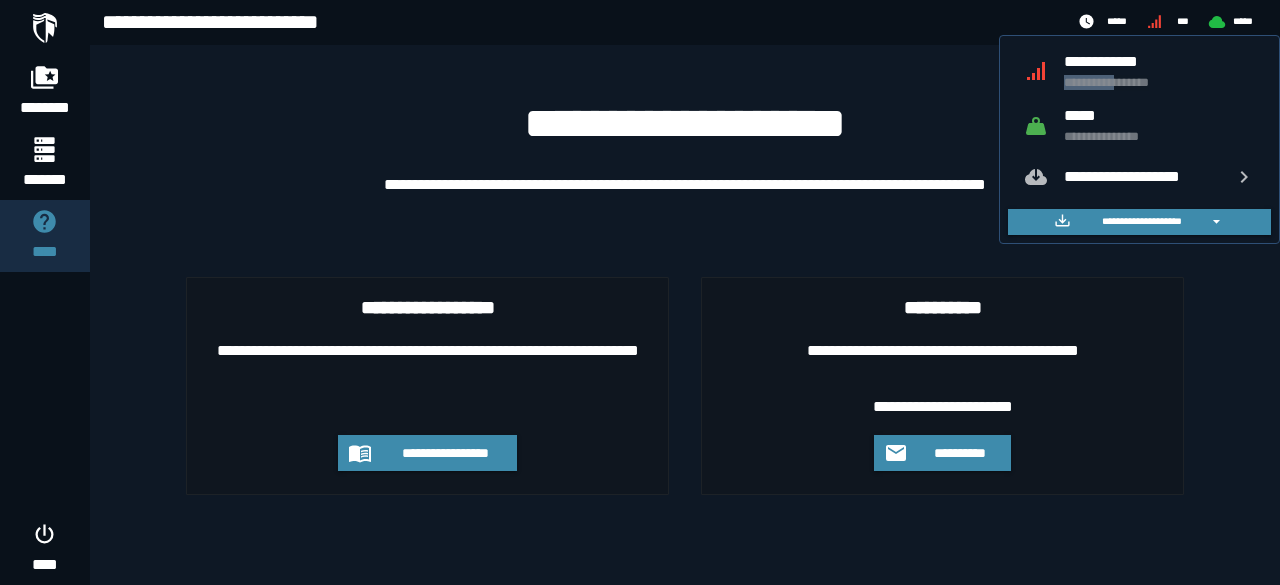 click on "**********" at bounding box center [1159, 71] 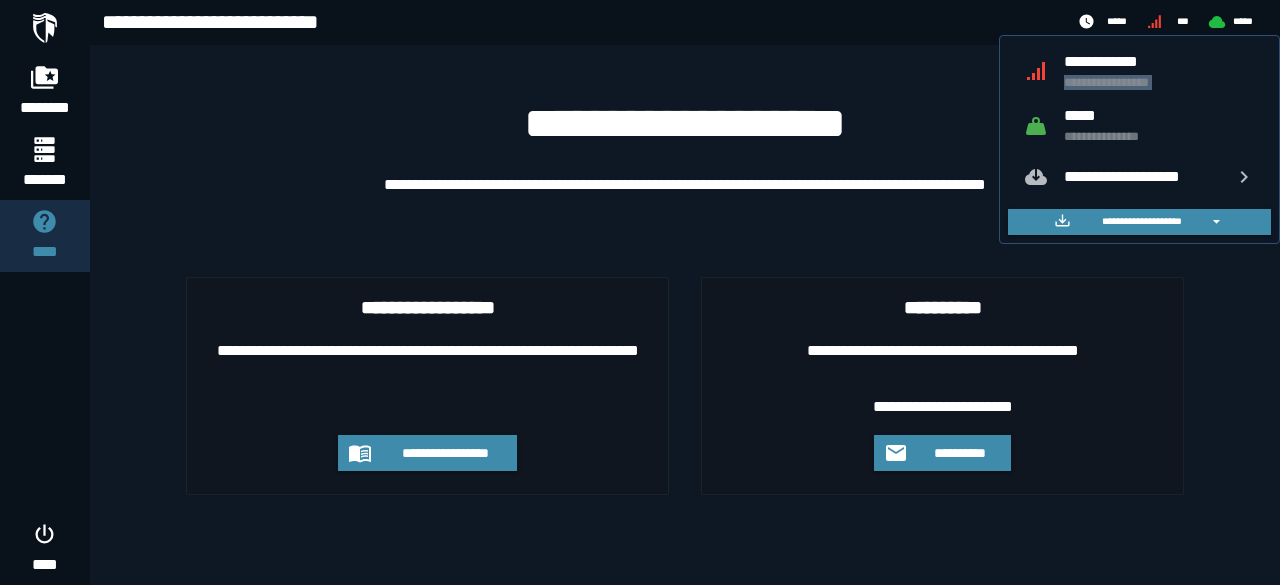 click on "**********" at bounding box center [1159, 71] 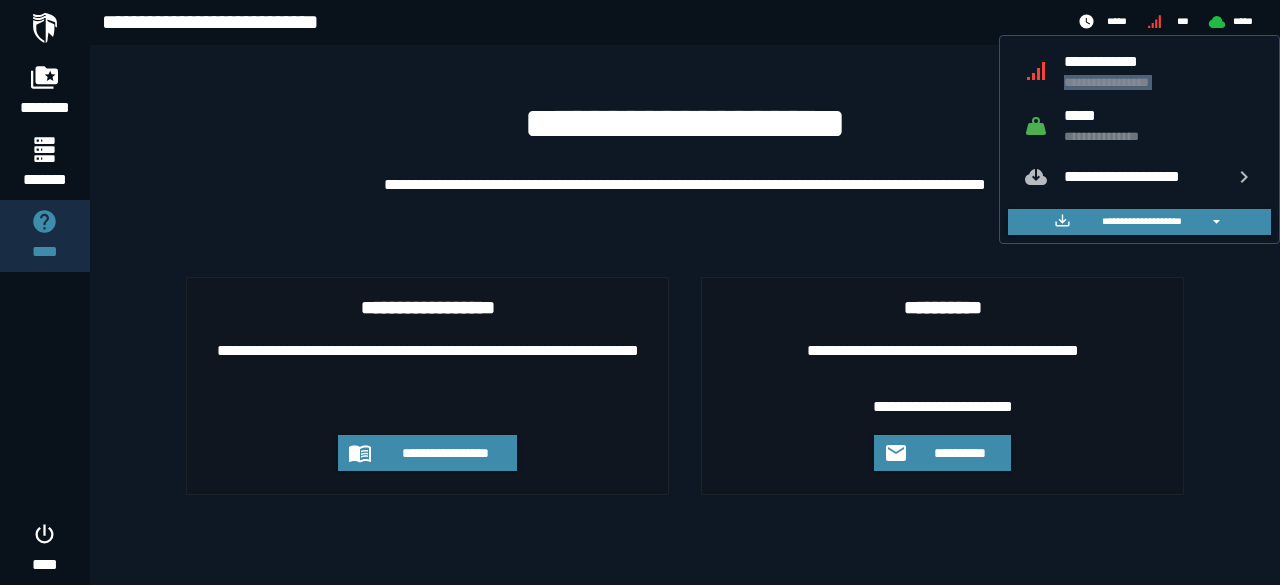 click on "**********" at bounding box center (1159, 71) 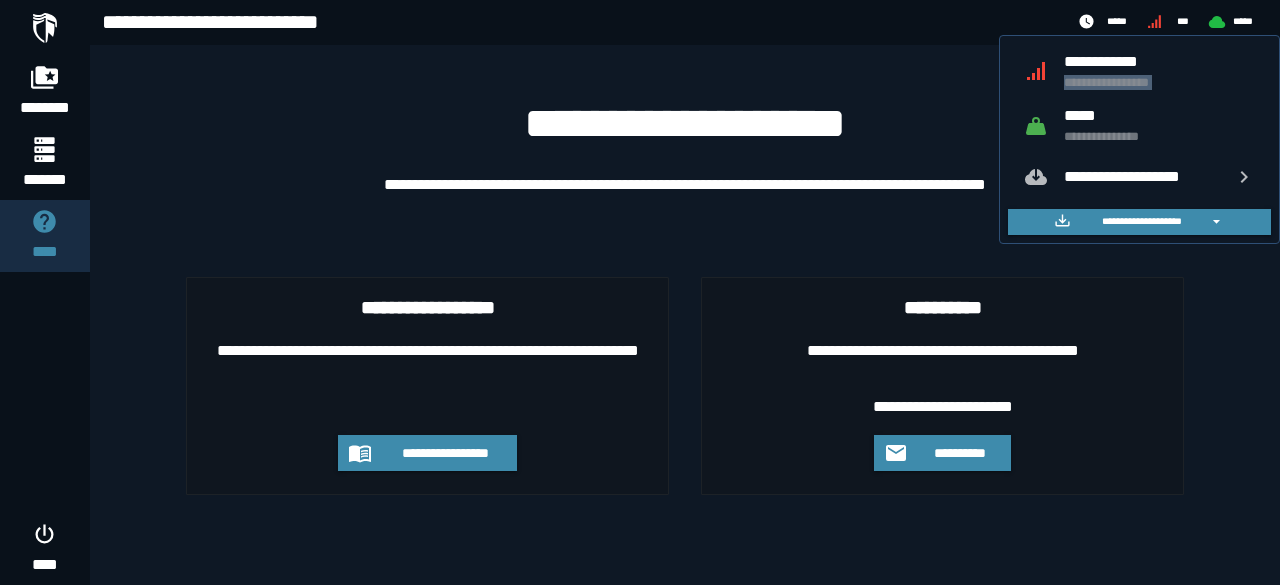 click on "**********" at bounding box center [1159, 71] 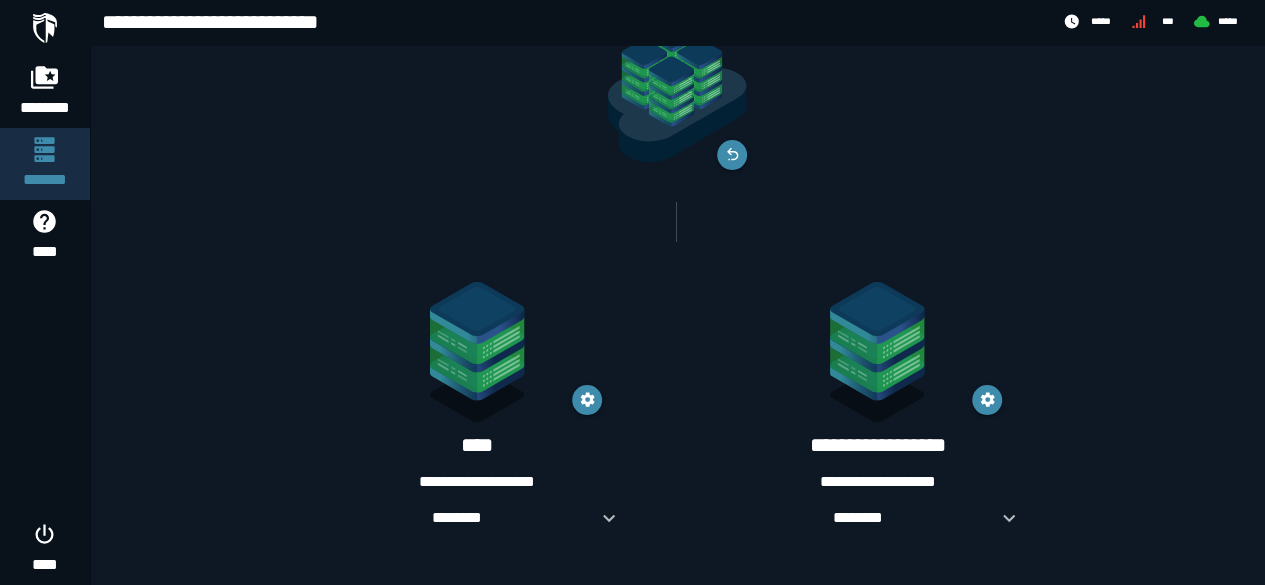 scroll, scrollTop: 104, scrollLeft: 0, axis: vertical 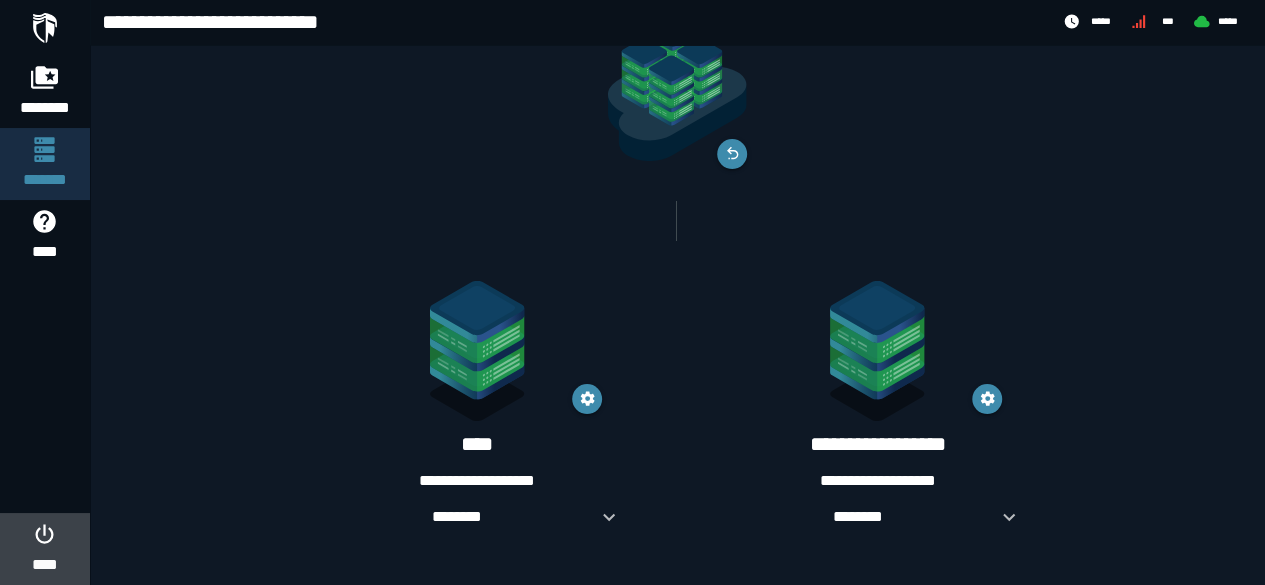 click on "****" at bounding box center (44, 549) 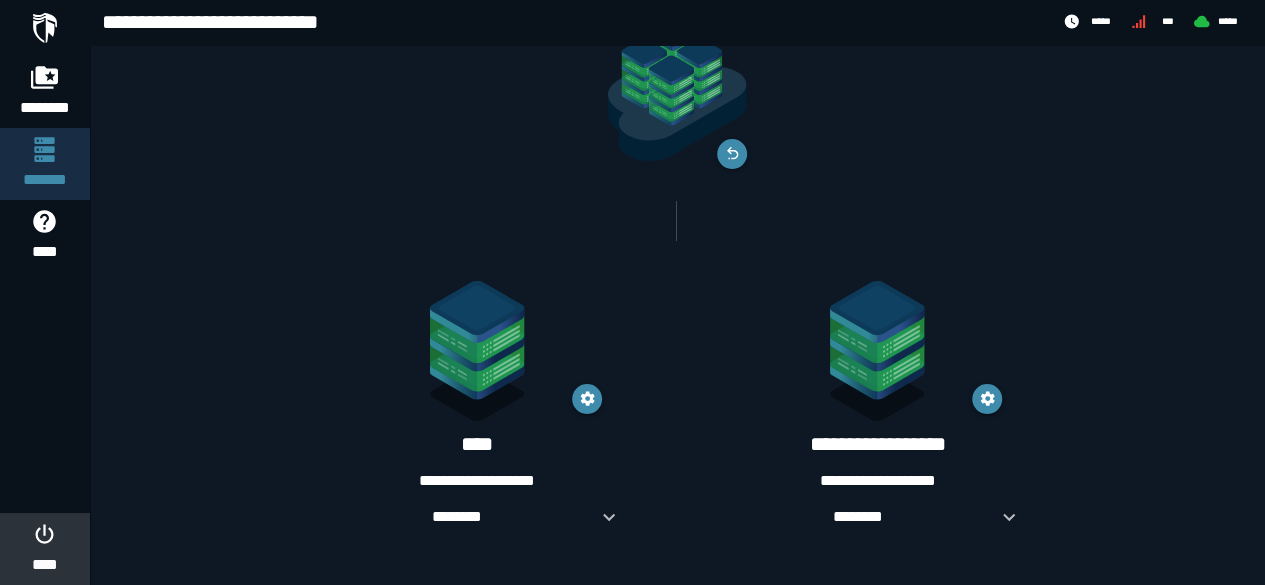 scroll, scrollTop: 0, scrollLeft: 0, axis: both 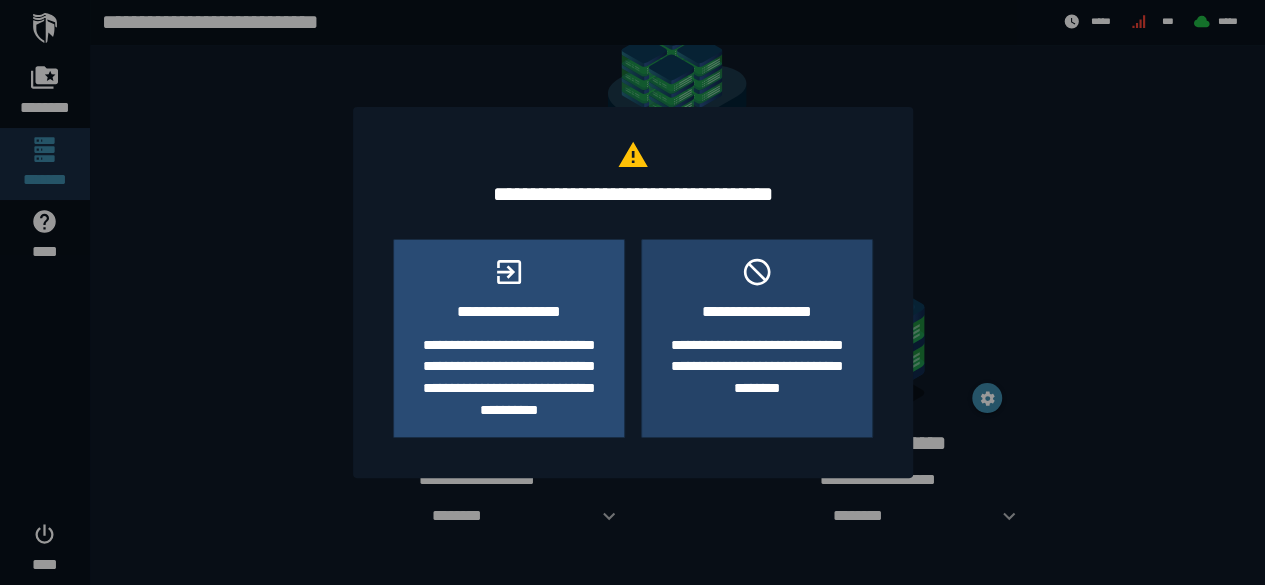 click on "**********" 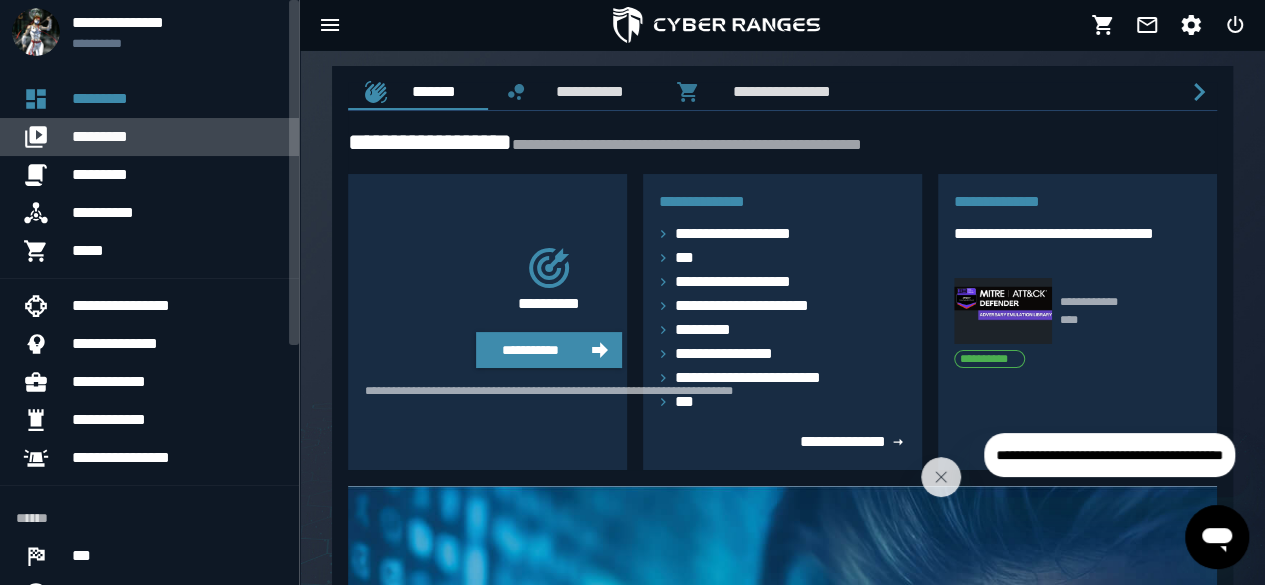 click on "*********" at bounding box center [177, 137] 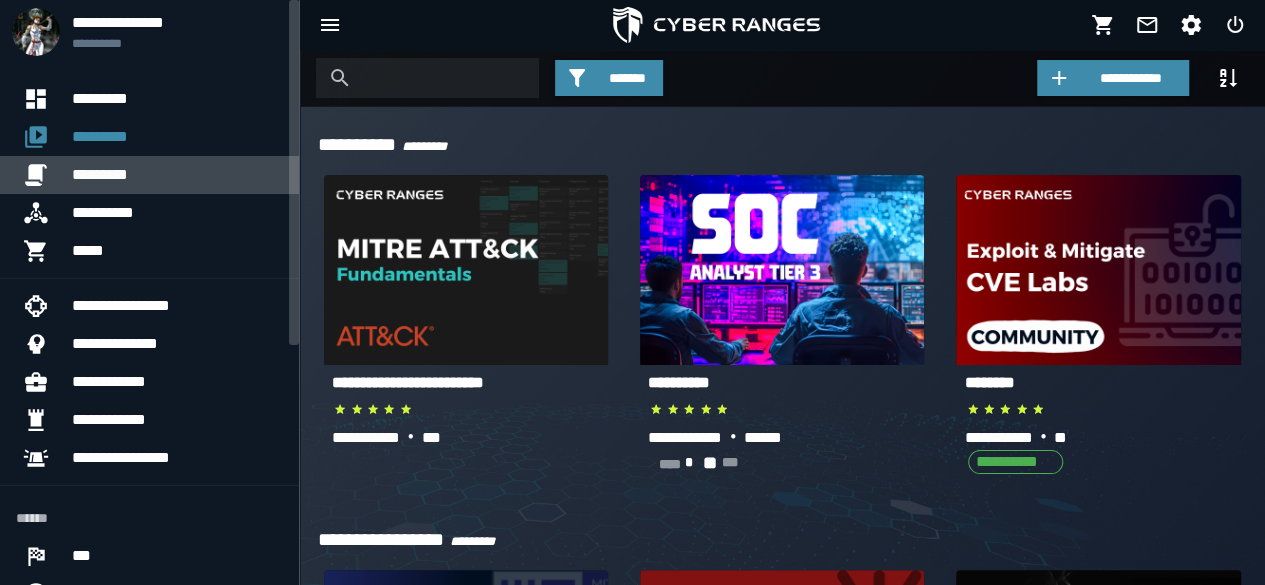 click on "*********" at bounding box center [177, 175] 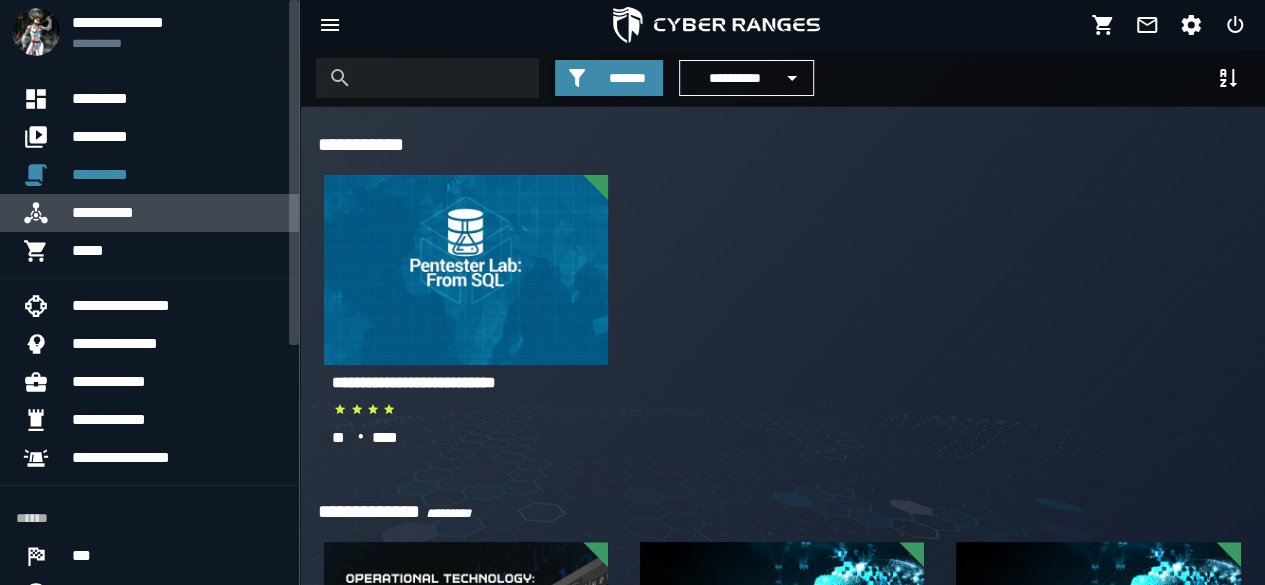click on "**********" at bounding box center (177, 213) 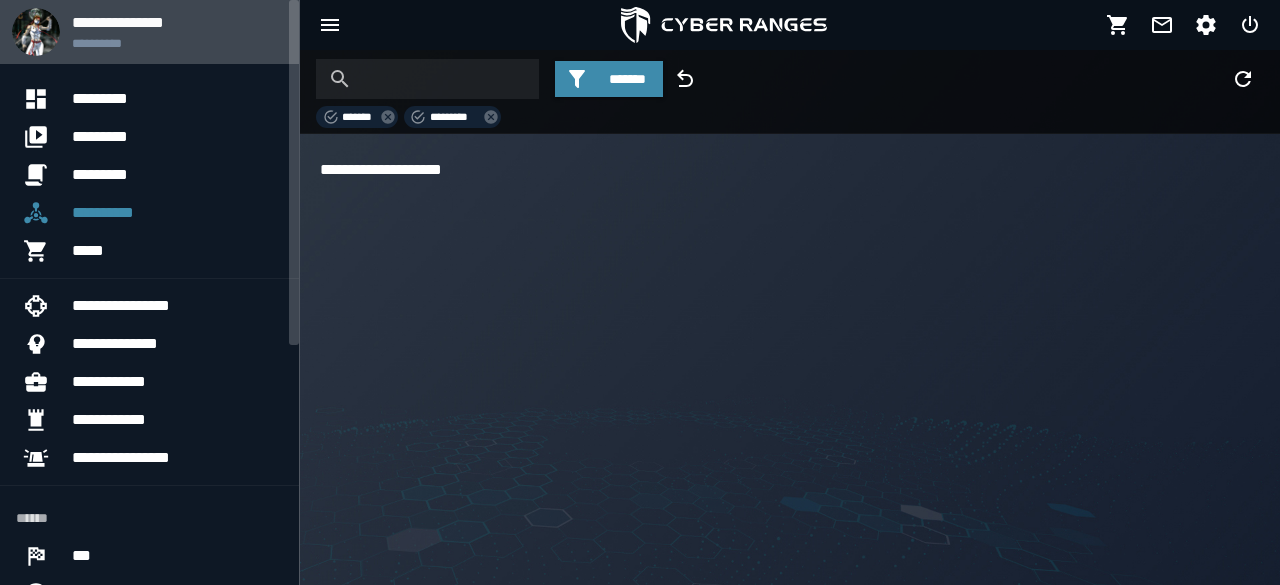 click on "**********" at bounding box center (177, 32) 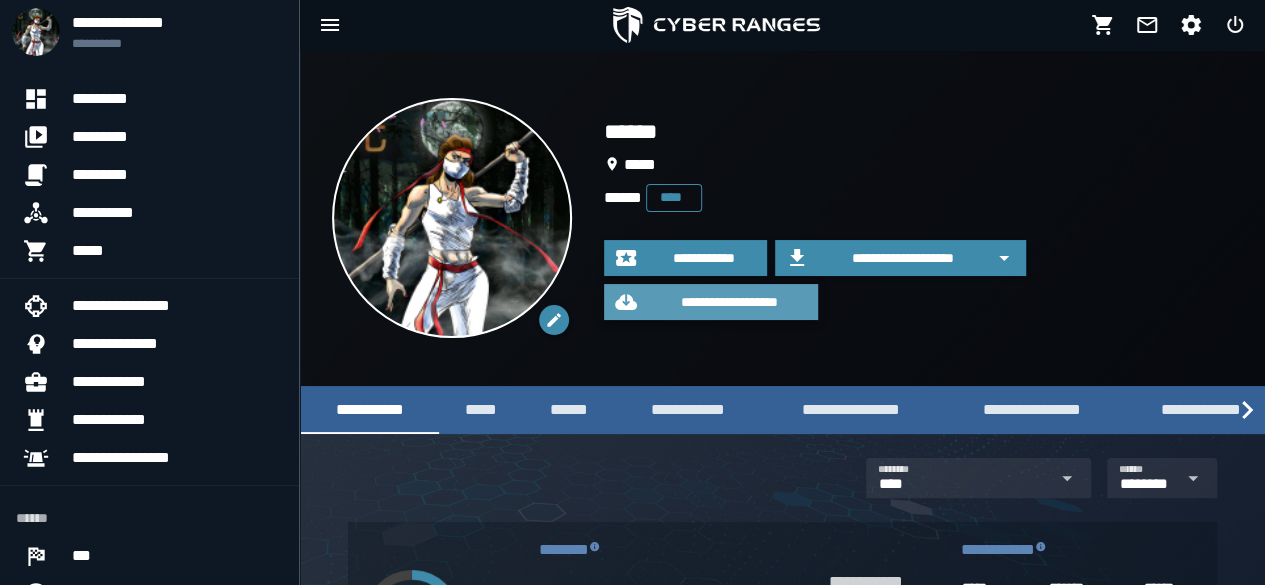 click on "**********" at bounding box center [729, 302] 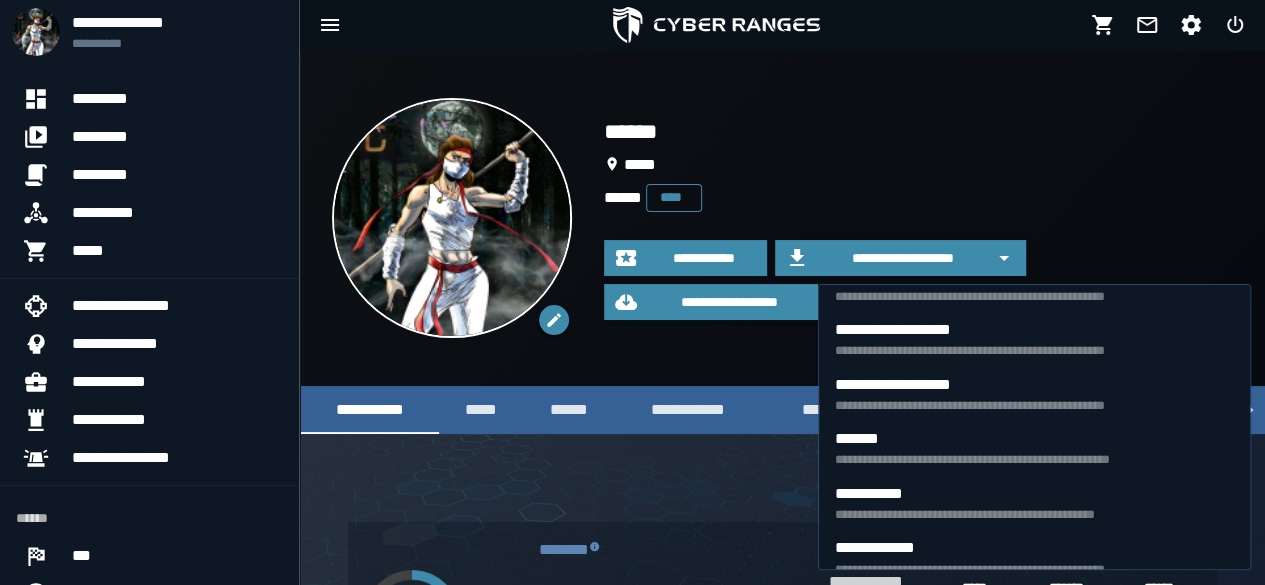 scroll, scrollTop: 792, scrollLeft: 0, axis: vertical 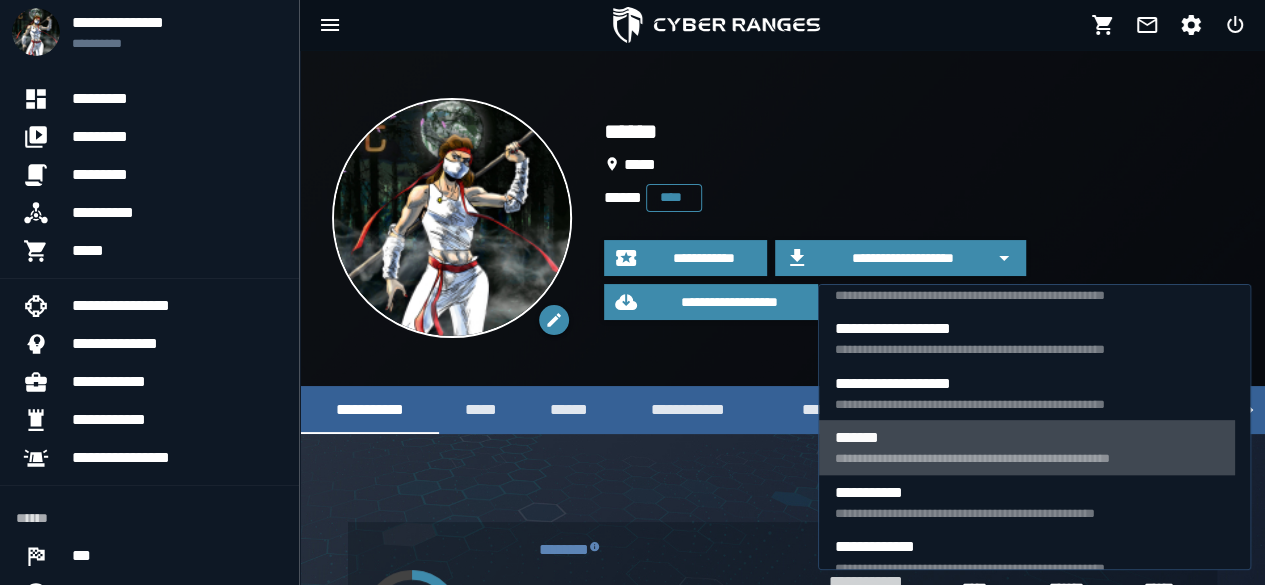 click on "*******" at bounding box center (1027, 437) 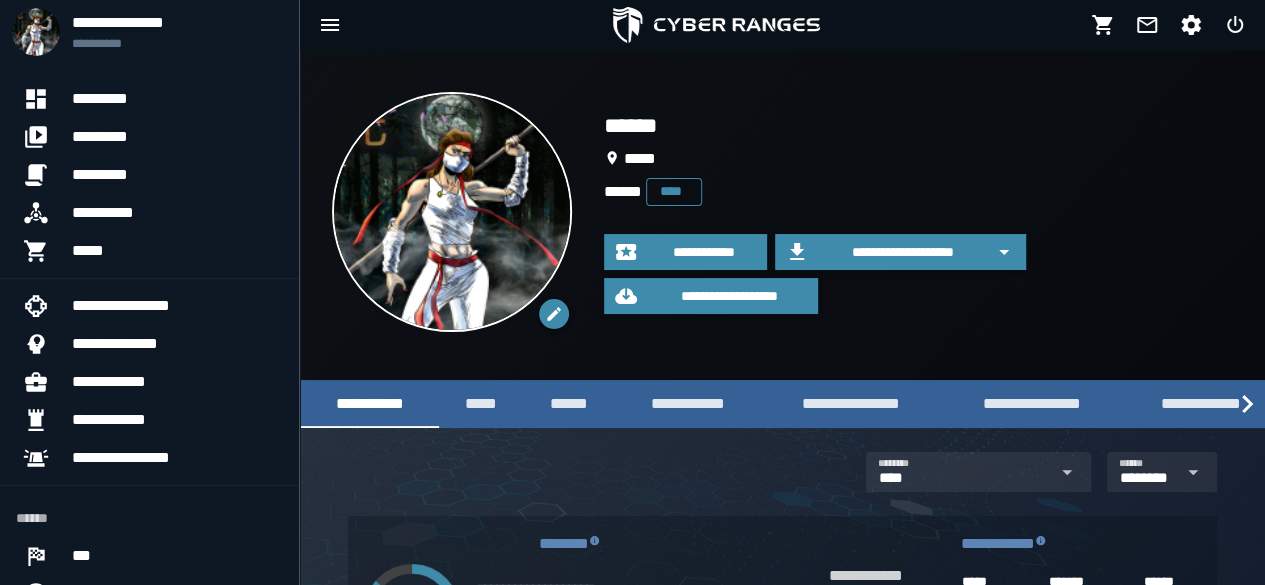 scroll, scrollTop: 0, scrollLeft: 0, axis: both 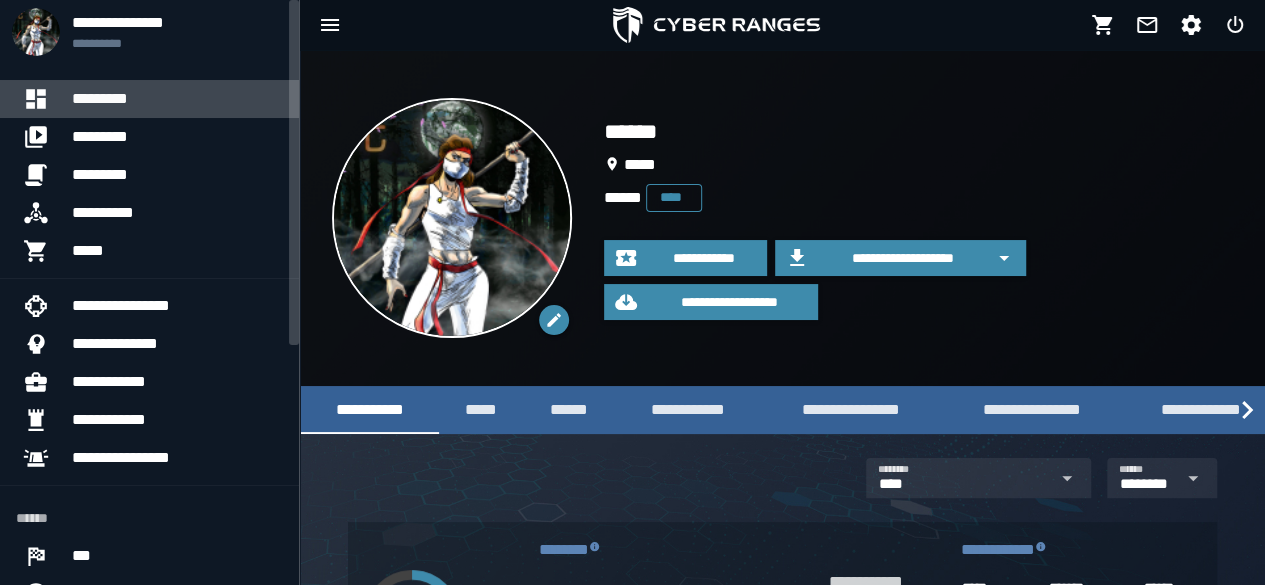 click on "*********" at bounding box center (177, 99) 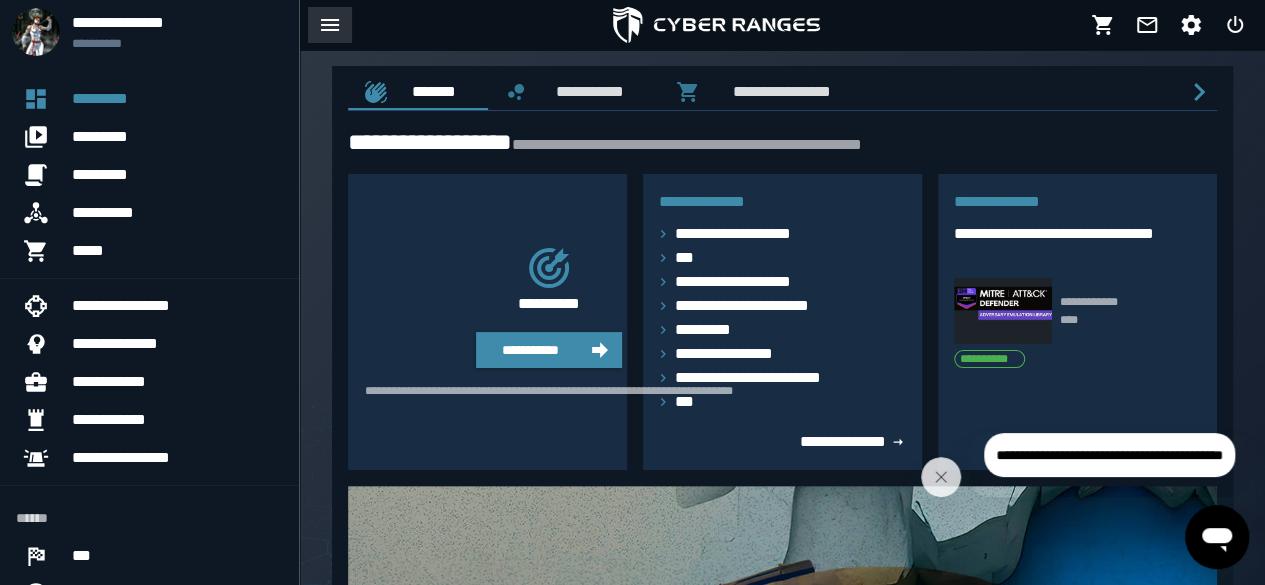click 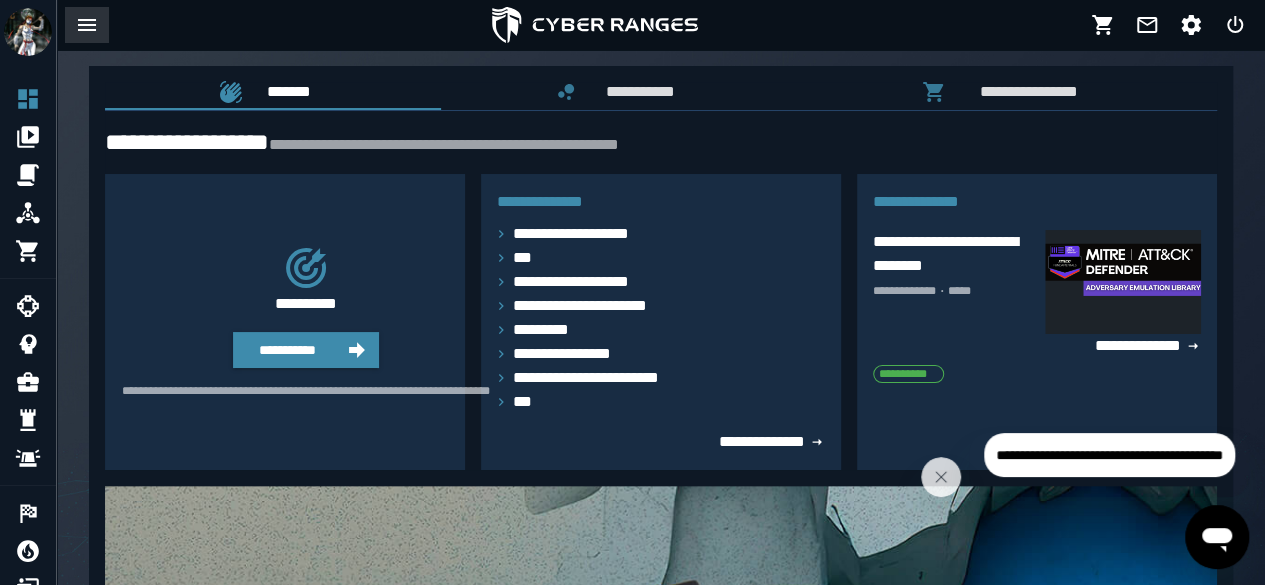 click 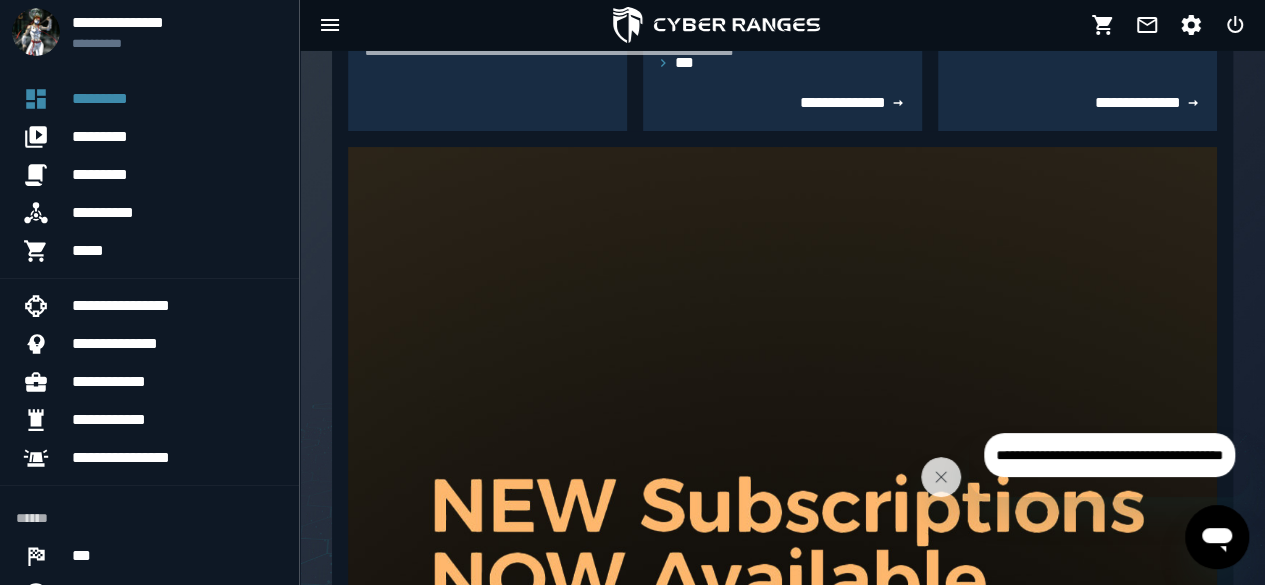 scroll, scrollTop: 334, scrollLeft: 0, axis: vertical 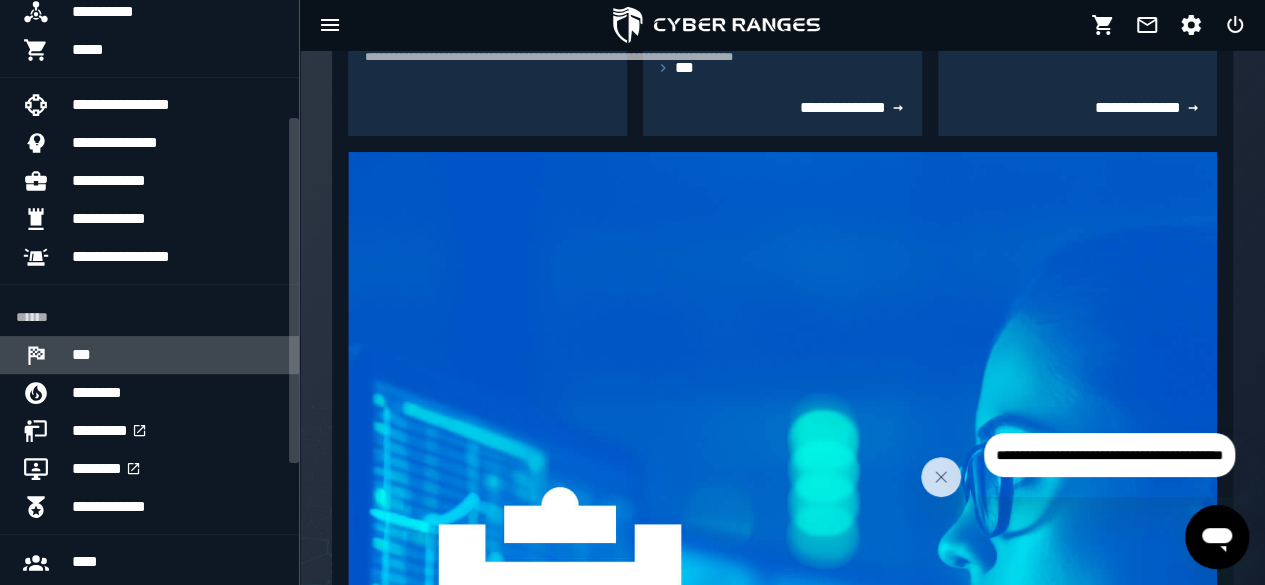 click on "***" at bounding box center (177, 355) 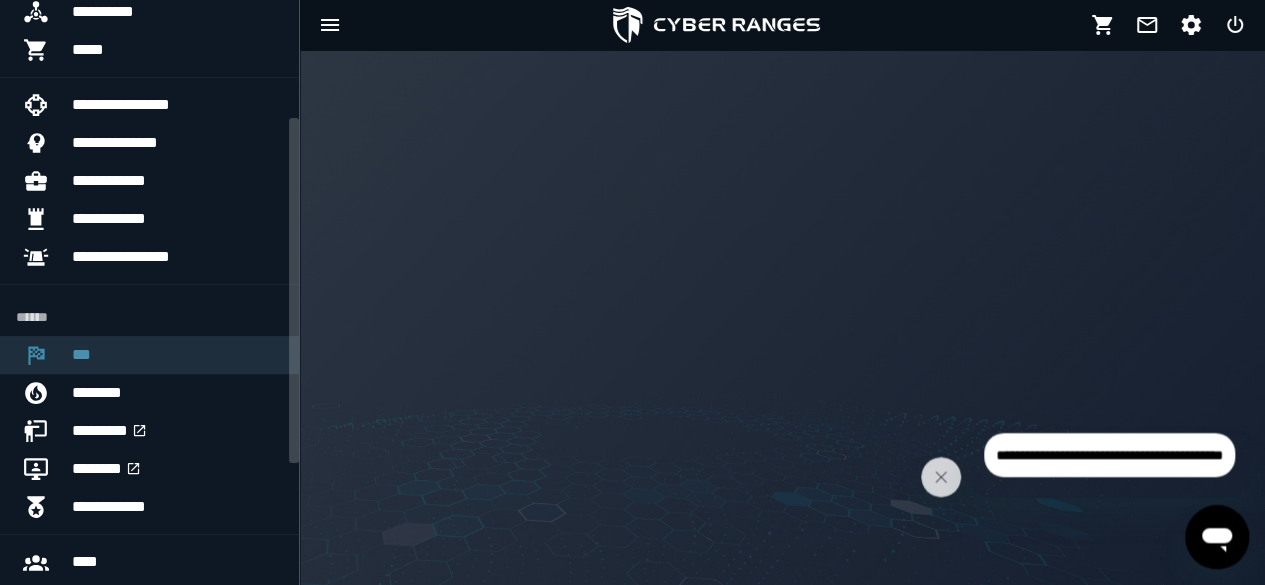 scroll, scrollTop: 0, scrollLeft: 0, axis: both 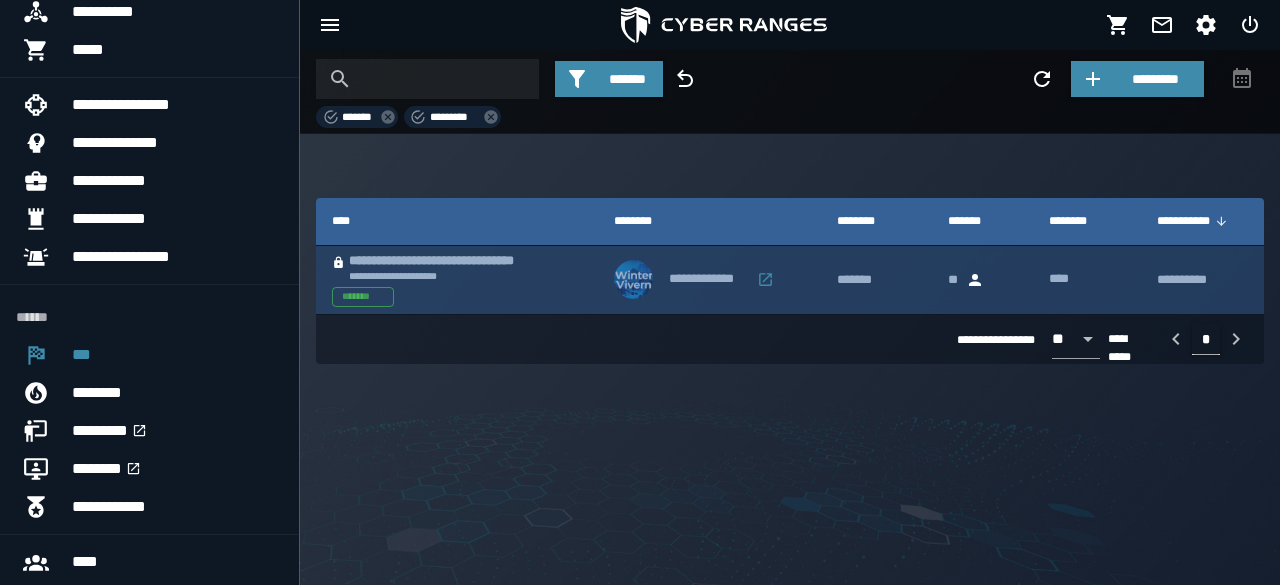 click on "**********" at bounding box center [457, 280] 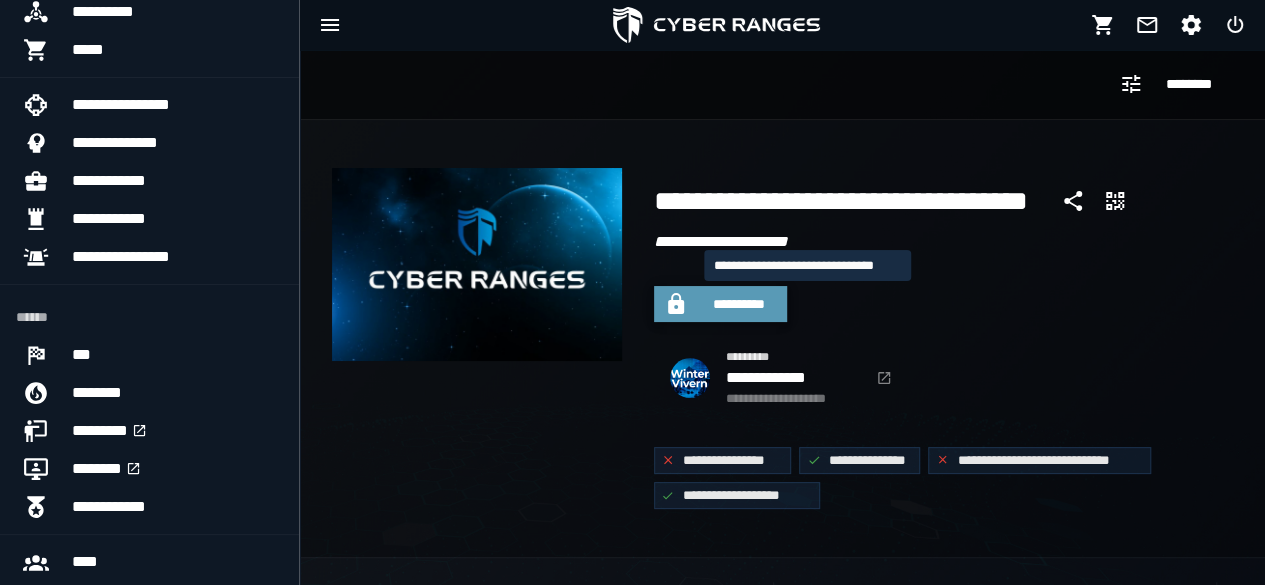 click on "**********" at bounding box center (739, 304) 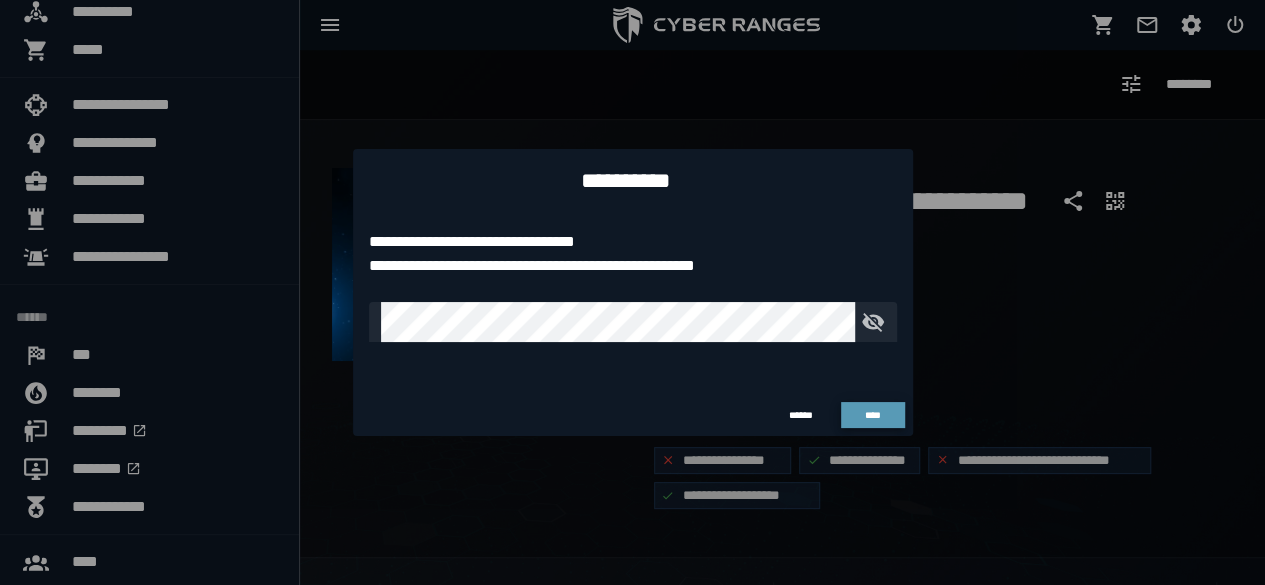 click on "****" at bounding box center [872, 415] 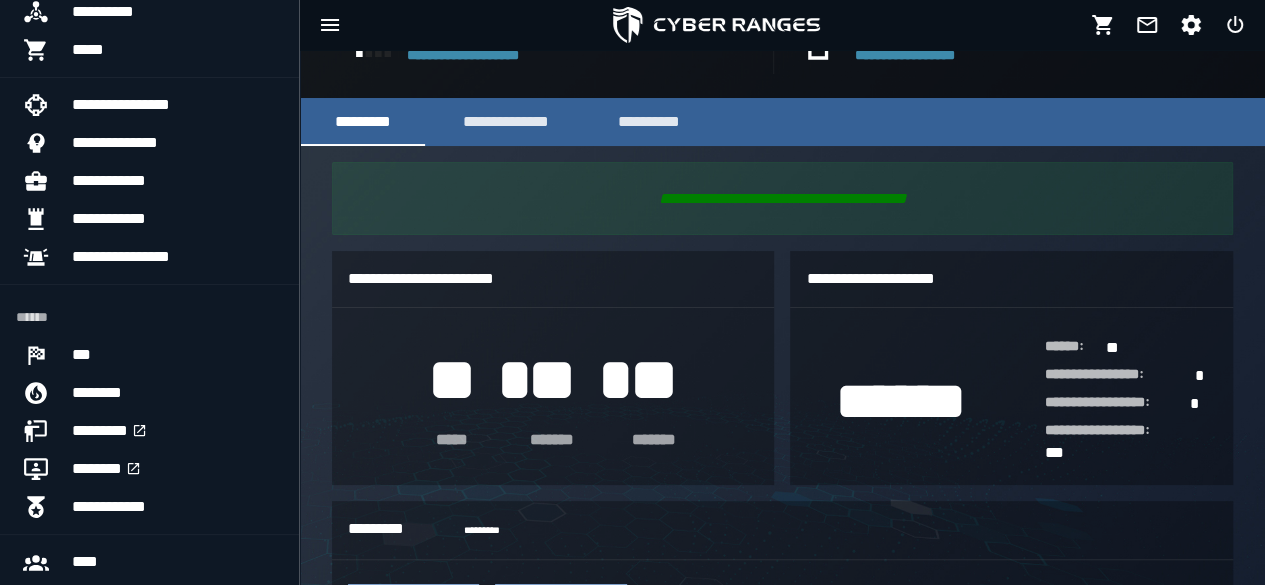 scroll, scrollTop: 602, scrollLeft: 0, axis: vertical 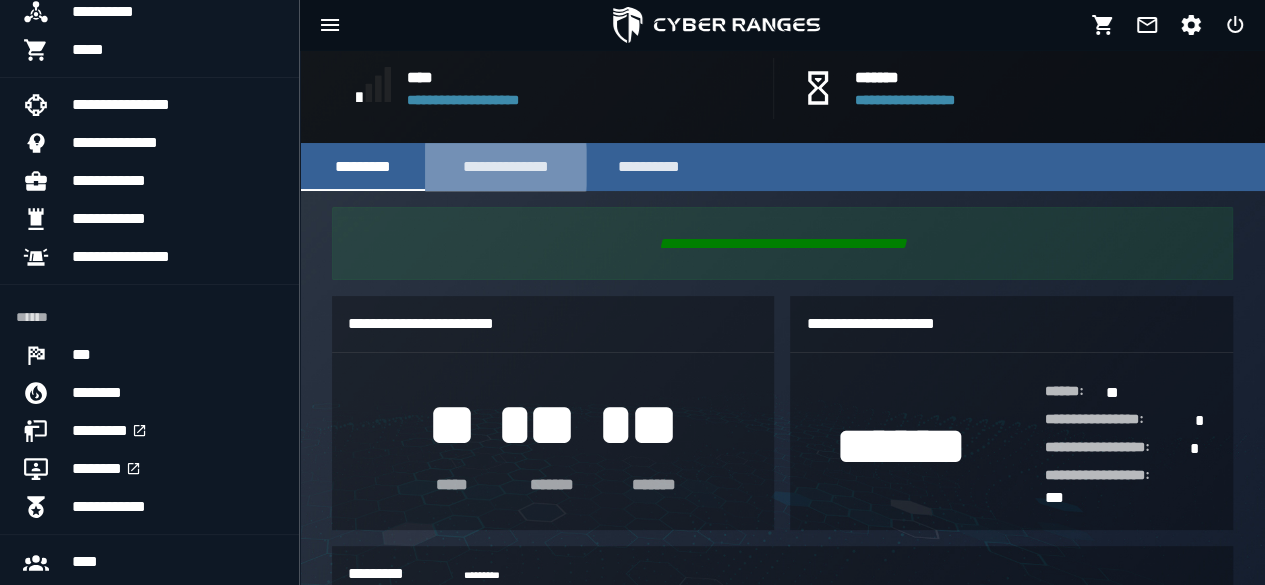 click on "**********" at bounding box center (505, 167) 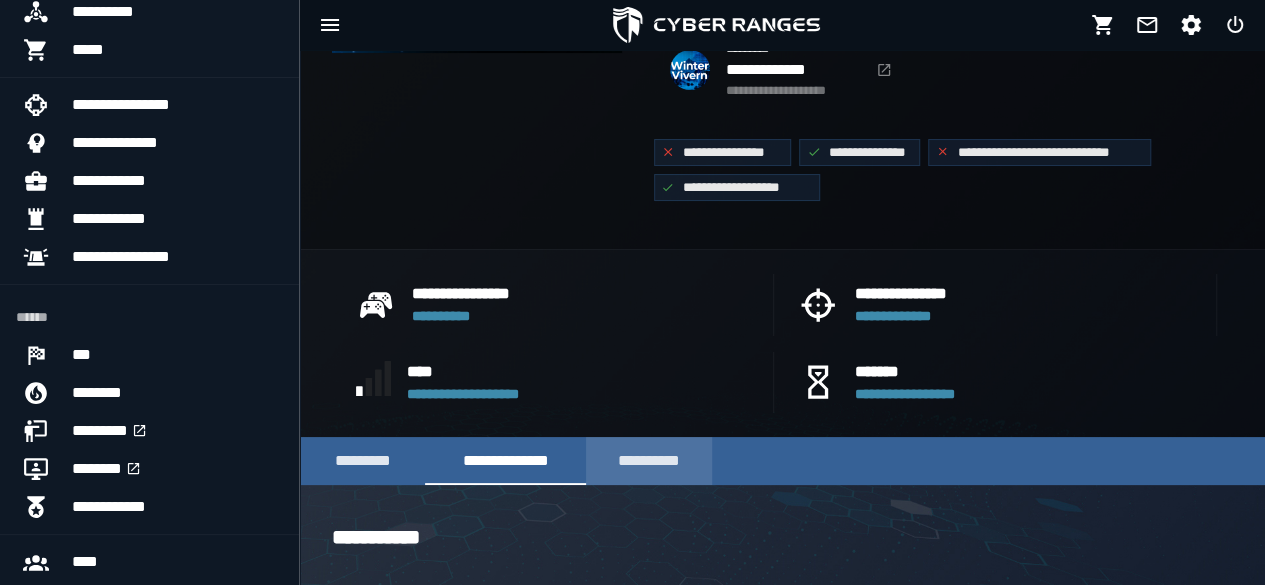 scroll, scrollTop: 308, scrollLeft: 0, axis: vertical 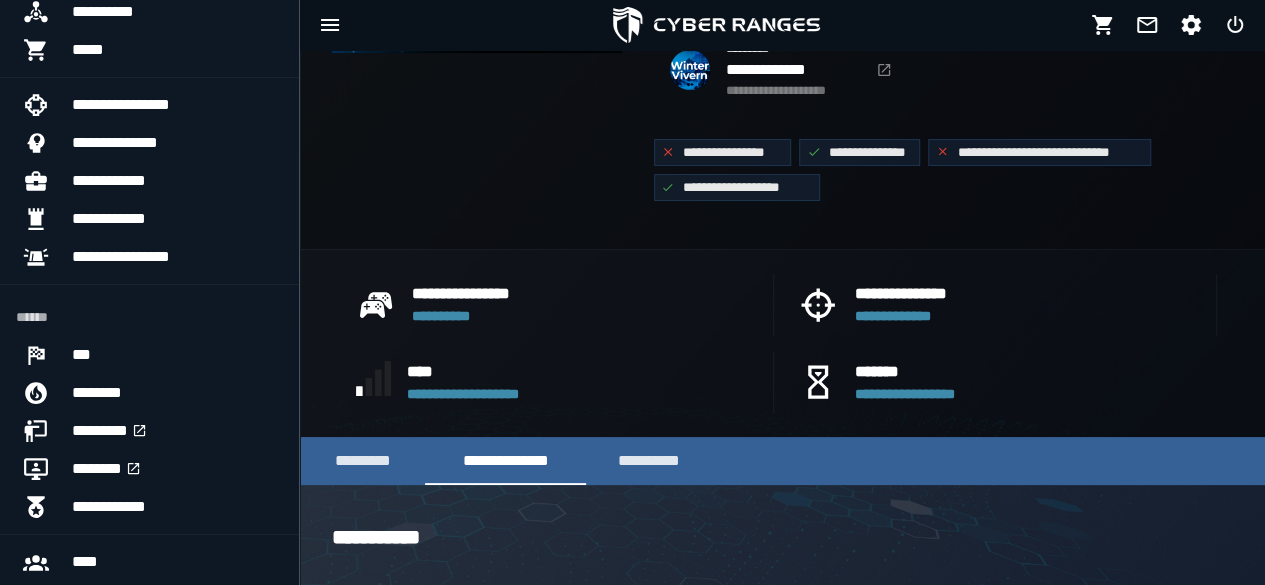 click on "**********" at bounding box center (782, 343) 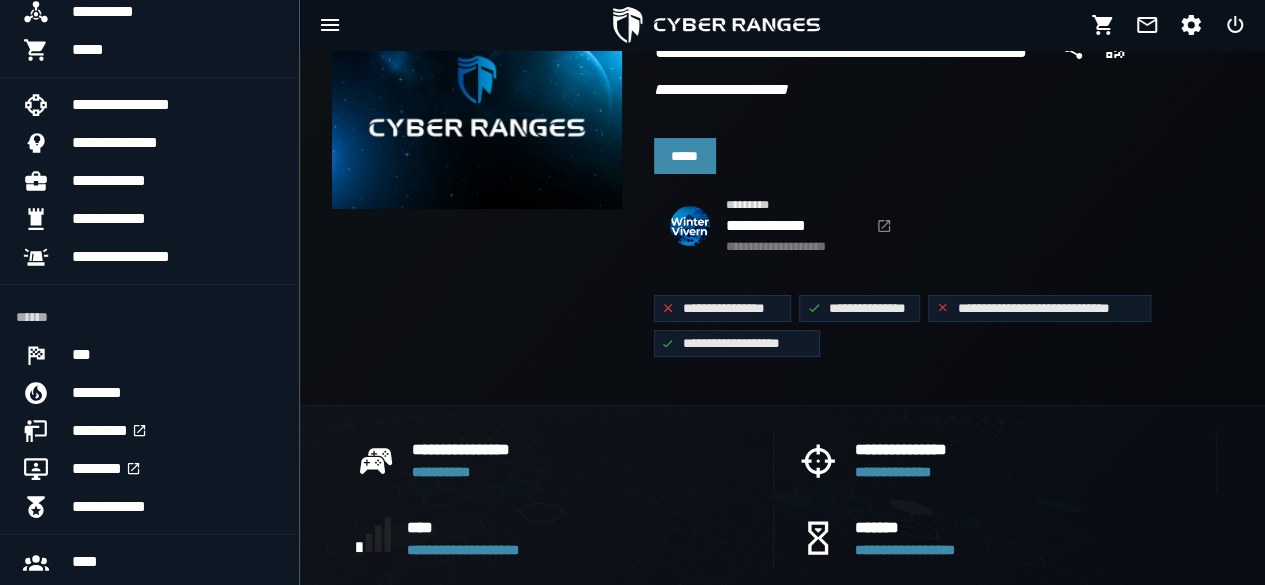 scroll, scrollTop: 150, scrollLeft: 0, axis: vertical 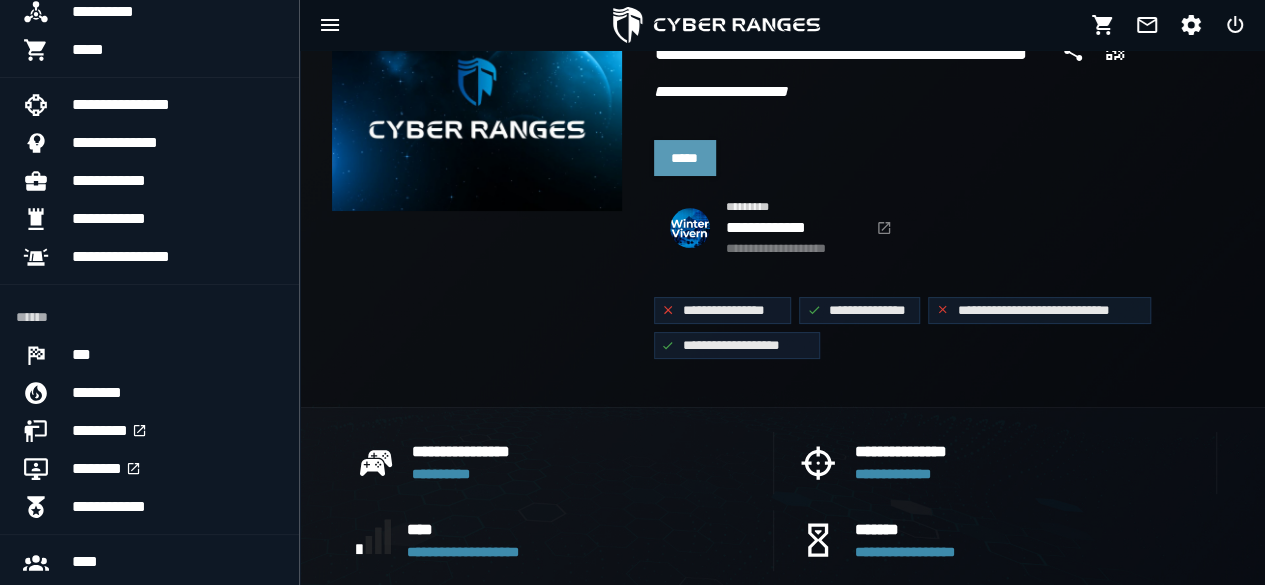 click on "*****" at bounding box center (685, 158) 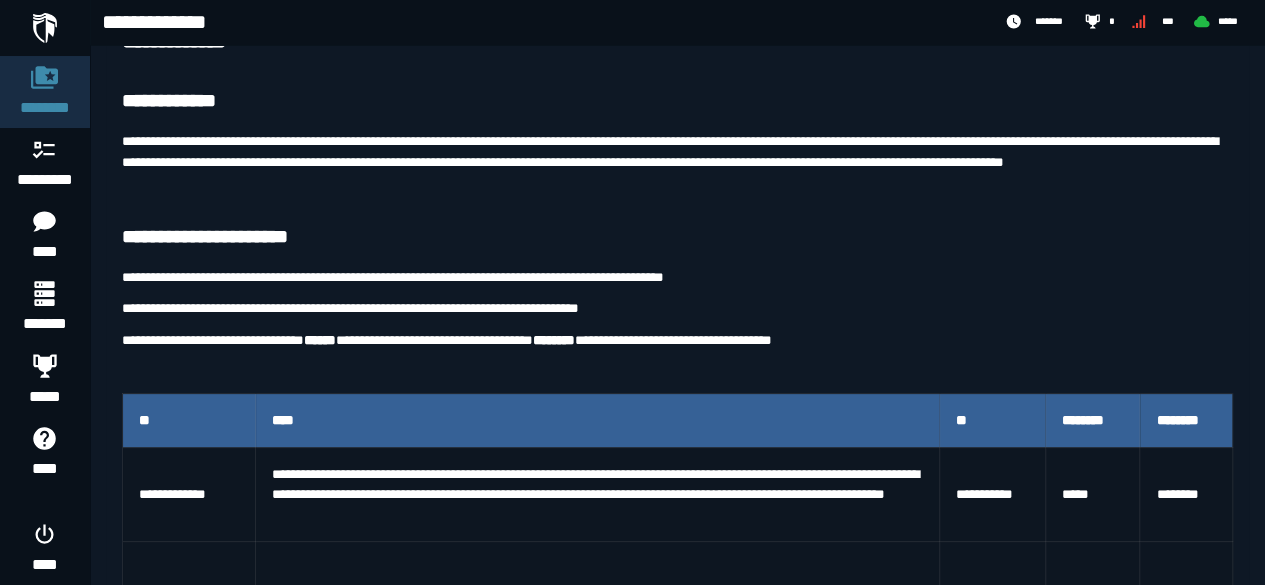 scroll, scrollTop: 106, scrollLeft: 0, axis: vertical 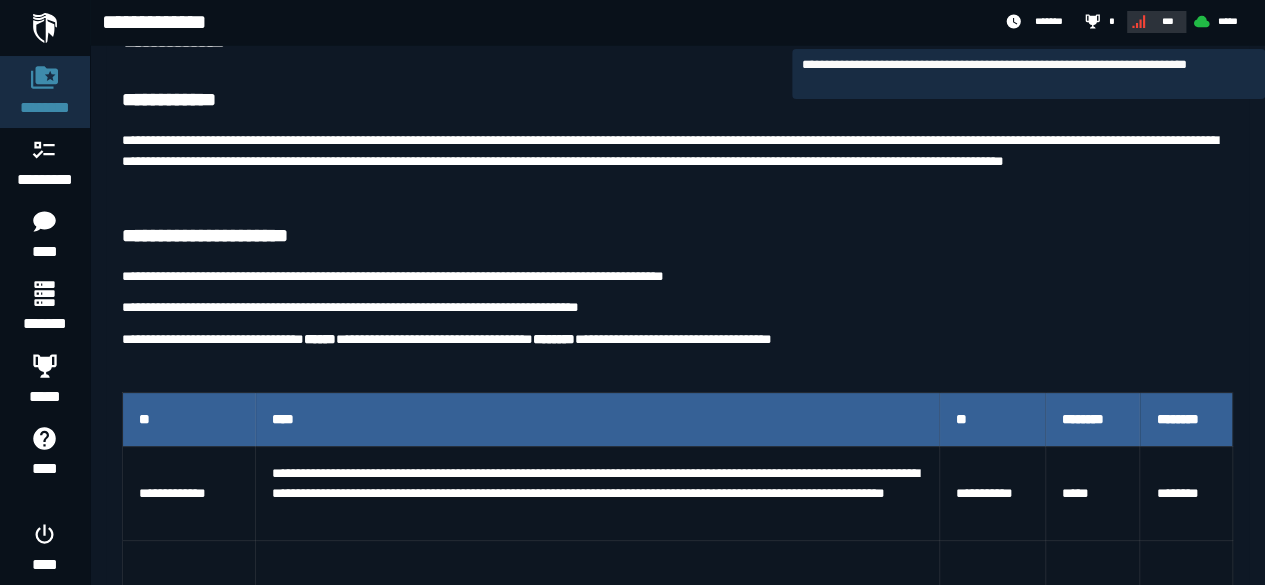 click 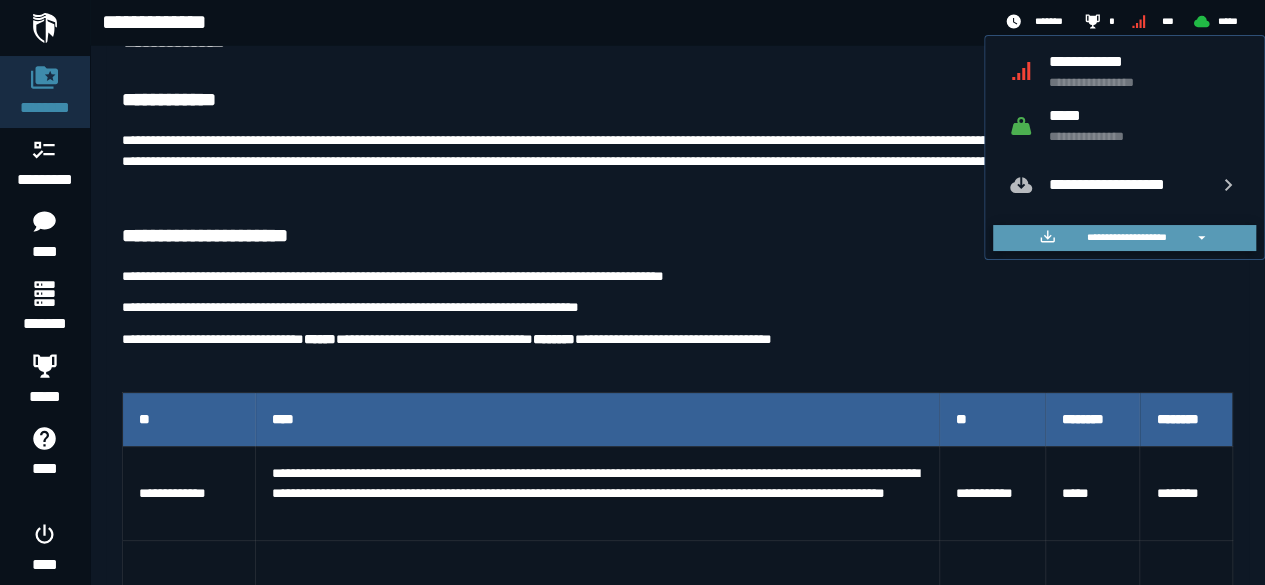 click on "**********" at bounding box center (1124, 238) 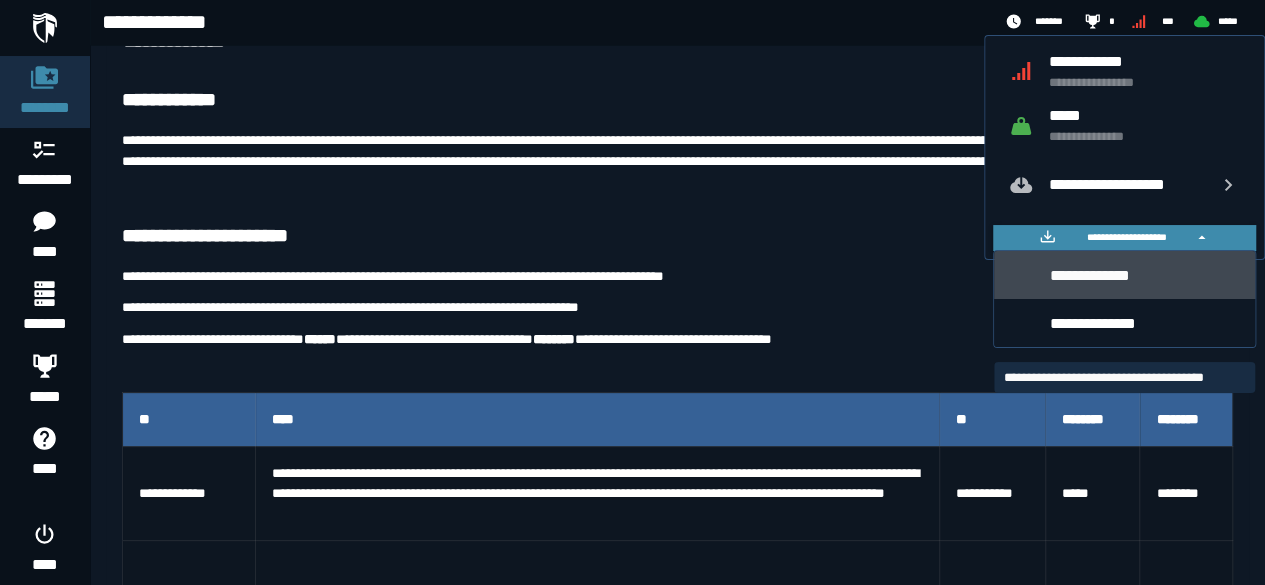 click on "**********" at bounding box center [1145, 275] 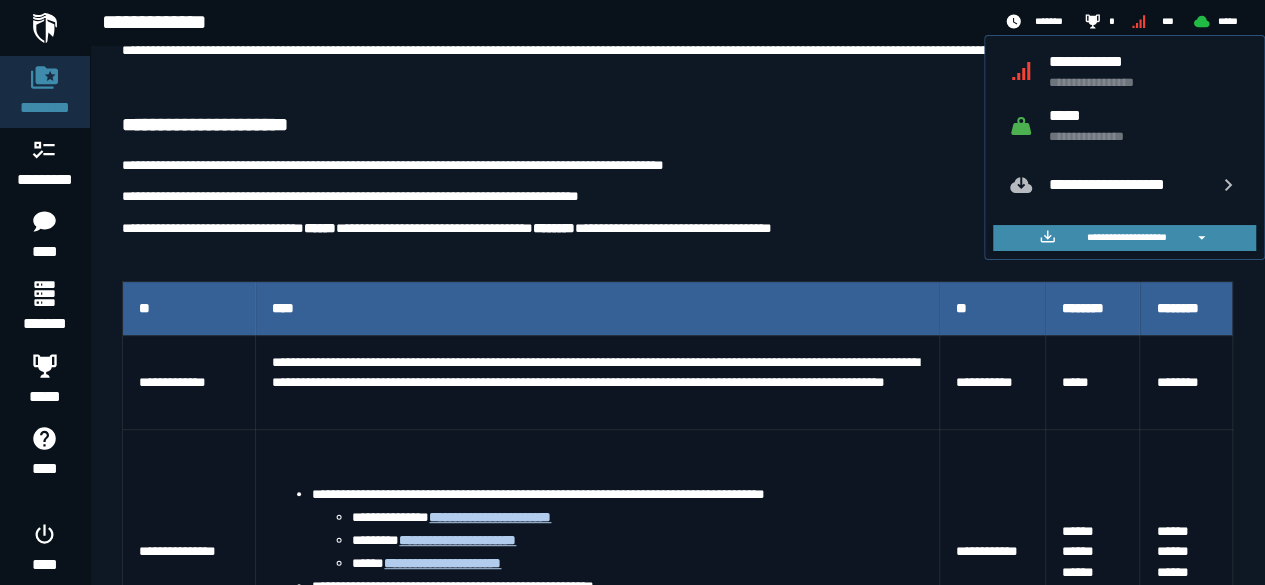 scroll, scrollTop: 222, scrollLeft: 0, axis: vertical 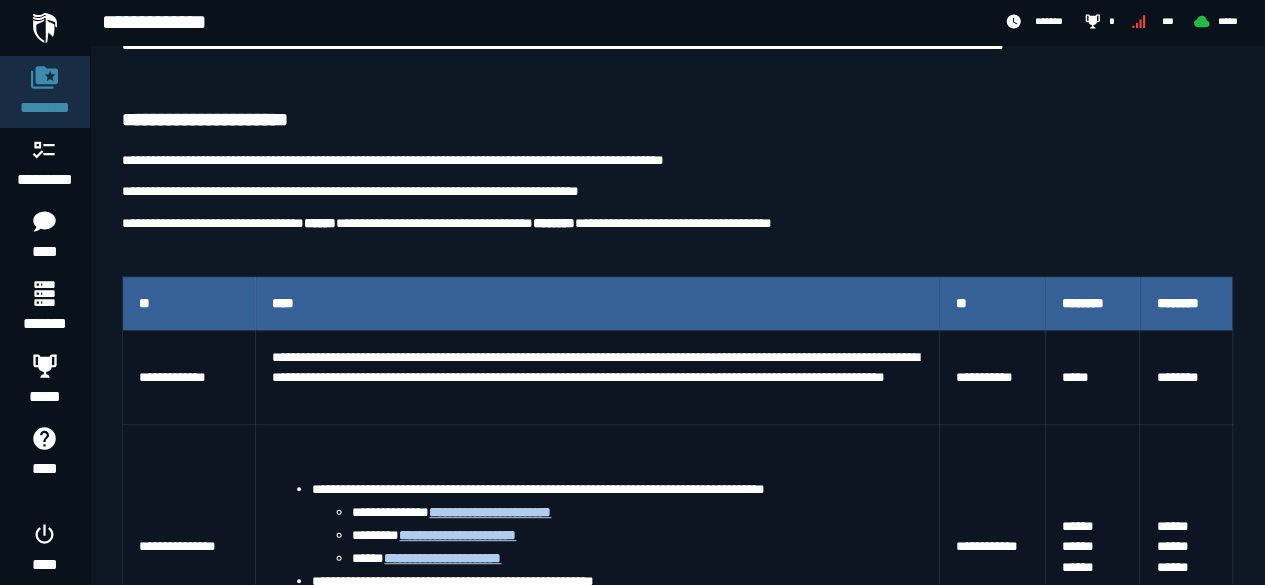 click on "**********" at bounding box center [677, 832] 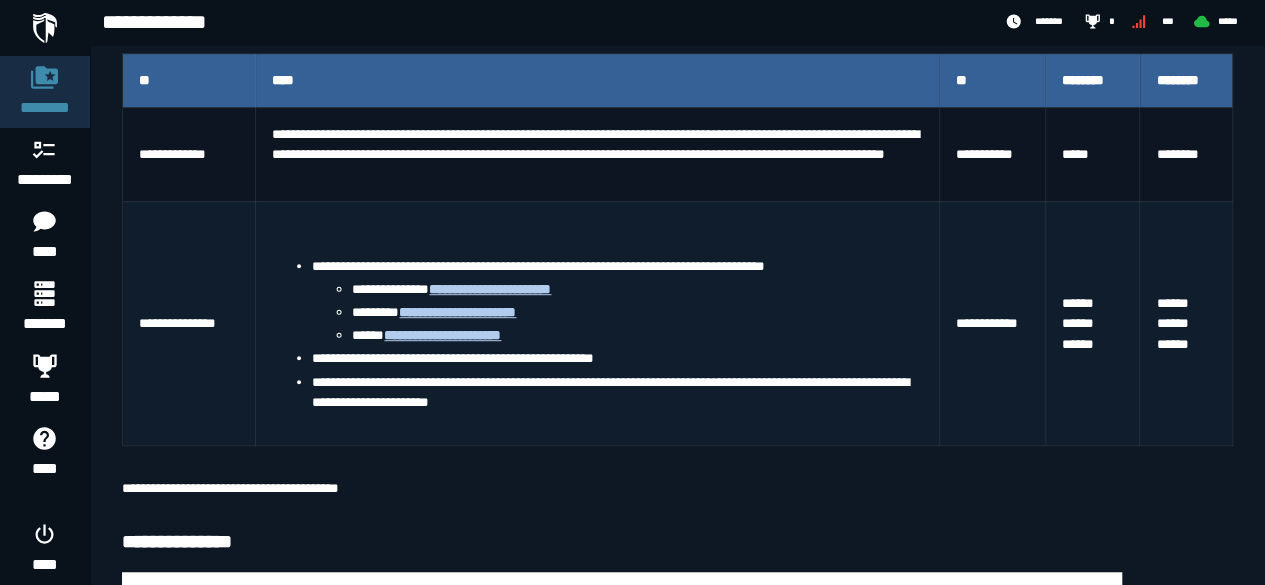 scroll, scrollTop: 444, scrollLeft: 0, axis: vertical 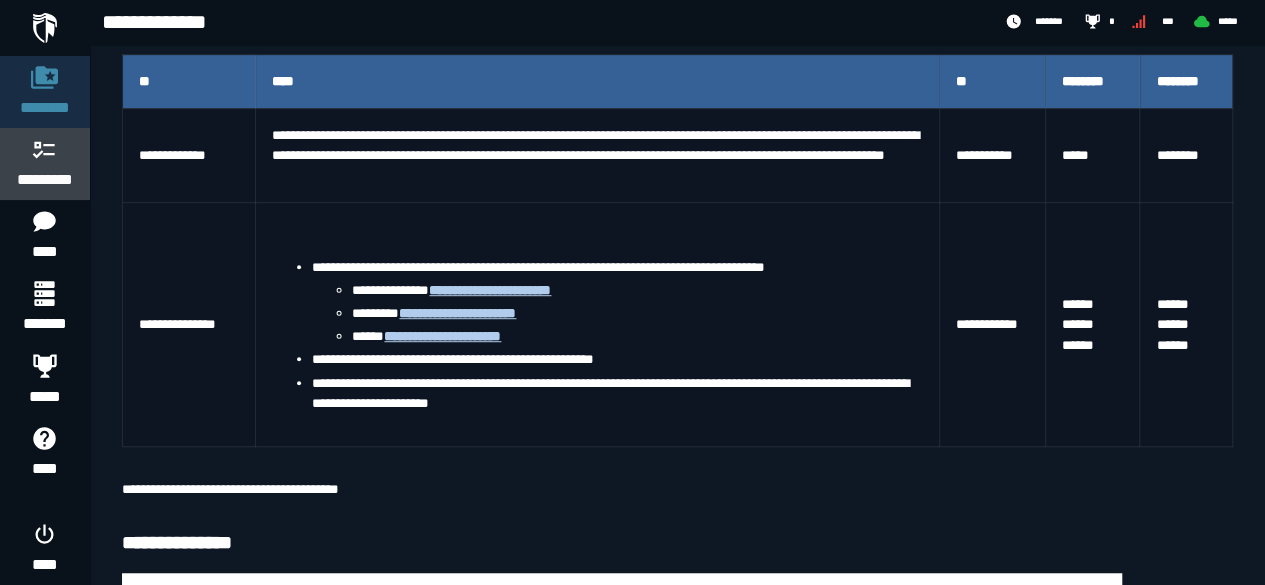 click at bounding box center [45, 149] 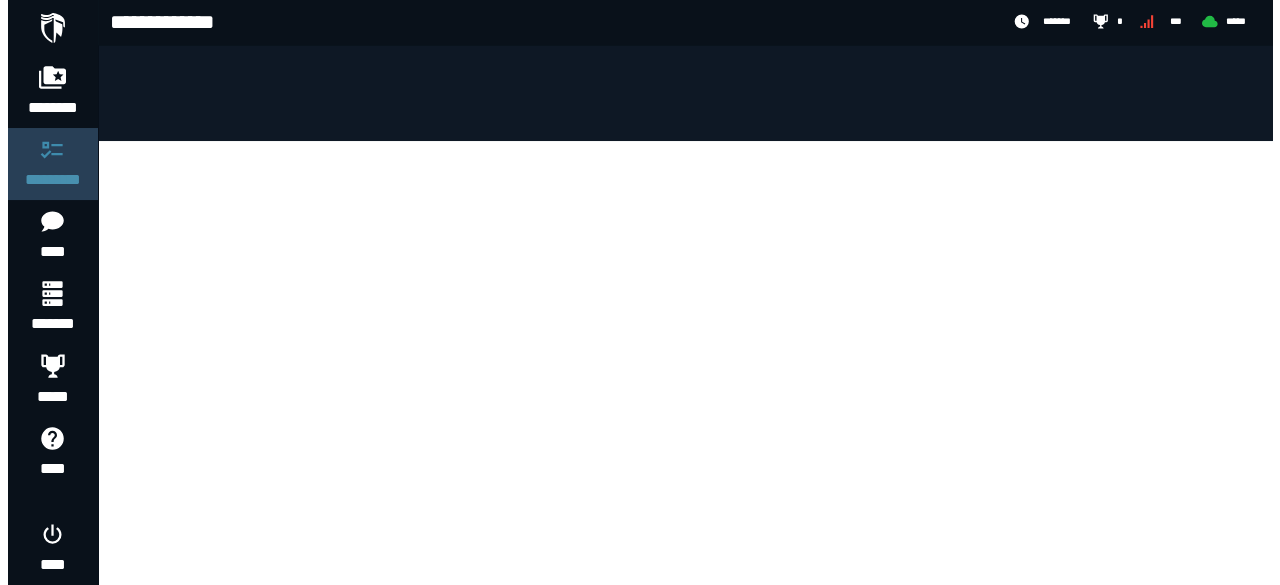 scroll, scrollTop: 0, scrollLeft: 0, axis: both 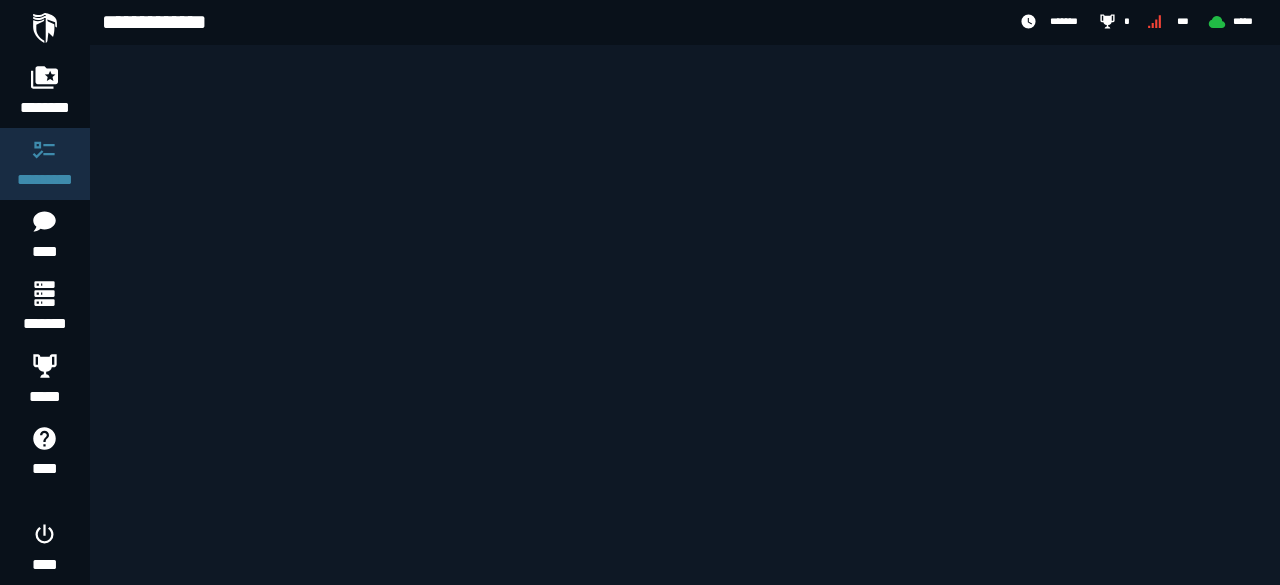 click at bounding box center [685, 315] 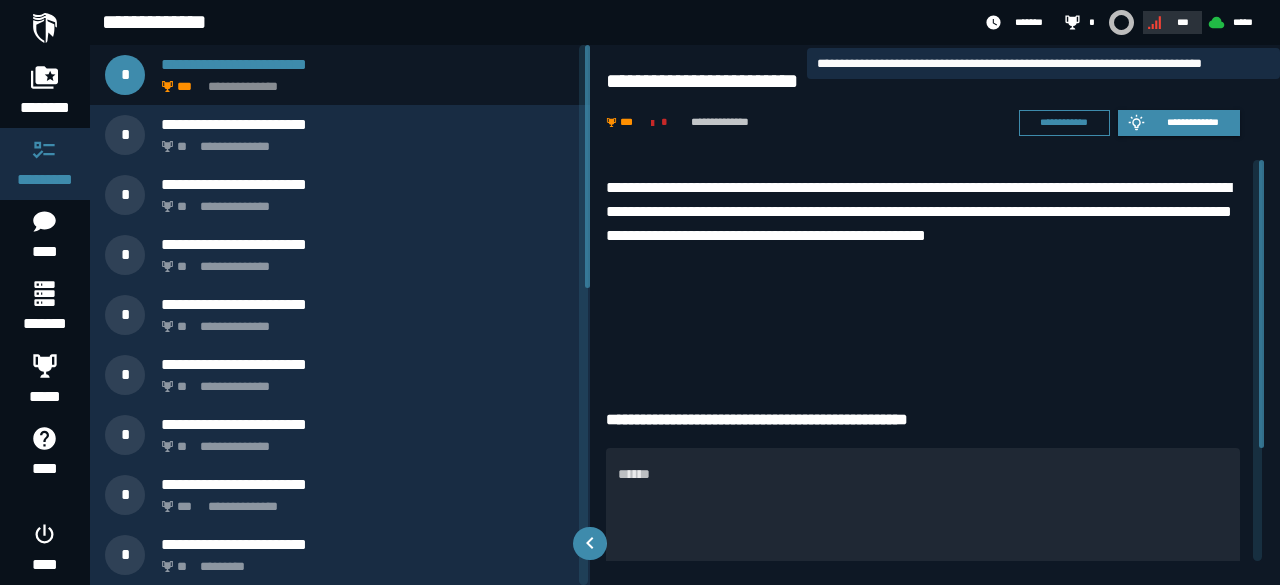 click on "***" at bounding box center [1170, 22] 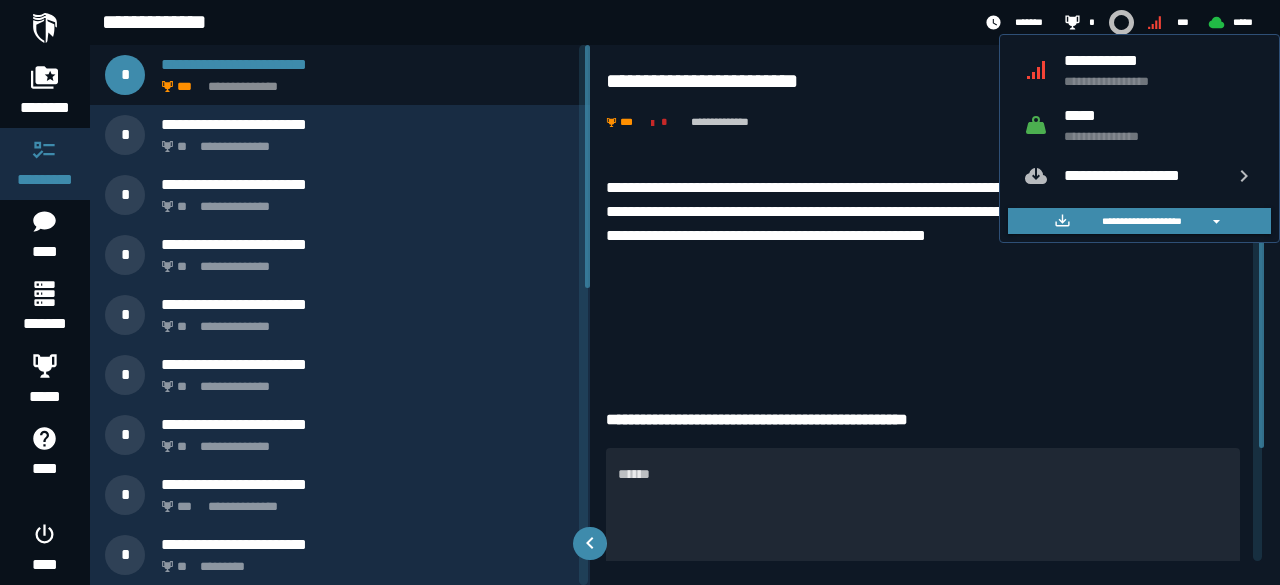 click on "**********" at bounding box center (1160, 60) 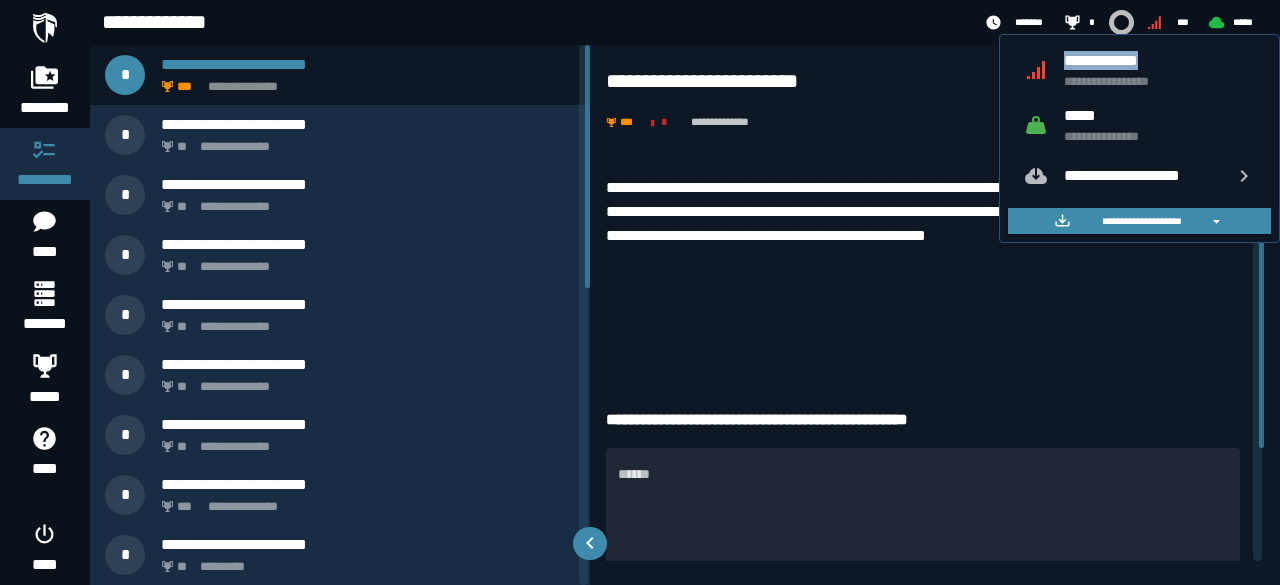 click on "**********" at bounding box center [1160, 60] 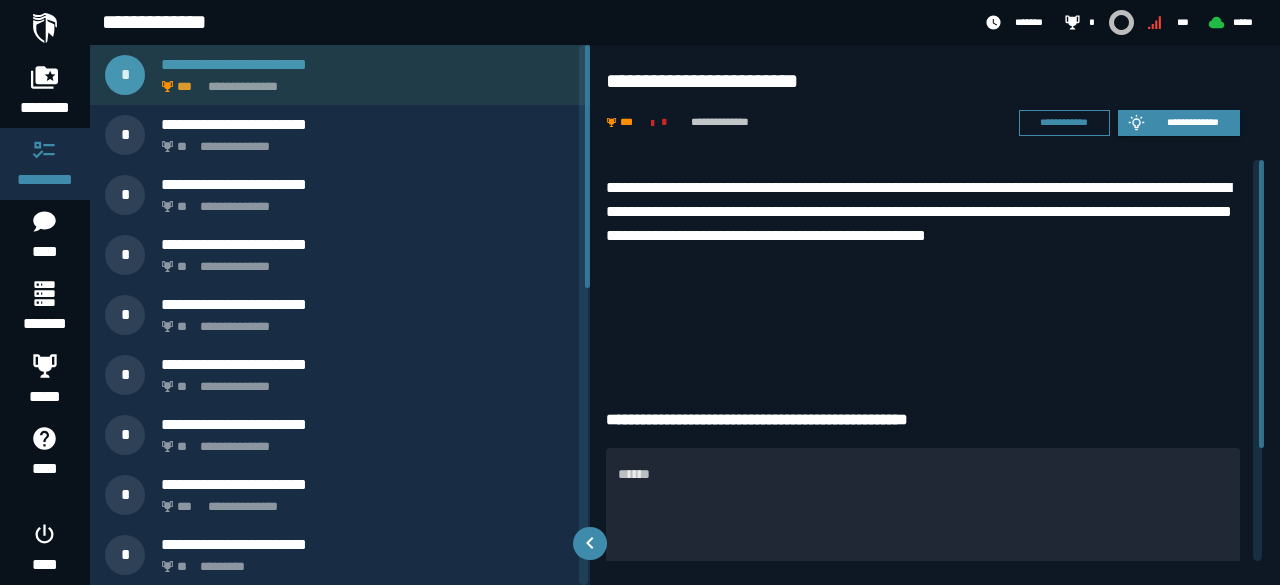 click on "**********" at bounding box center (364, 81) 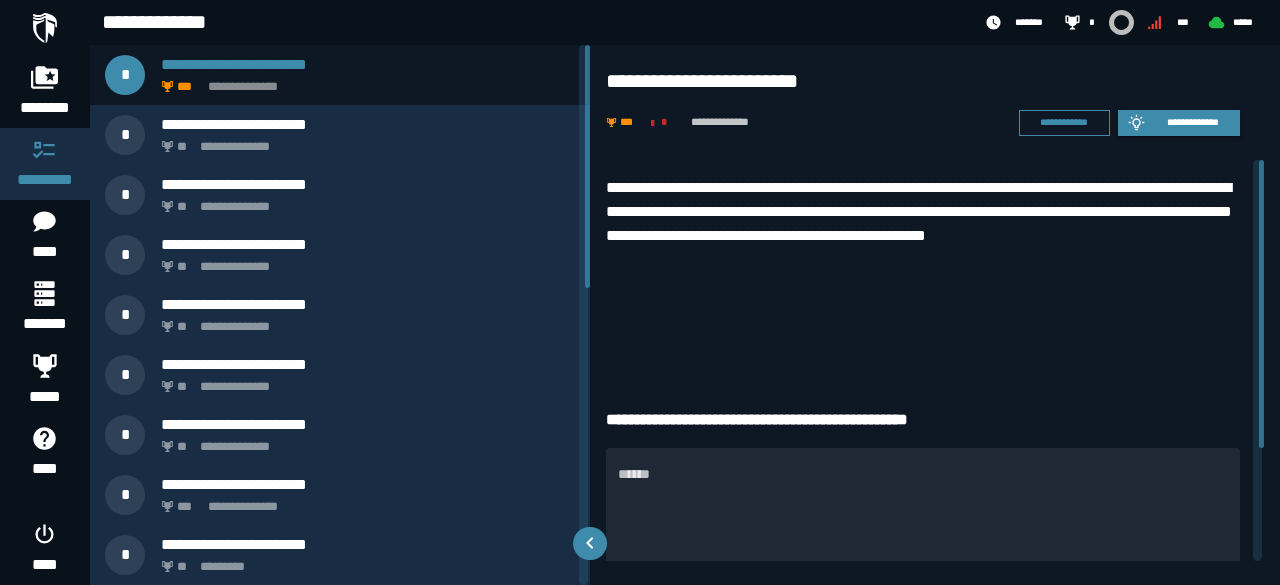 click on "**********" at bounding box center (923, 268) 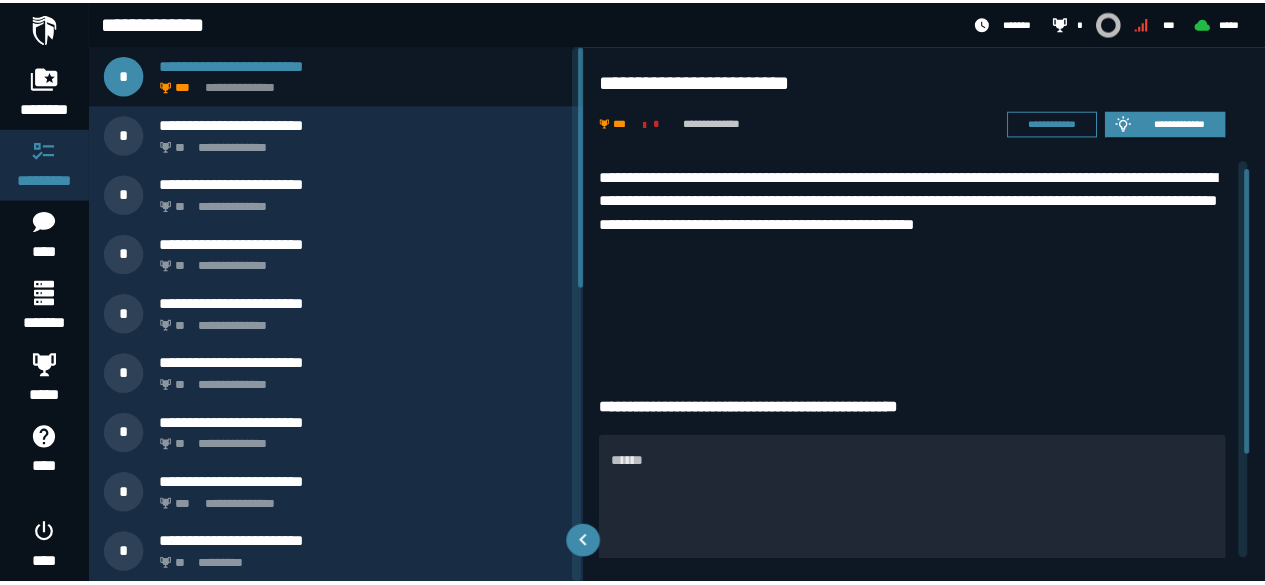 scroll, scrollTop: 13, scrollLeft: 0, axis: vertical 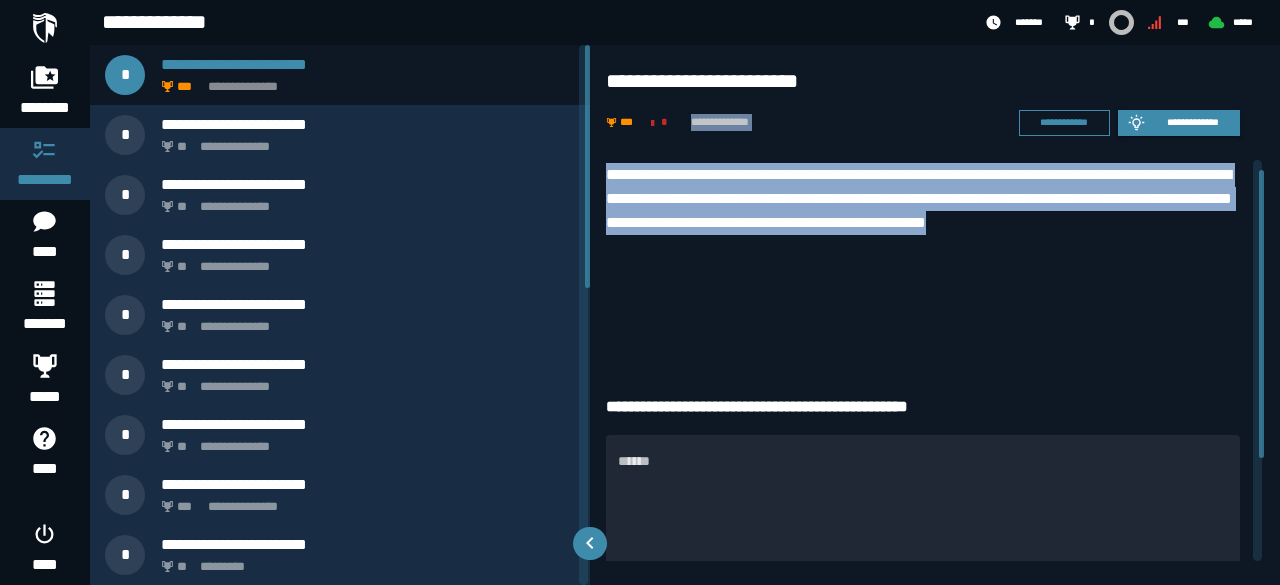 drag, startPoint x: 685, startPoint y: 110, endPoint x: 824, endPoint y: 327, distance: 257.7014 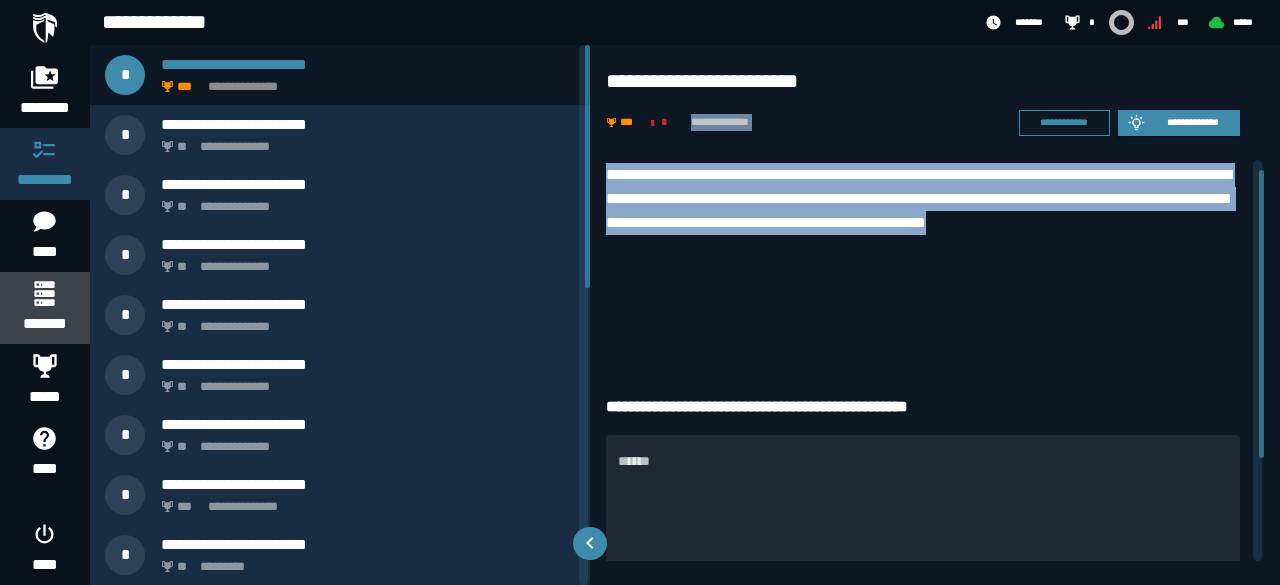 click on "*******" at bounding box center (44, 308) 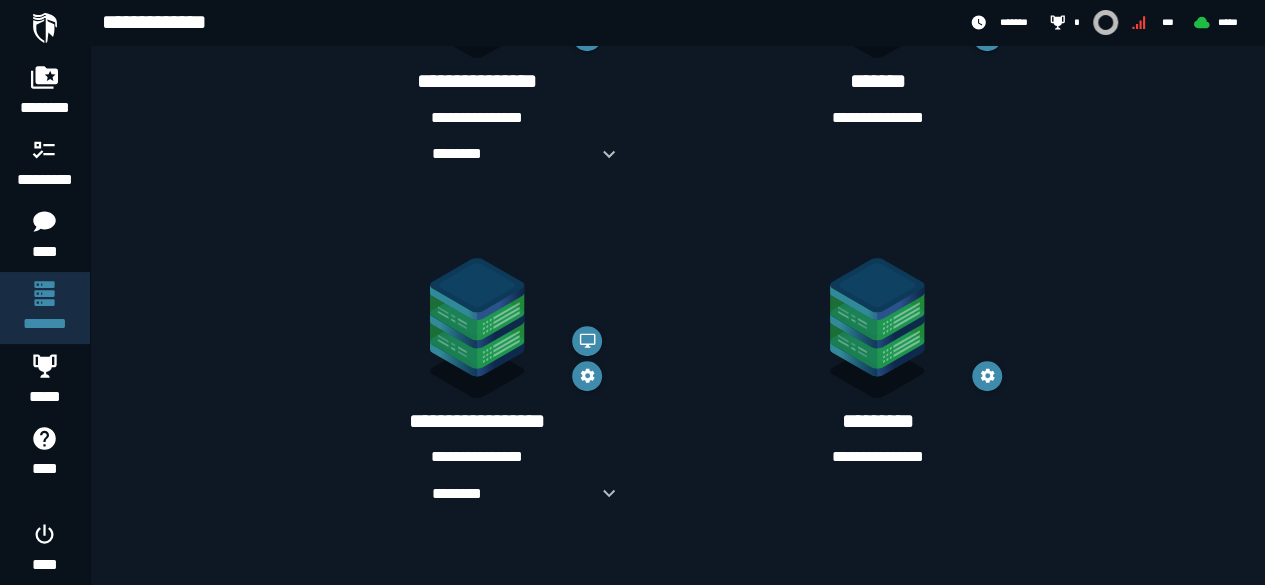 scroll, scrollTop: 528, scrollLeft: 0, axis: vertical 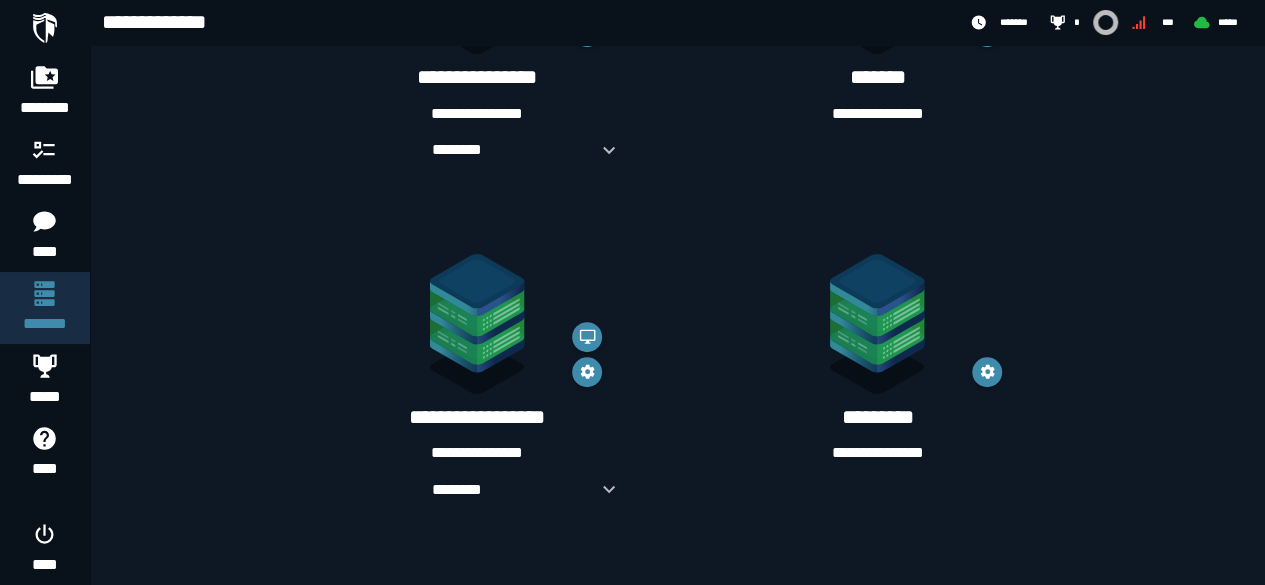 click on "**********" at bounding box center (877, 360) 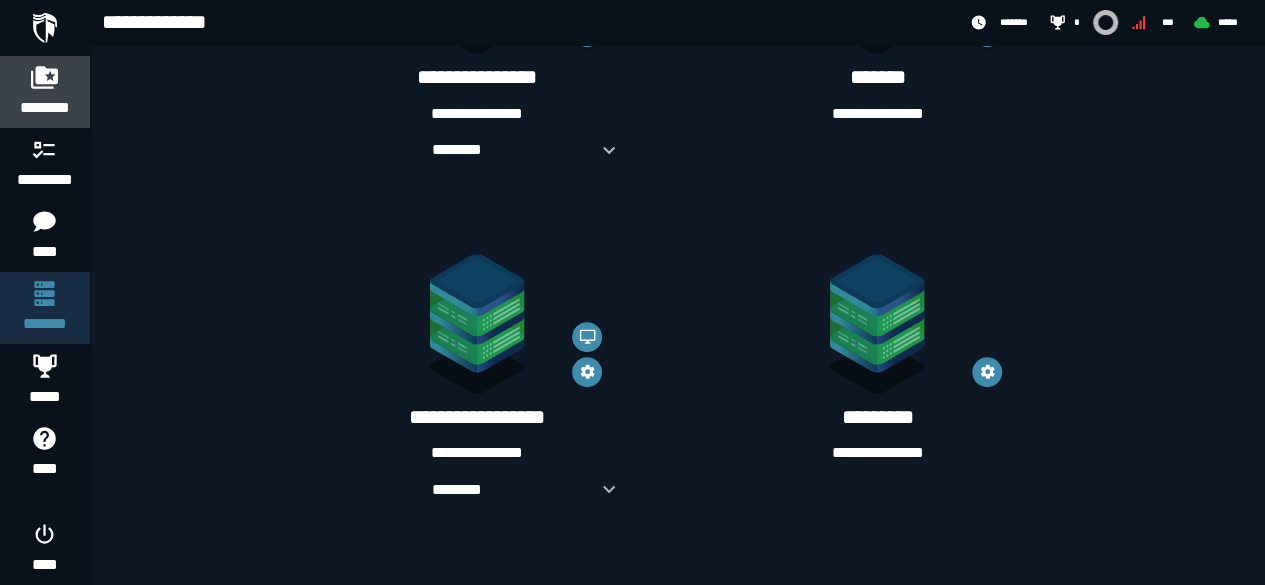 click on "********" at bounding box center [45, 108] 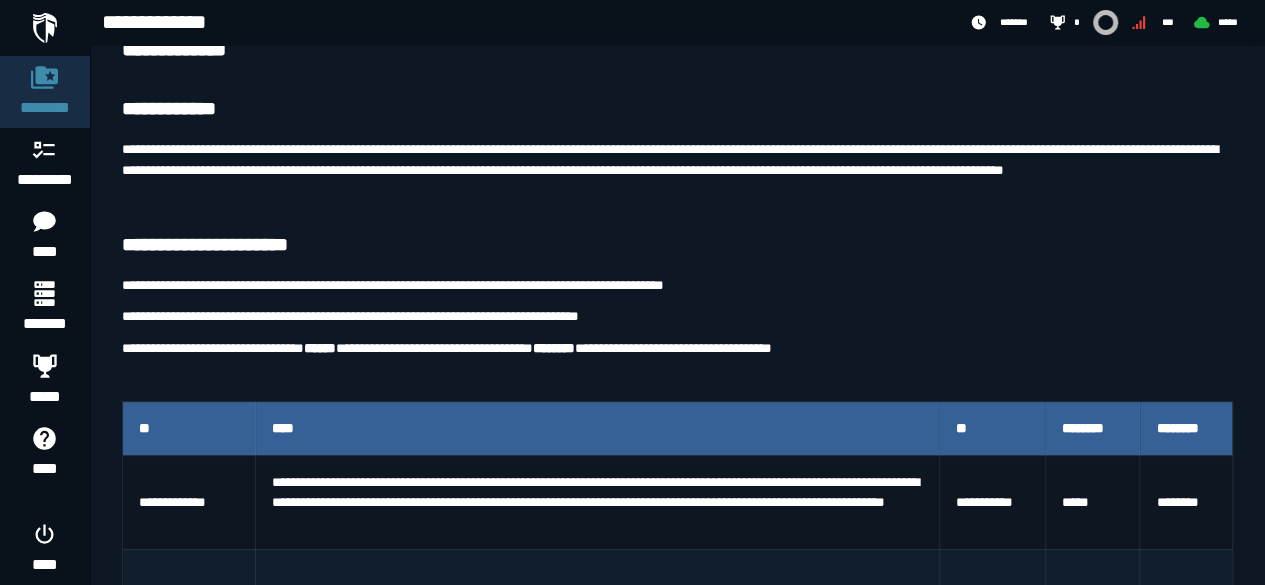 scroll, scrollTop: 0, scrollLeft: 0, axis: both 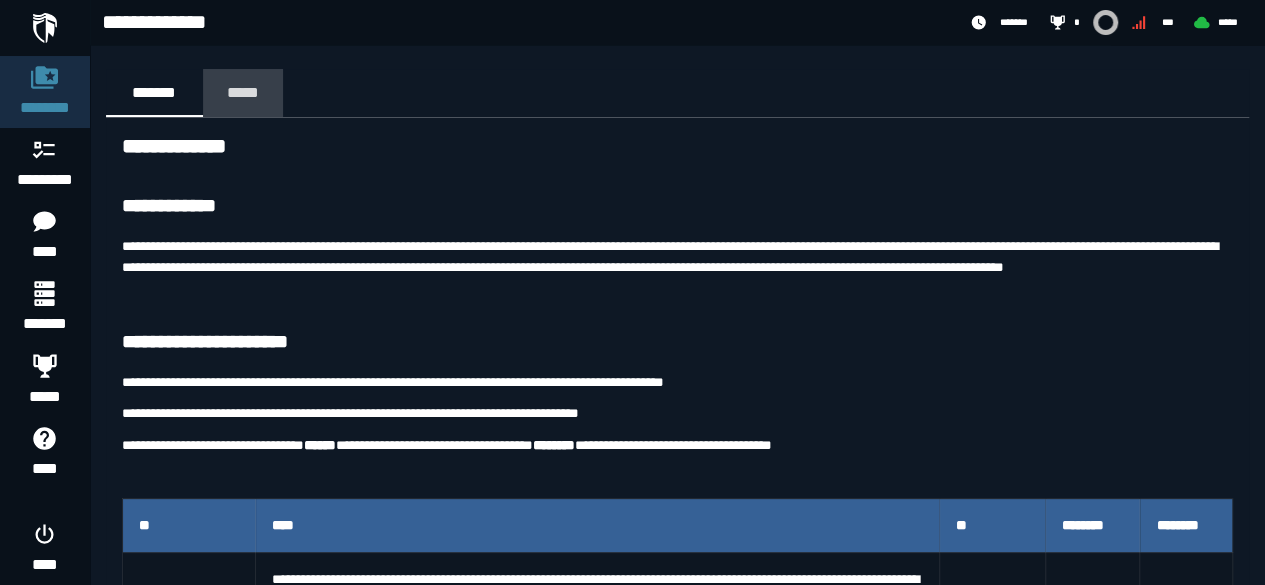 click on "*****" at bounding box center (243, 92) 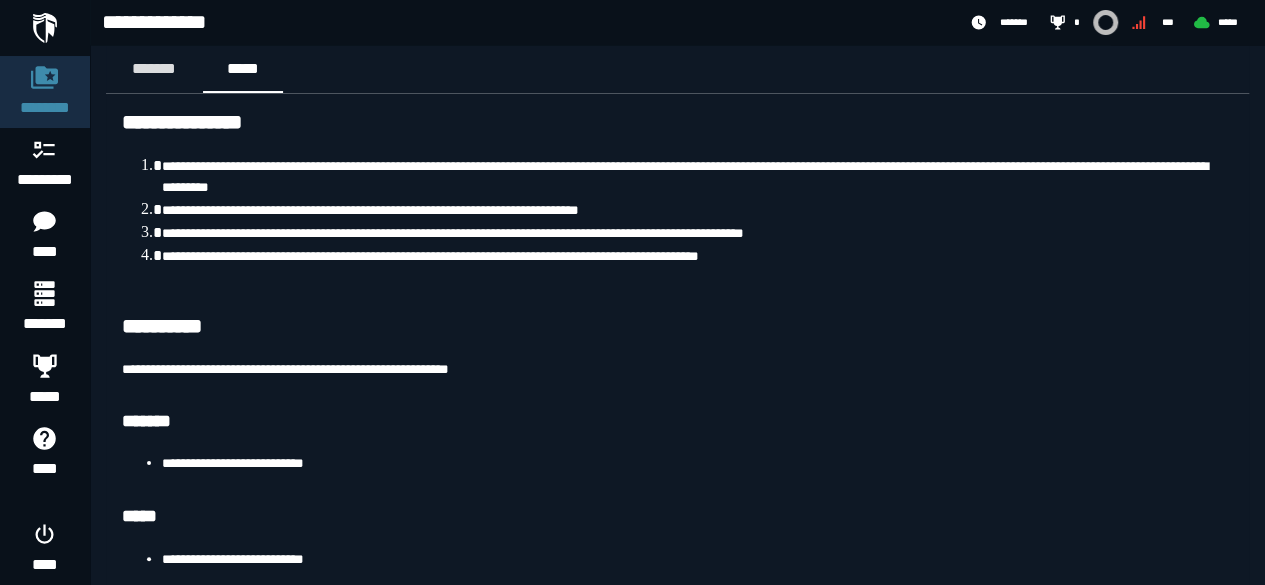 scroll, scrollTop: 0, scrollLeft: 0, axis: both 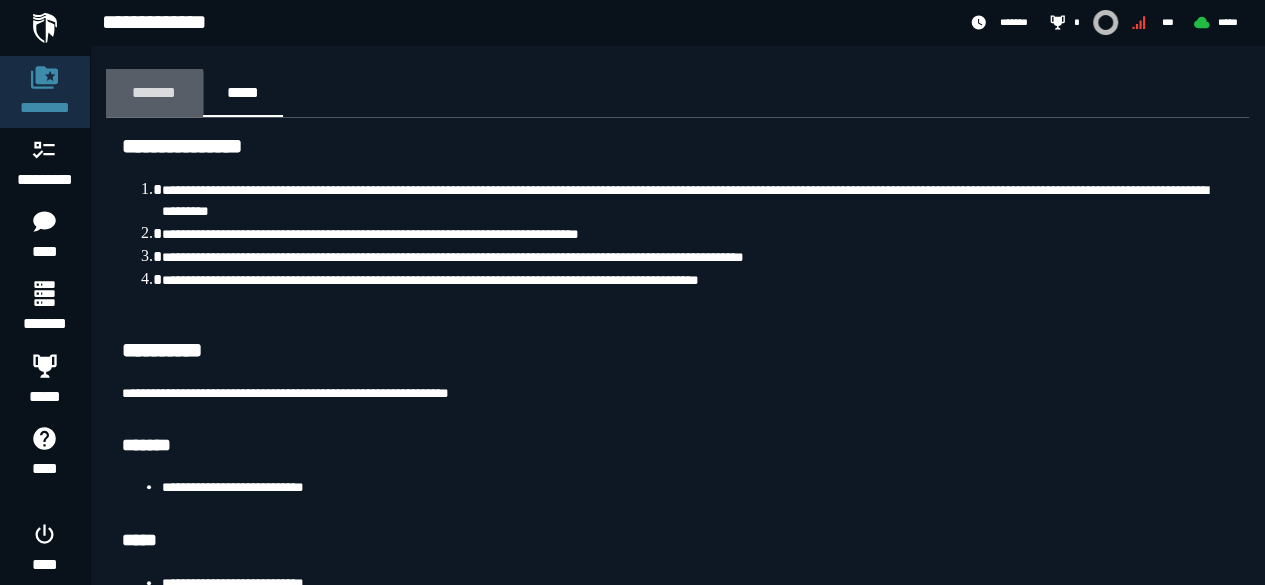 click on "*******" at bounding box center (154, 92) 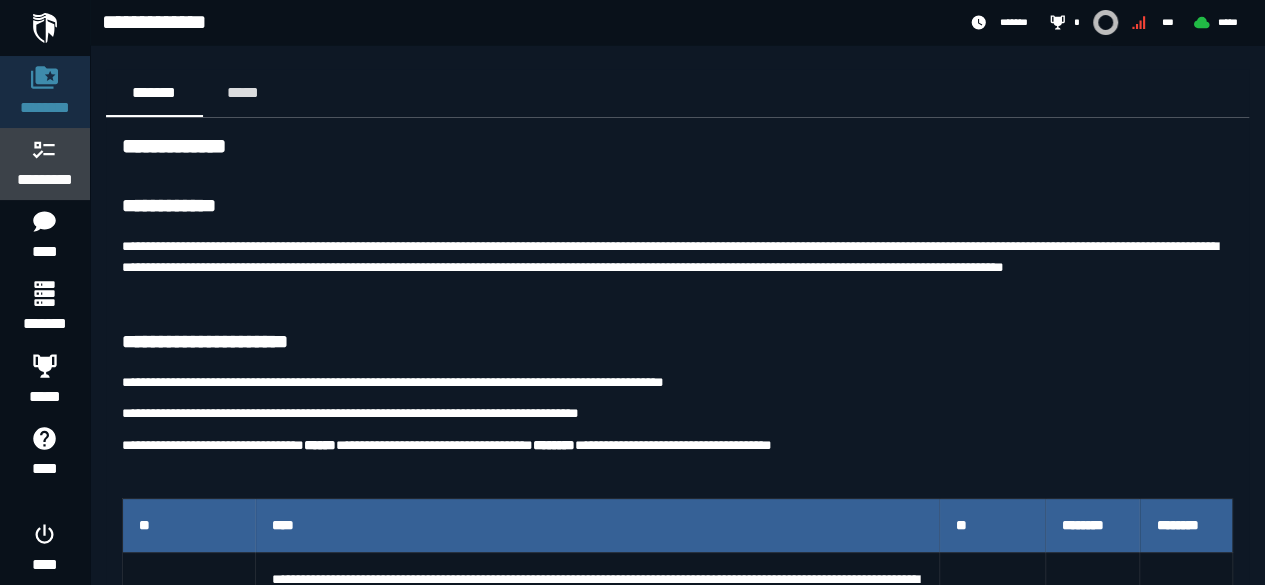 click on "*********" at bounding box center (45, 180) 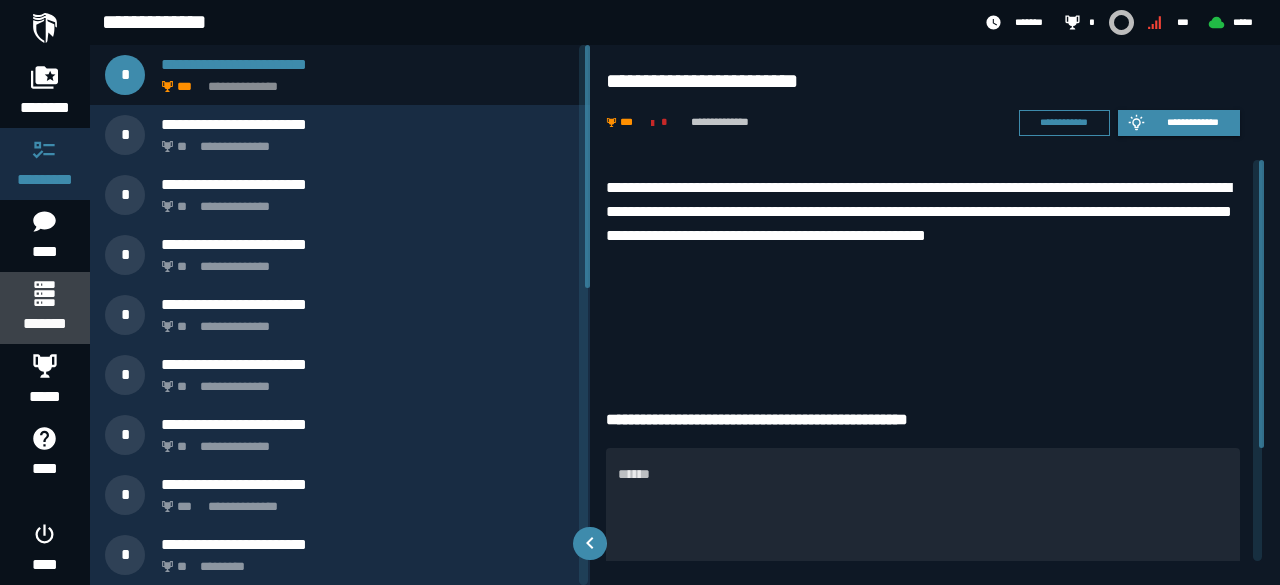 click on "*******" at bounding box center (44, 324) 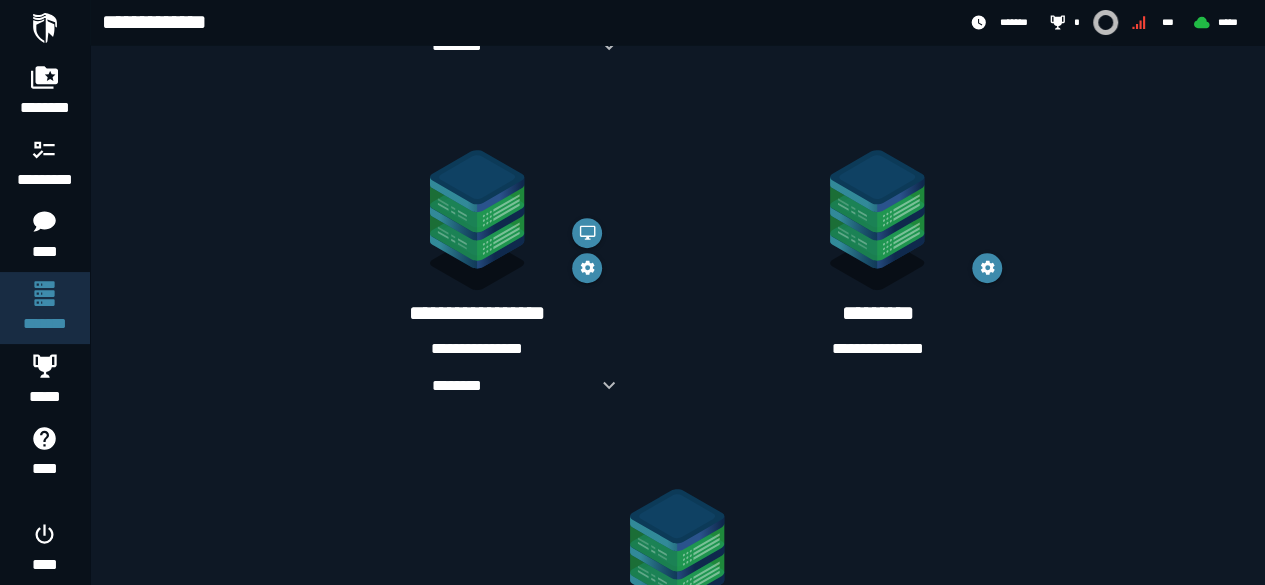 scroll, scrollTop: 494, scrollLeft: 0, axis: vertical 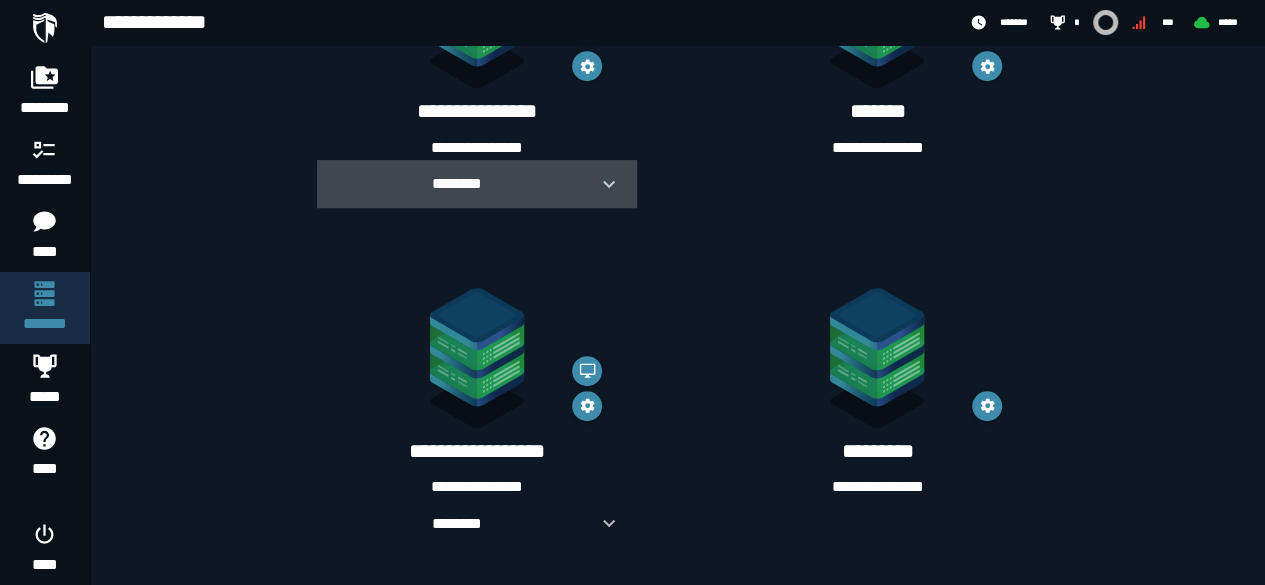 click 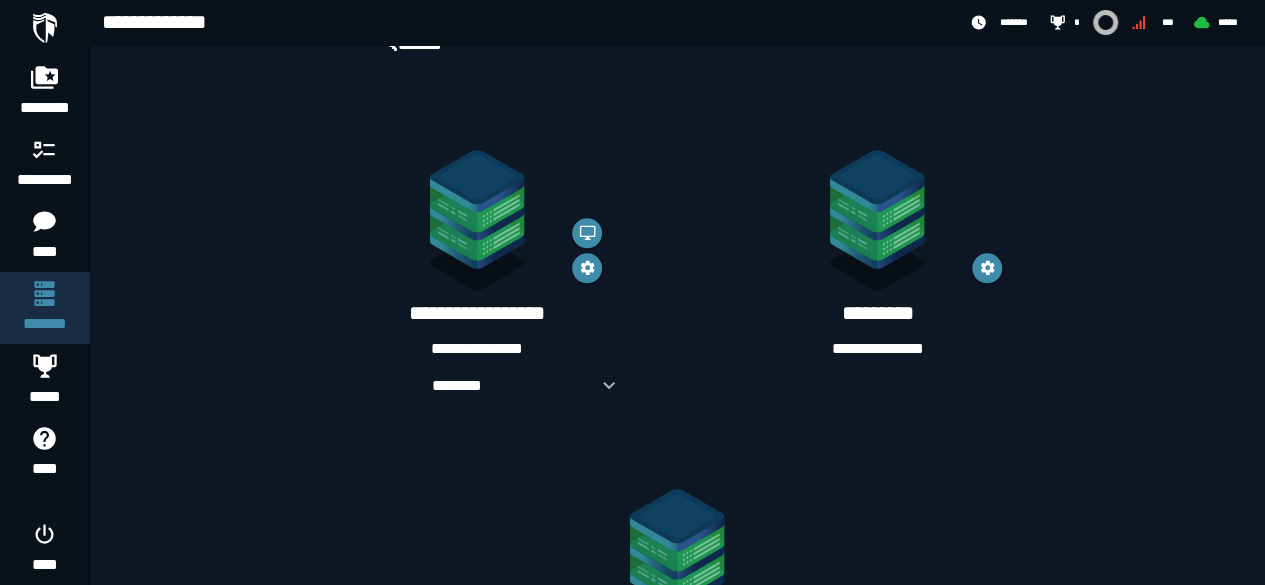 scroll, scrollTop: 881, scrollLeft: 0, axis: vertical 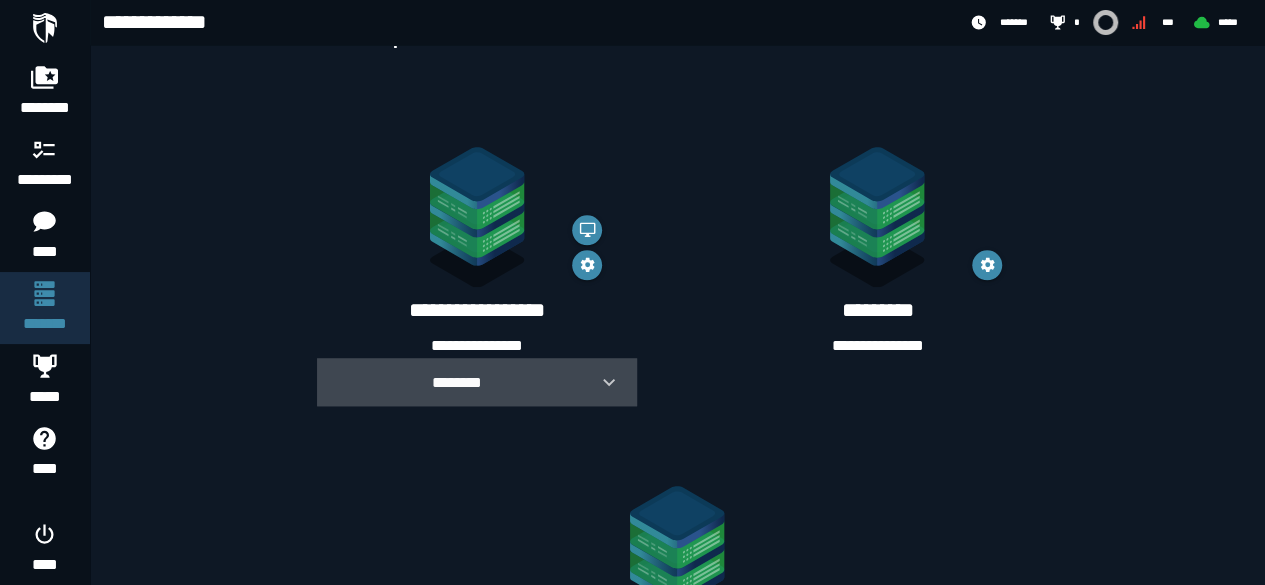 click 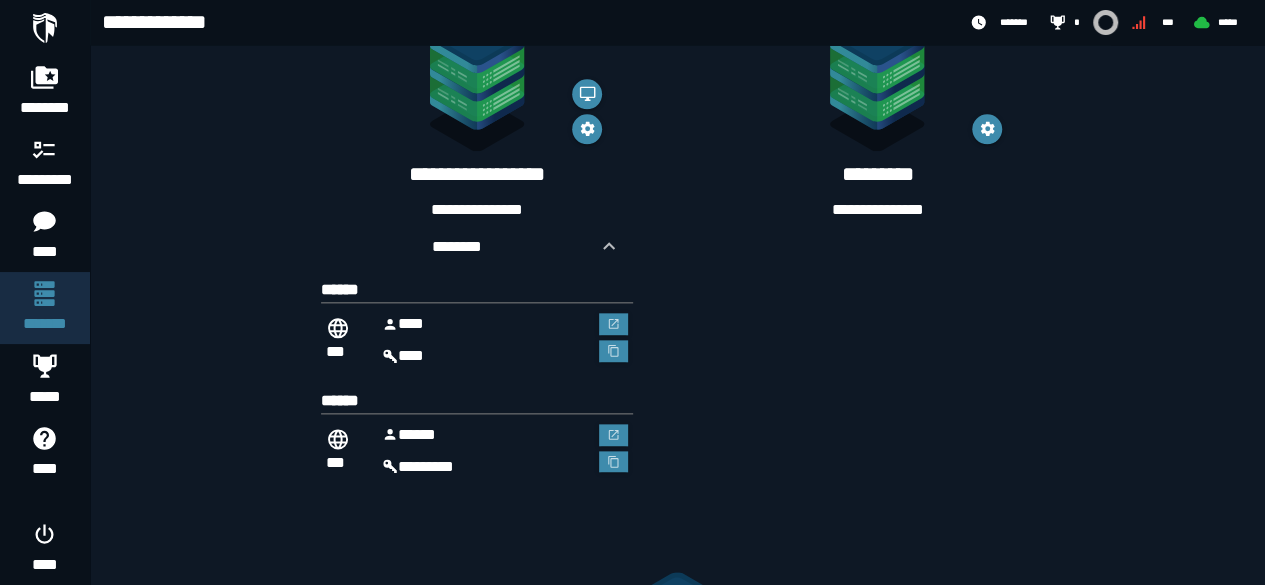 scroll, scrollTop: 1018, scrollLeft: 0, axis: vertical 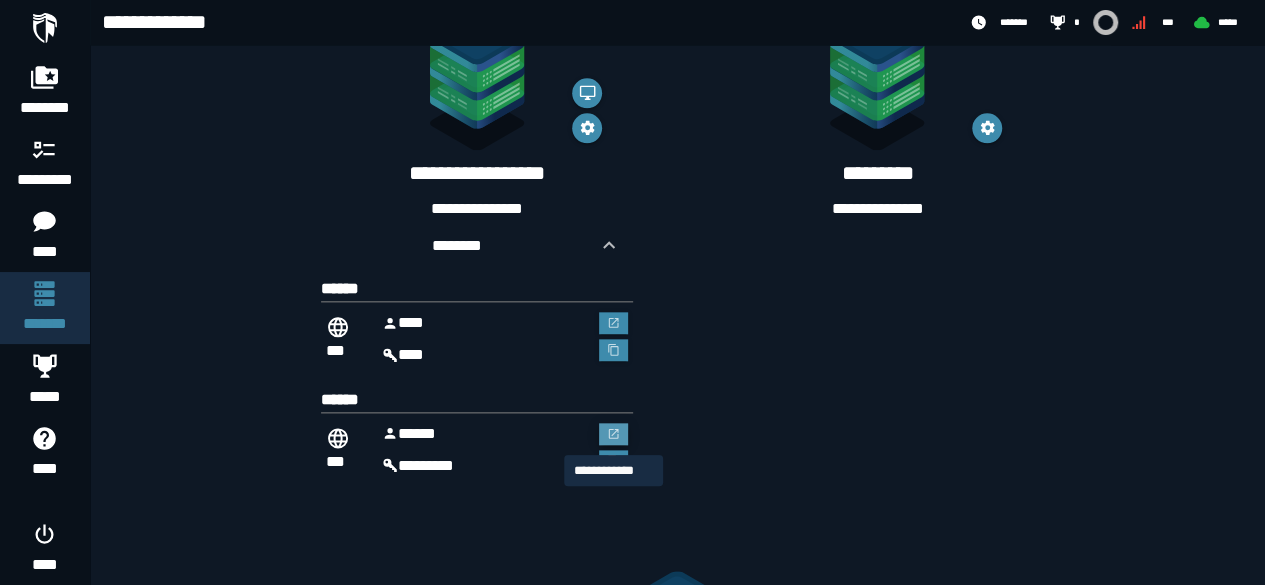 click 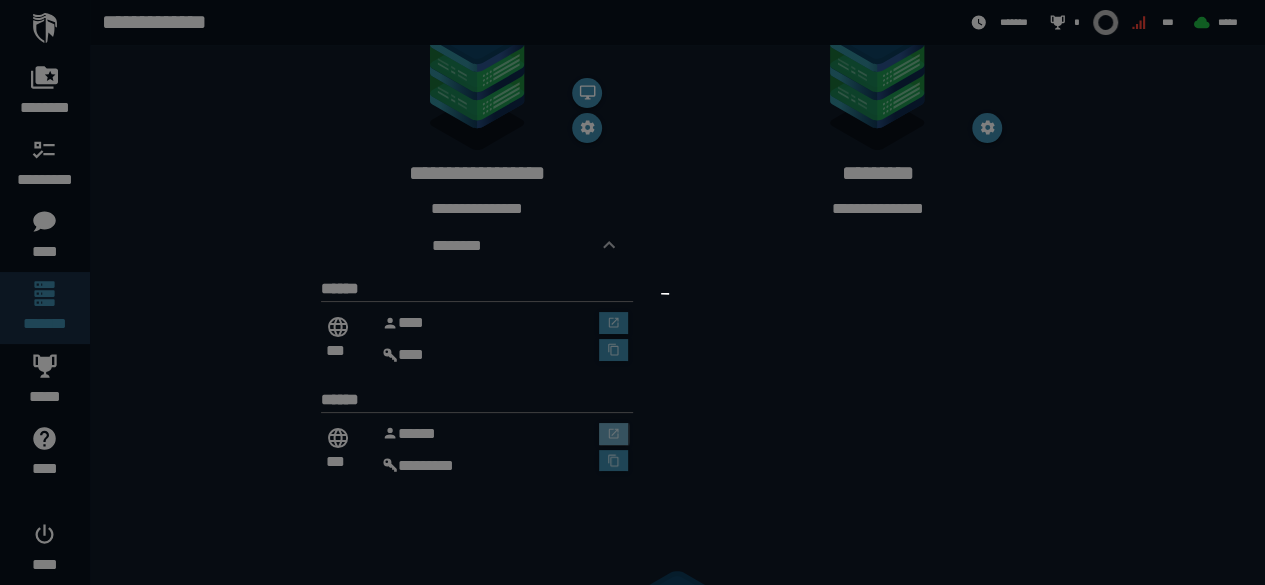 scroll, scrollTop: 0, scrollLeft: 0, axis: both 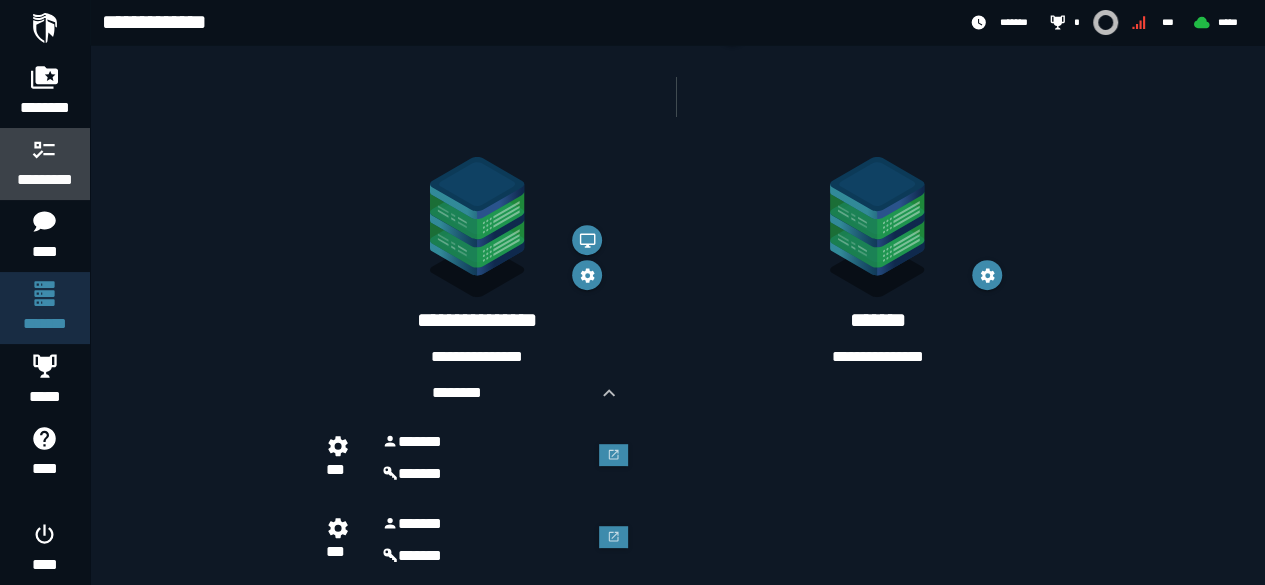 click 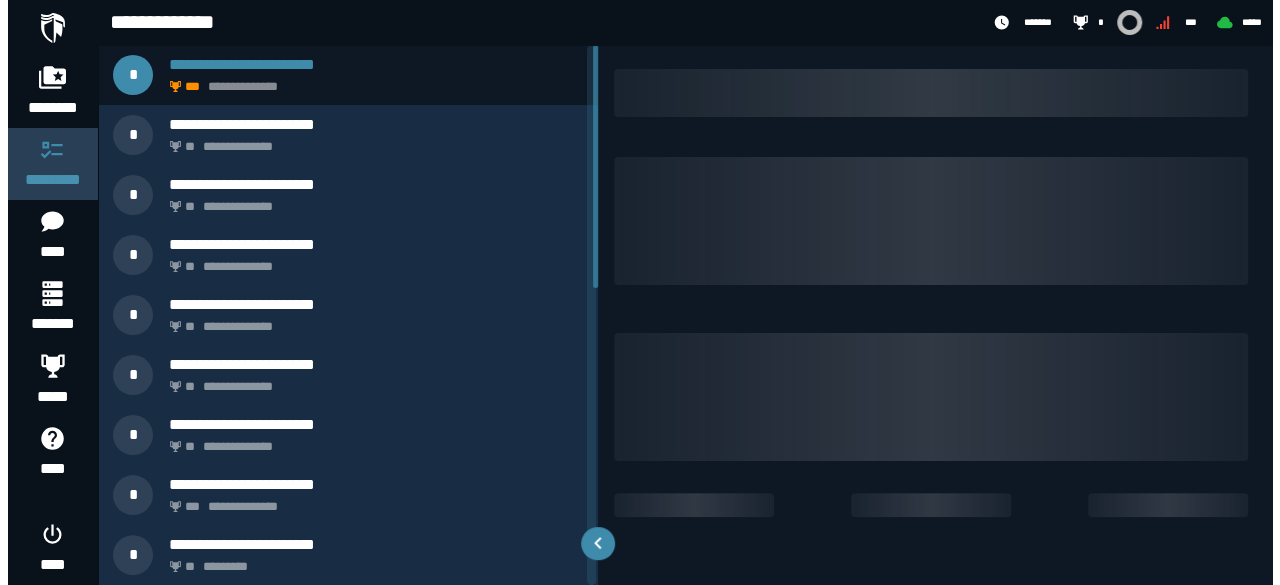 scroll, scrollTop: 0, scrollLeft: 0, axis: both 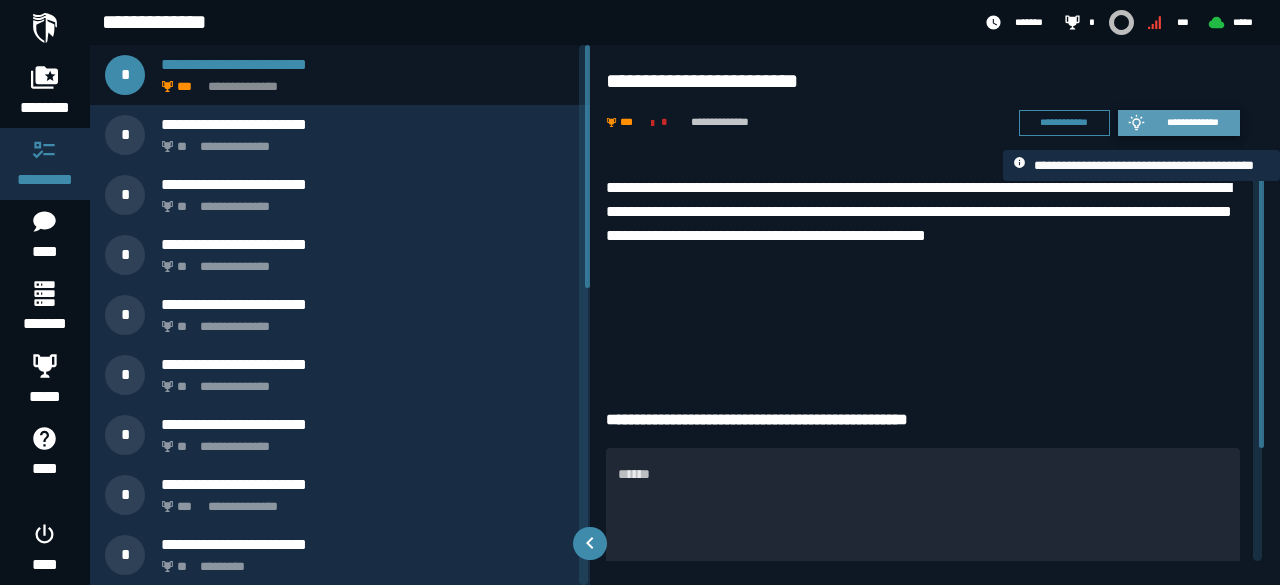 click on "**********" at bounding box center (1193, 122) 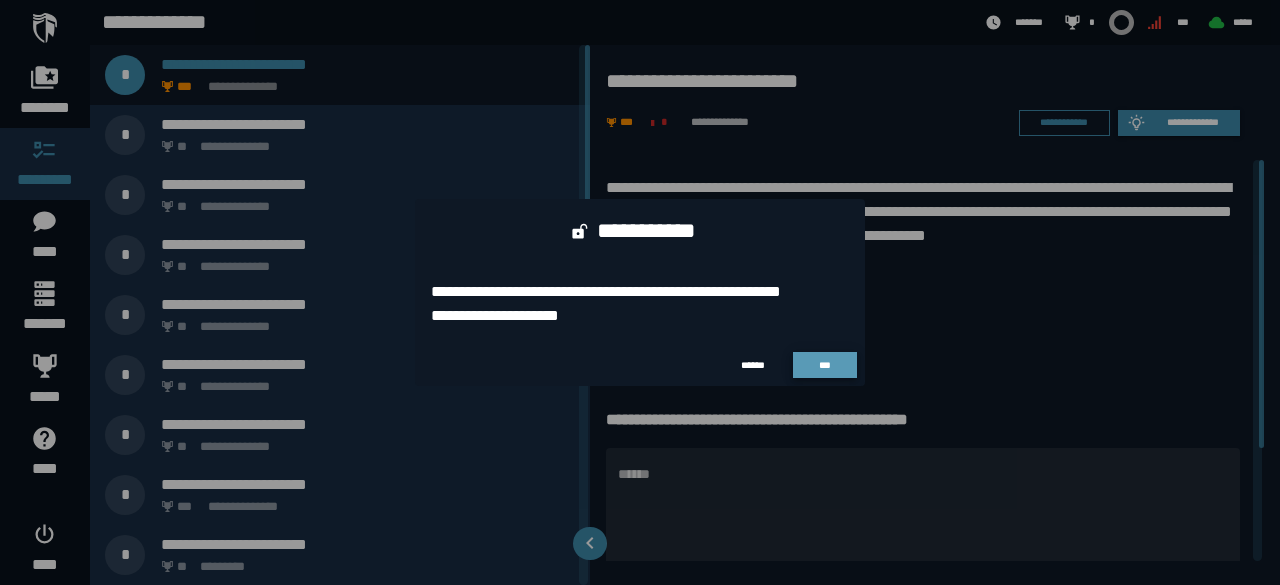 click on "***" at bounding box center [825, 365] 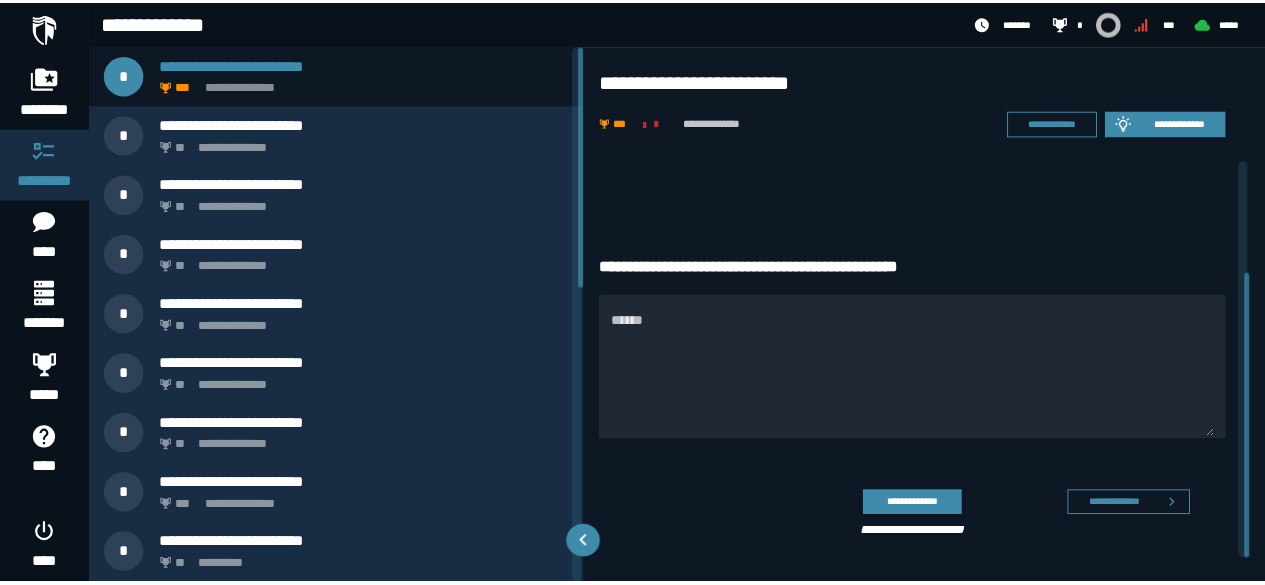 scroll, scrollTop: 157, scrollLeft: 0, axis: vertical 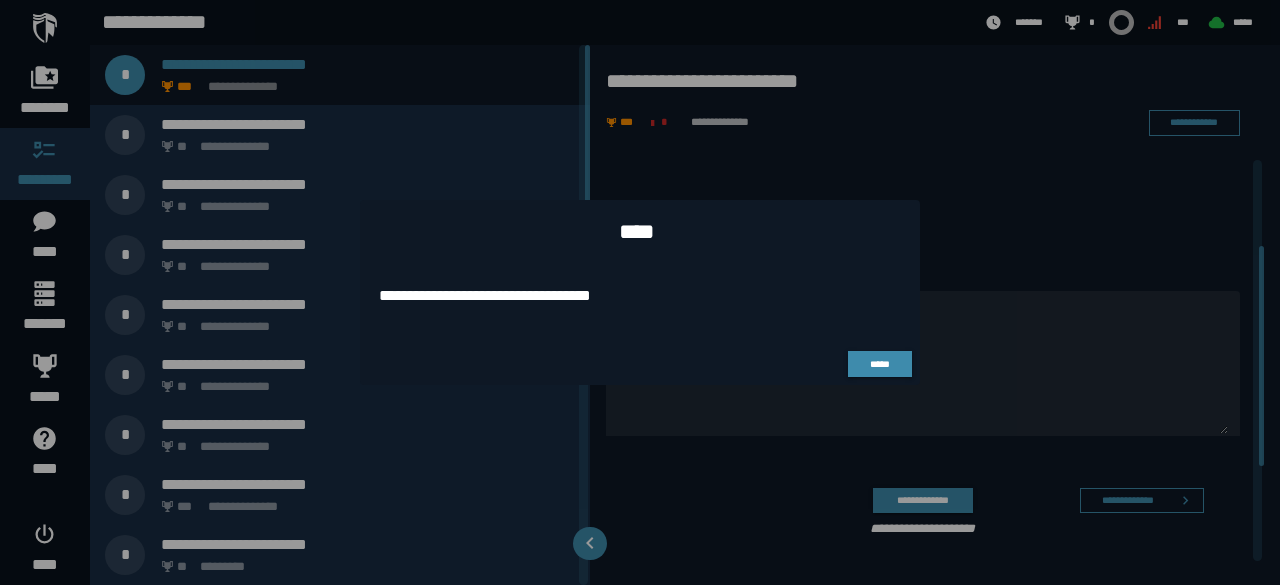 drag, startPoint x: 645, startPoint y: 298, endPoint x: 374, endPoint y: 293, distance: 271.0461 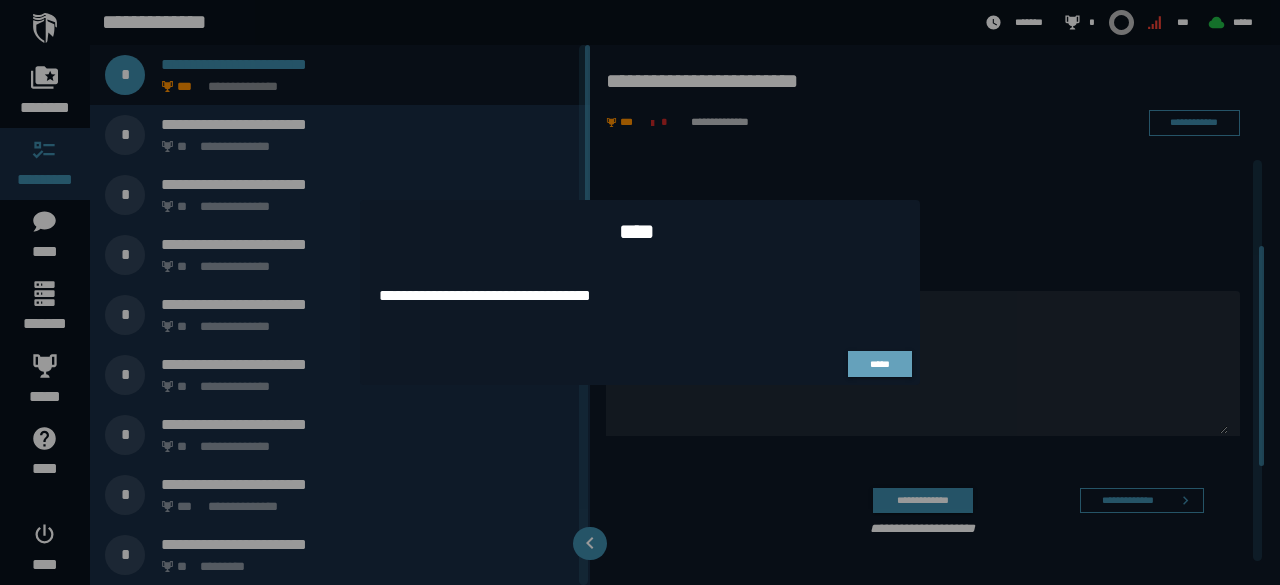 click at bounding box center [640, 292] 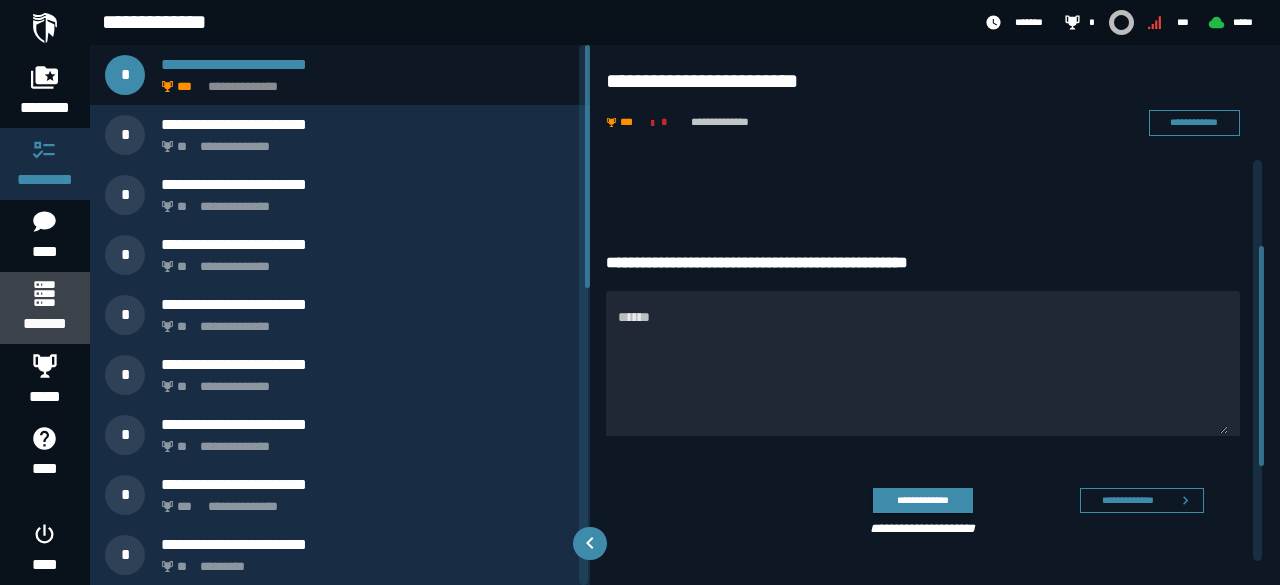 click 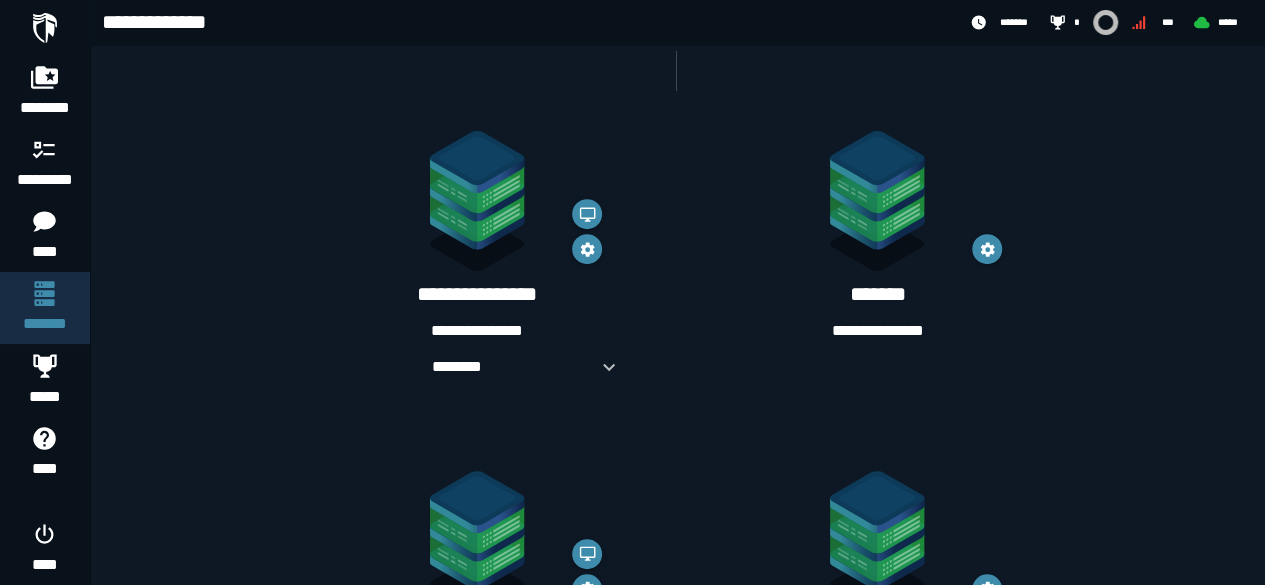scroll, scrollTop: 312, scrollLeft: 0, axis: vertical 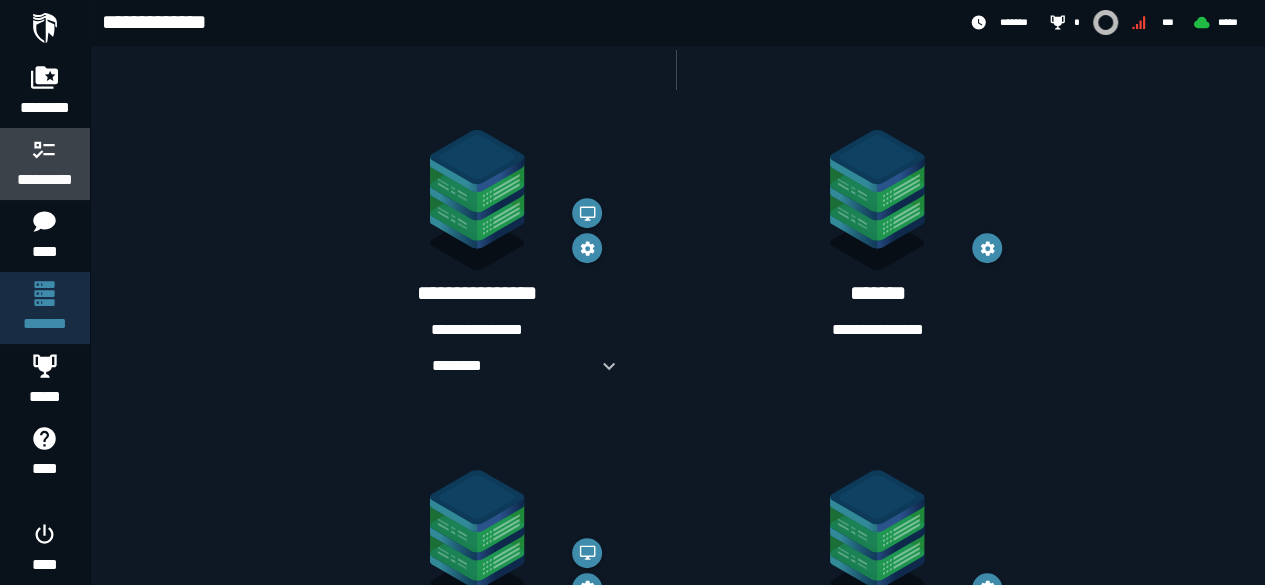 click on "*********" at bounding box center [45, 180] 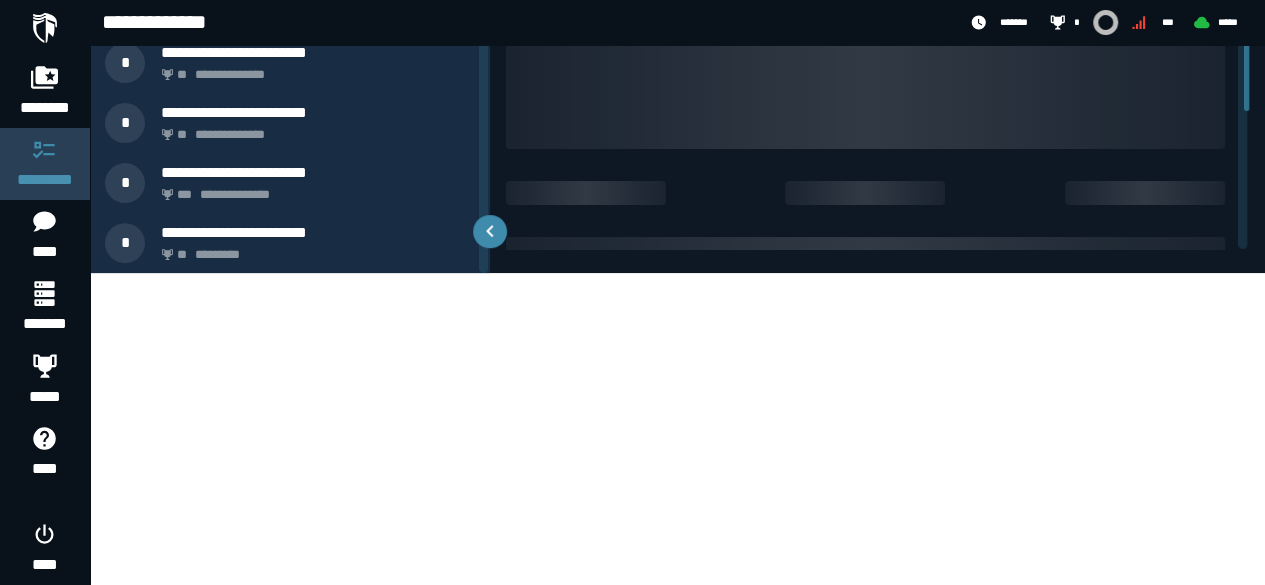 scroll, scrollTop: 0, scrollLeft: 0, axis: both 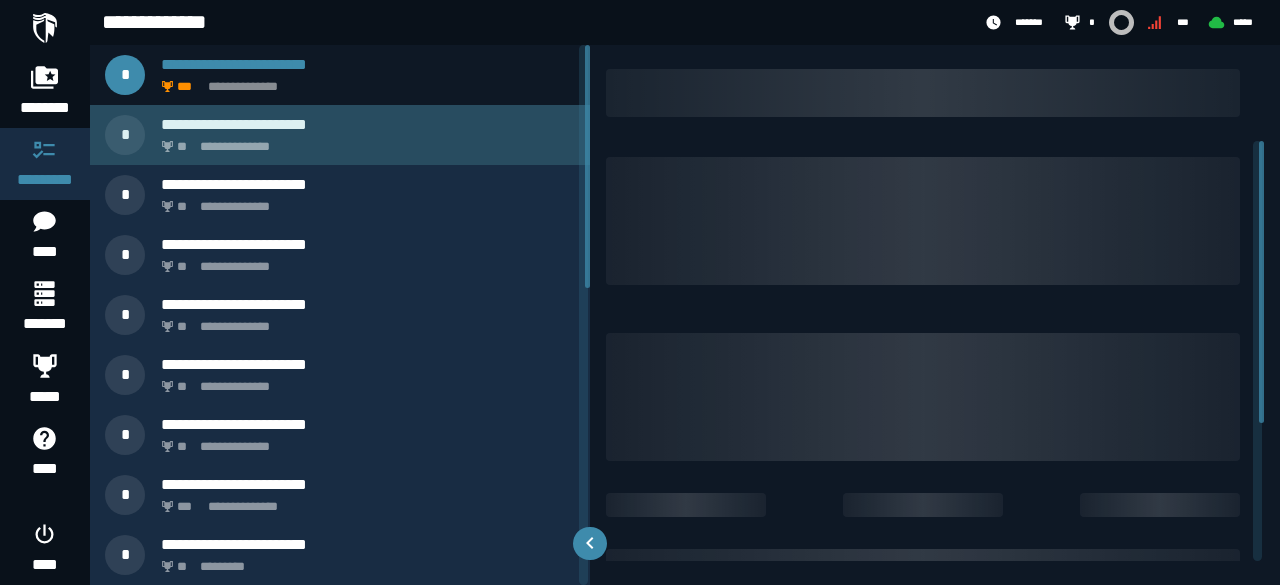 click on "**********" 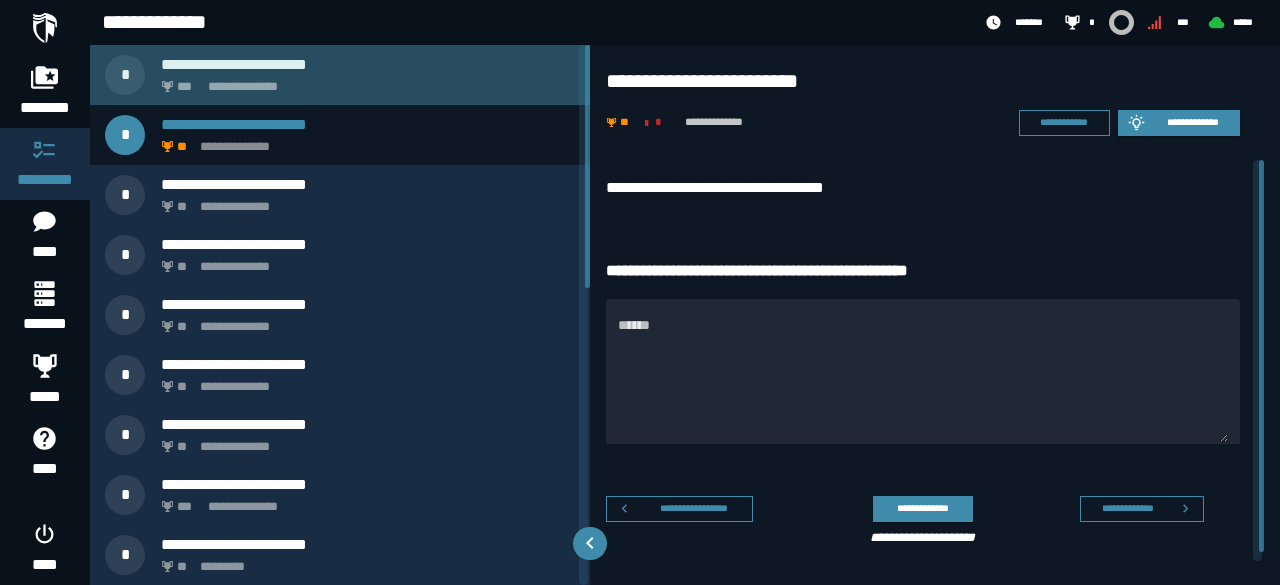 click on "**********" 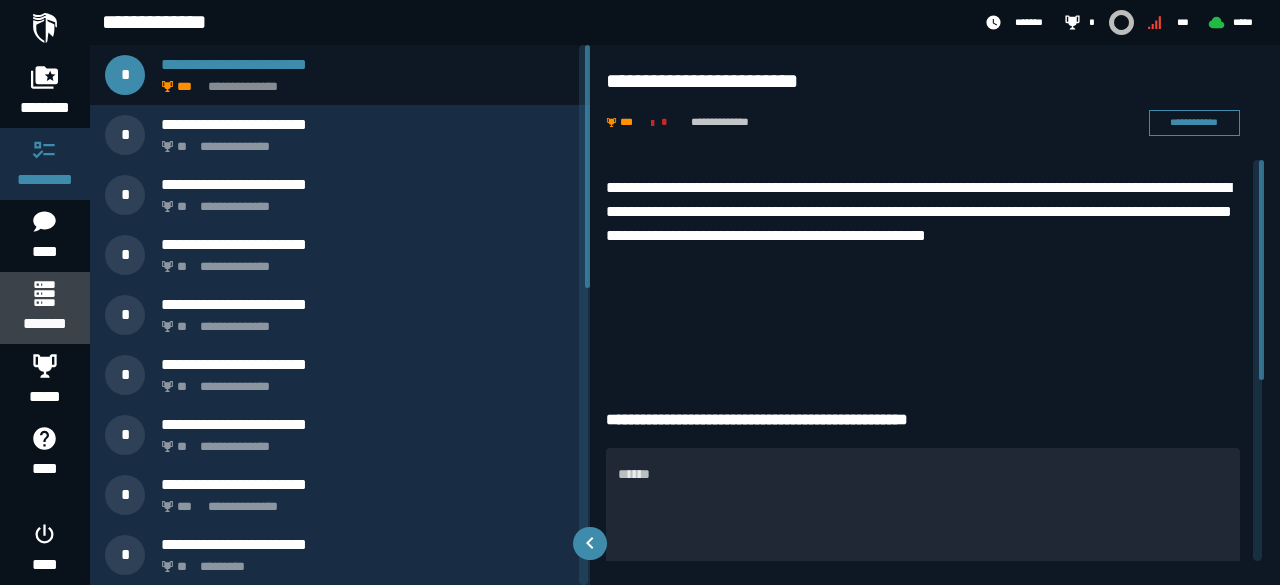 click on "*******" at bounding box center [44, 308] 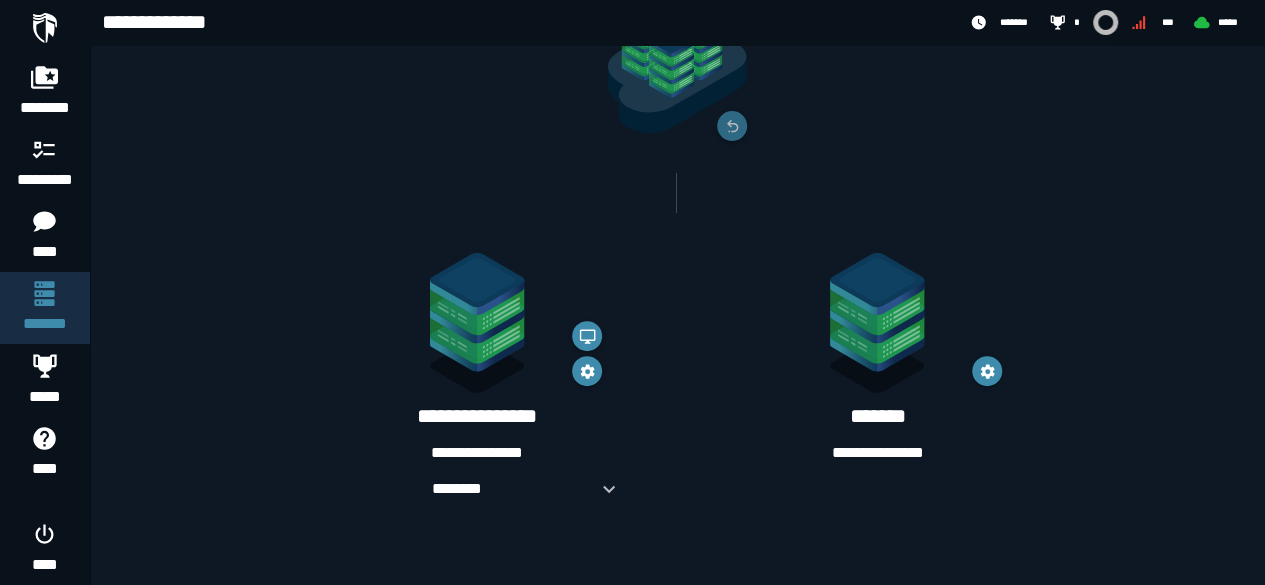 scroll, scrollTop: 171, scrollLeft: 0, axis: vertical 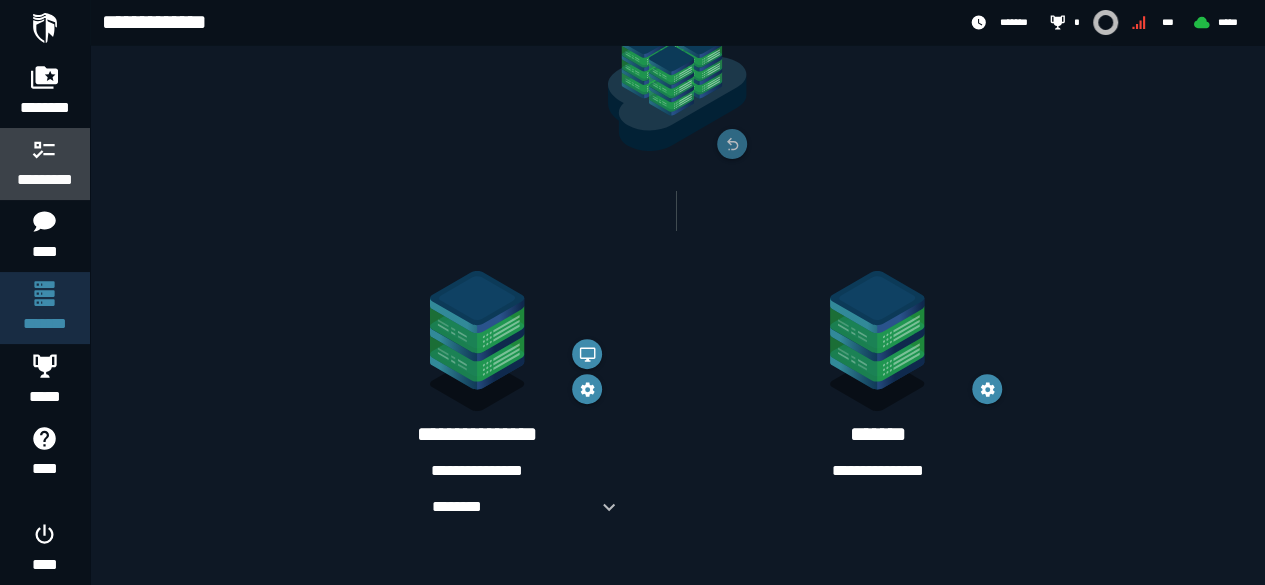 click on "*********" at bounding box center [45, 180] 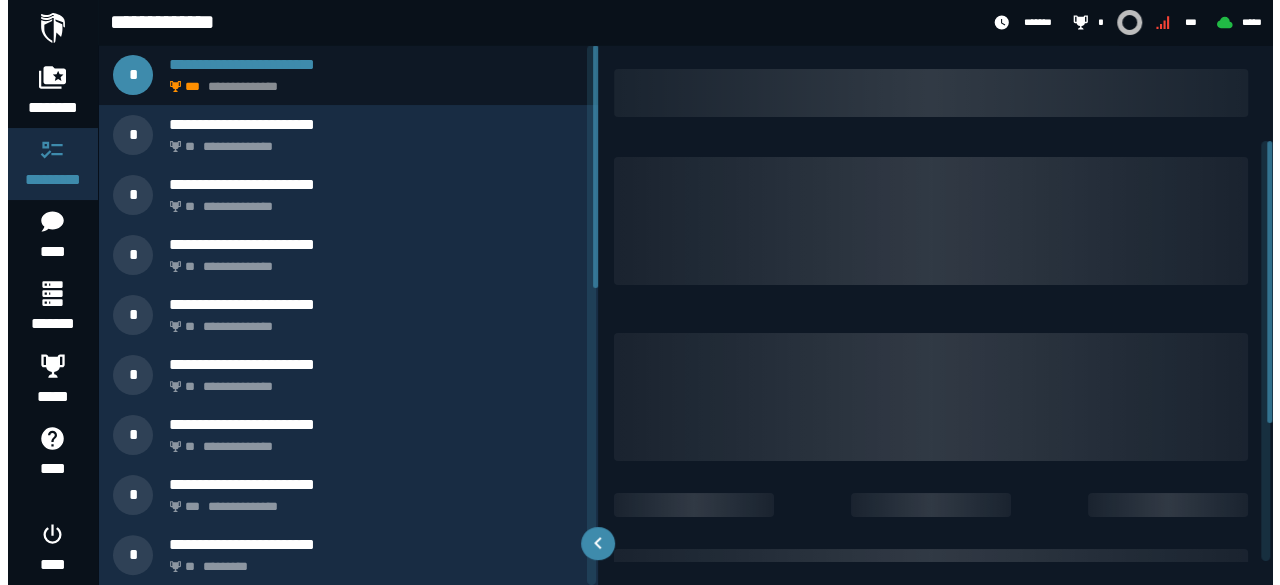 scroll, scrollTop: 0, scrollLeft: 0, axis: both 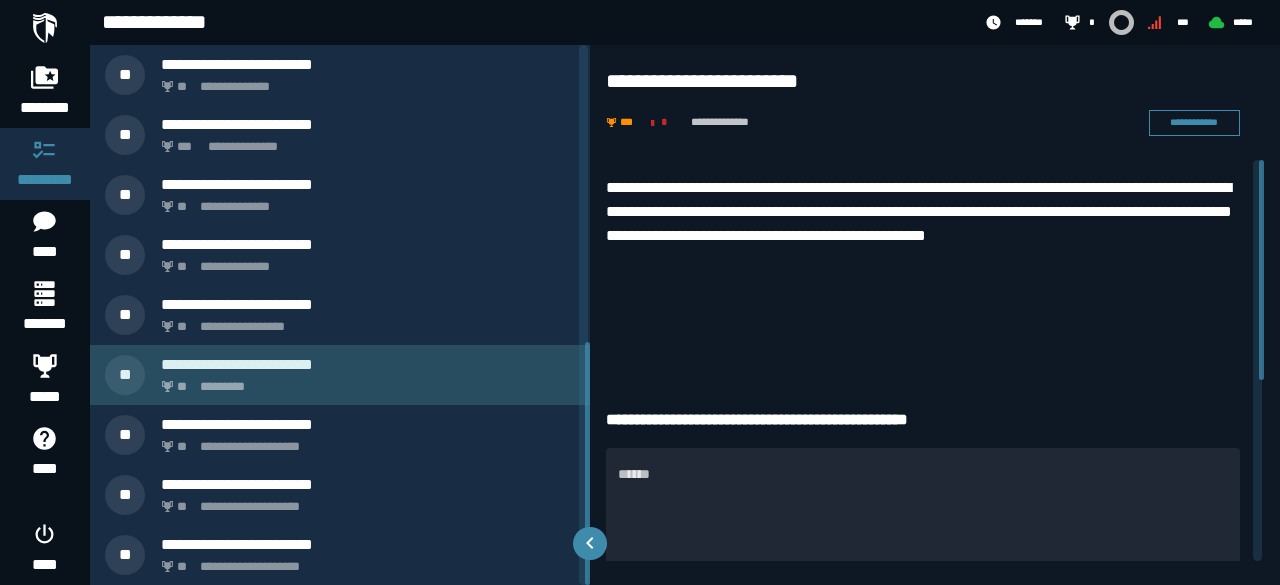 click on "**********" at bounding box center (368, 364) 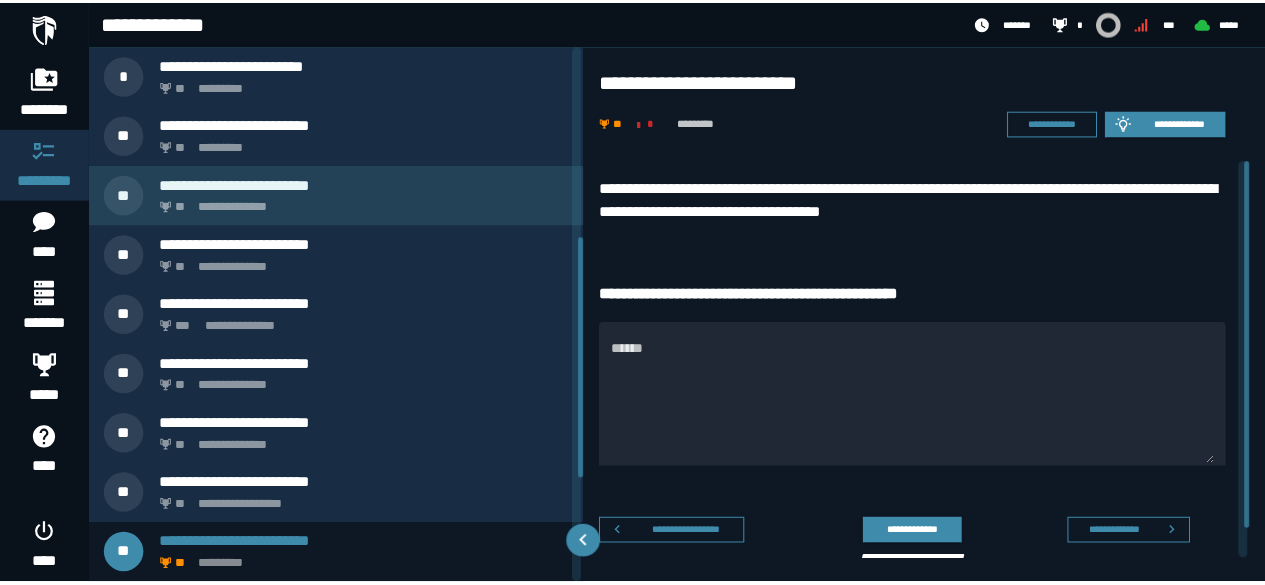 scroll, scrollTop: 0, scrollLeft: 0, axis: both 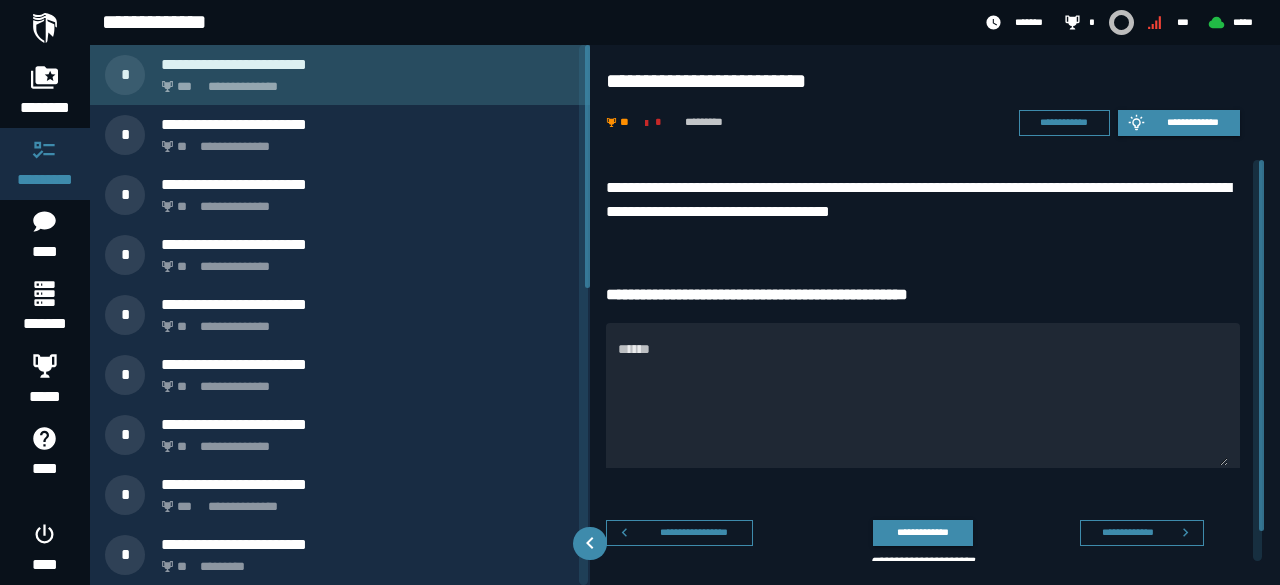 click on "**********" at bounding box center [364, 81] 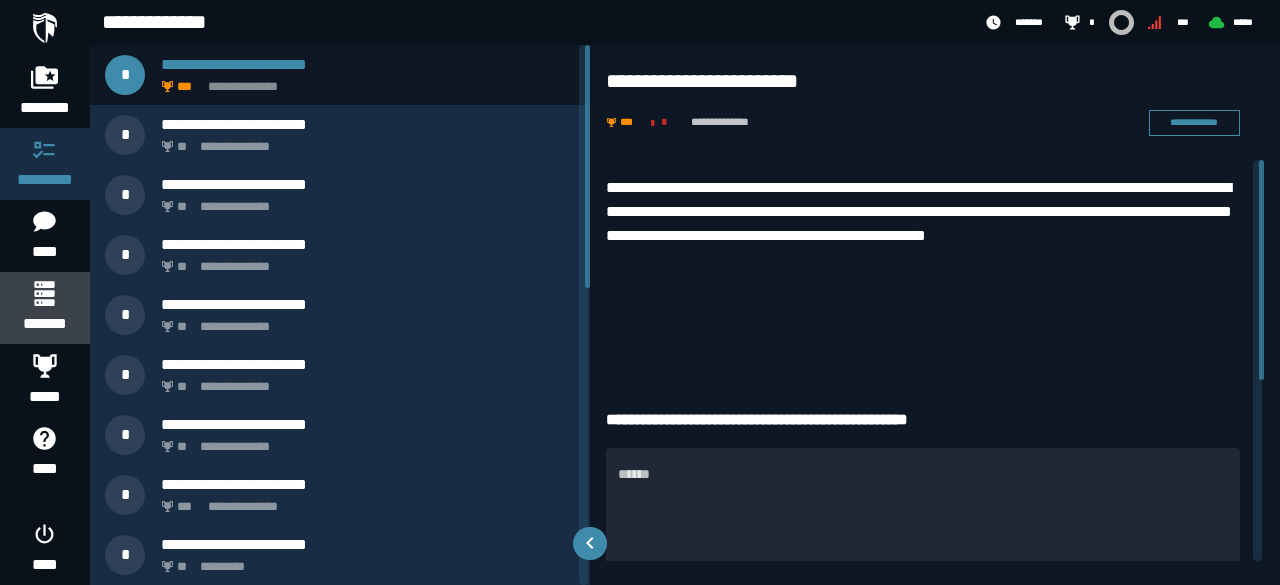 click on "*******" at bounding box center (44, 308) 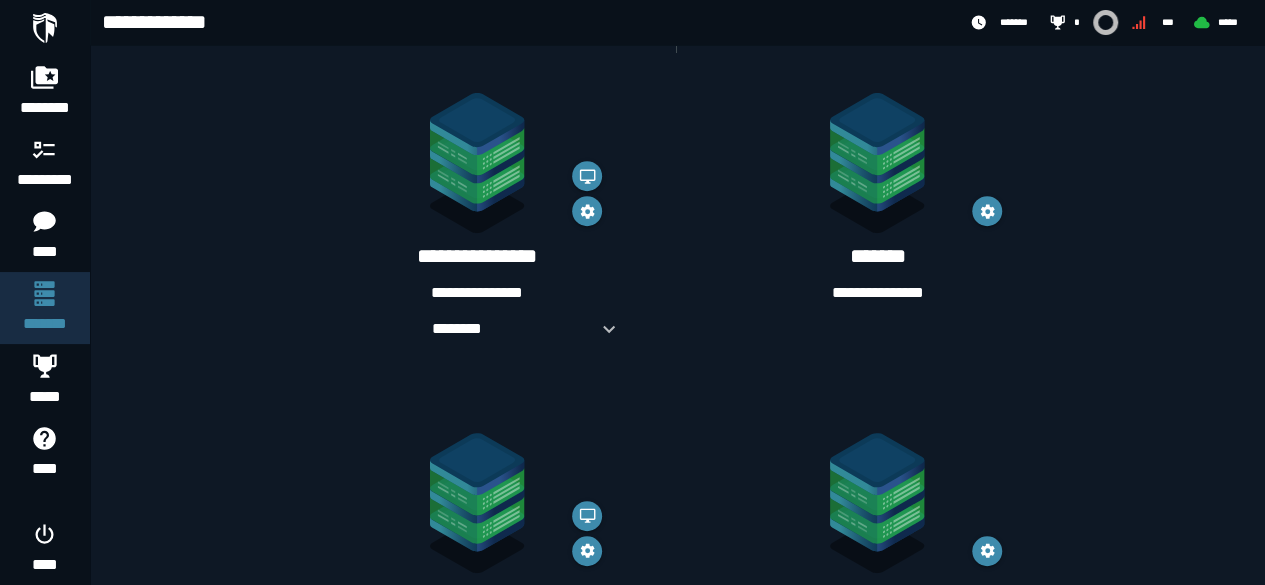 scroll, scrollTop: 350, scrollLeft: 0, axis: vertical 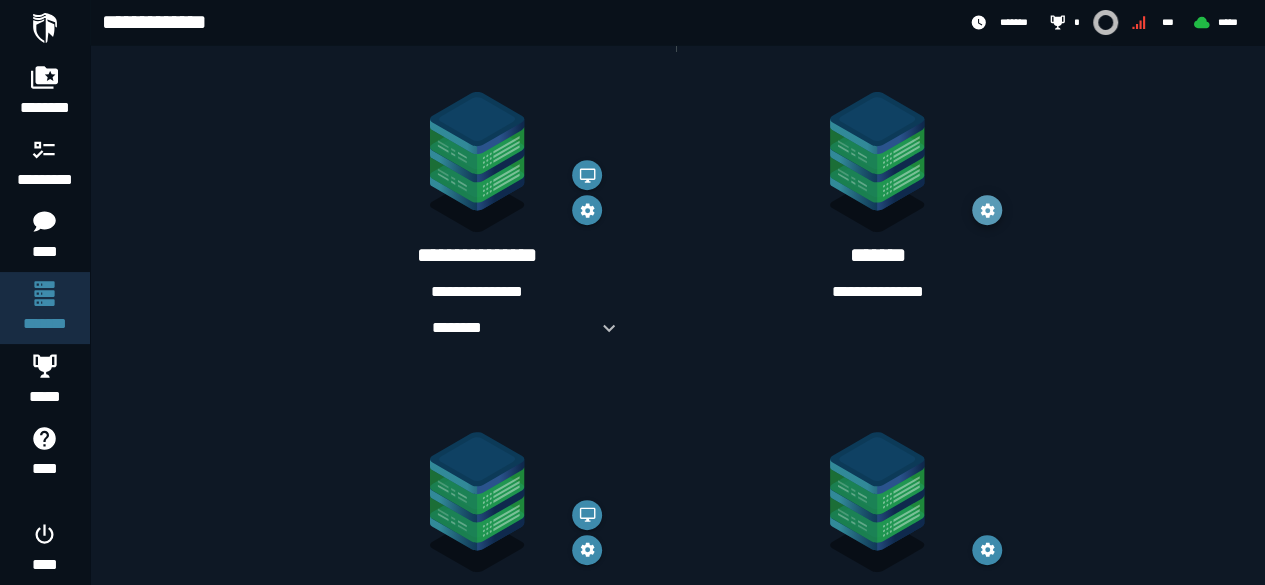 click 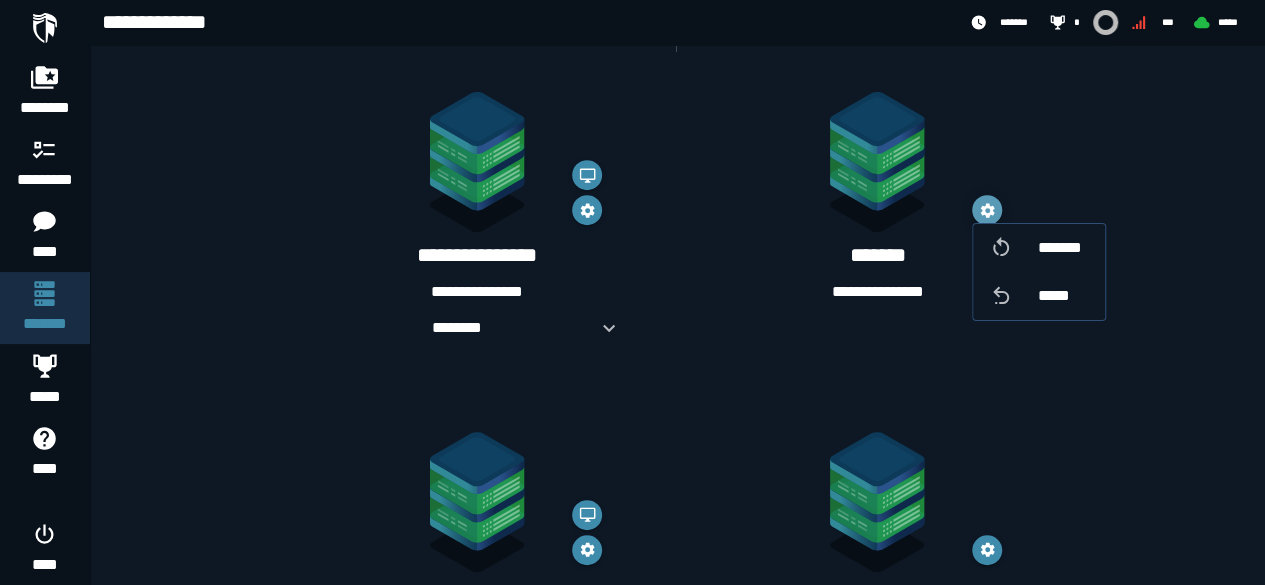 click 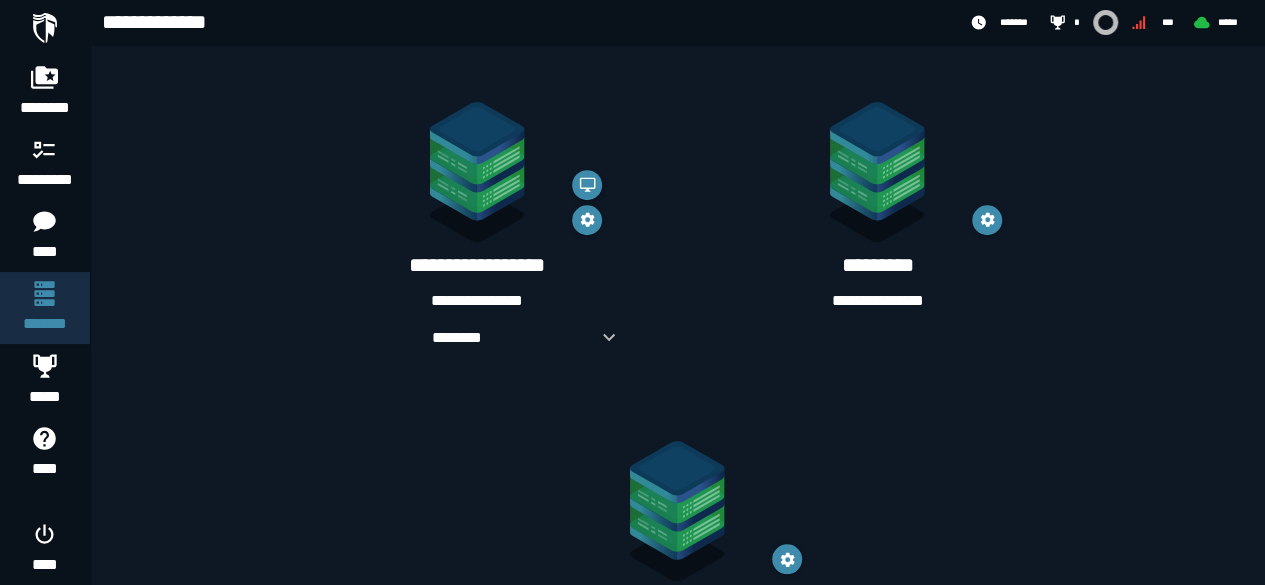 scroll, scrollTop: 683, scrollLeft: 0, axis: vertical 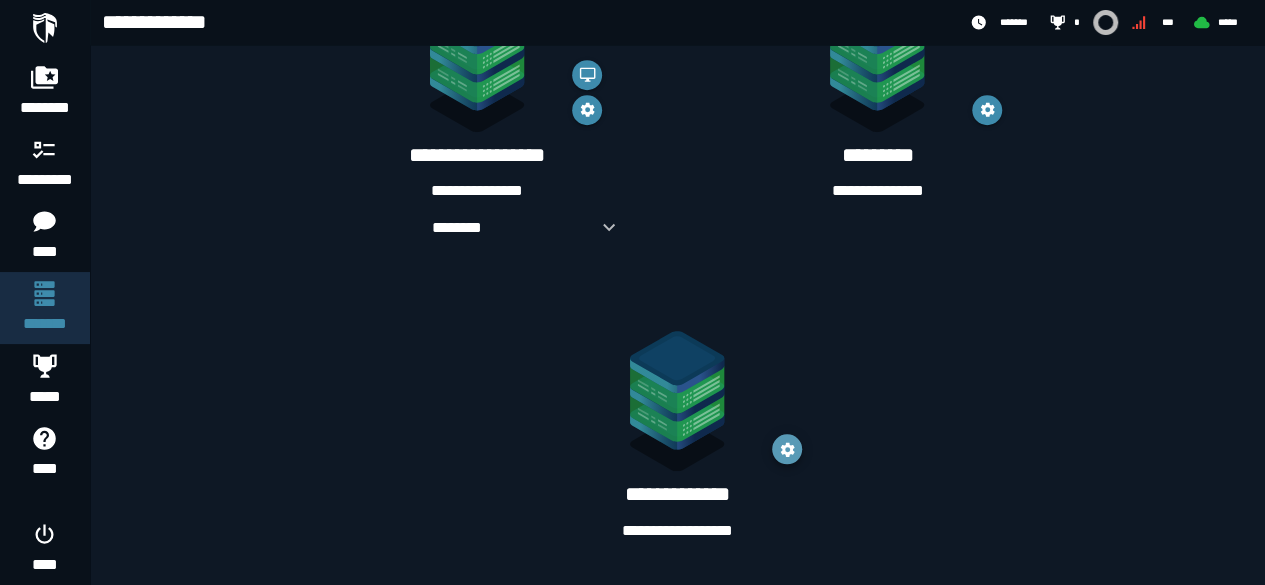 click 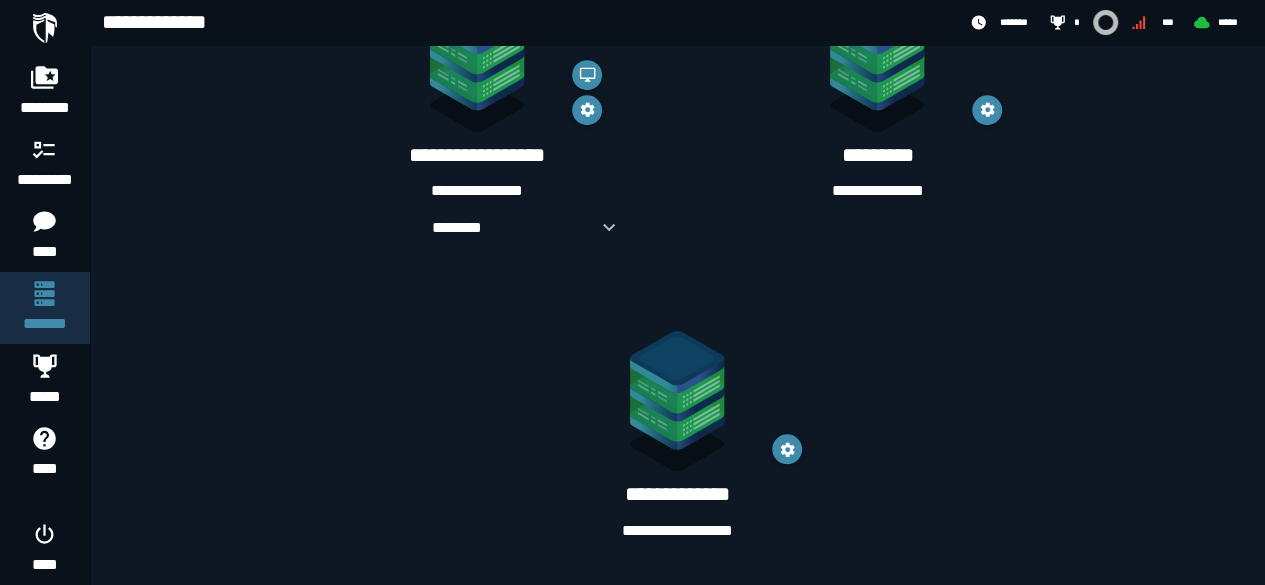 click on "**********" 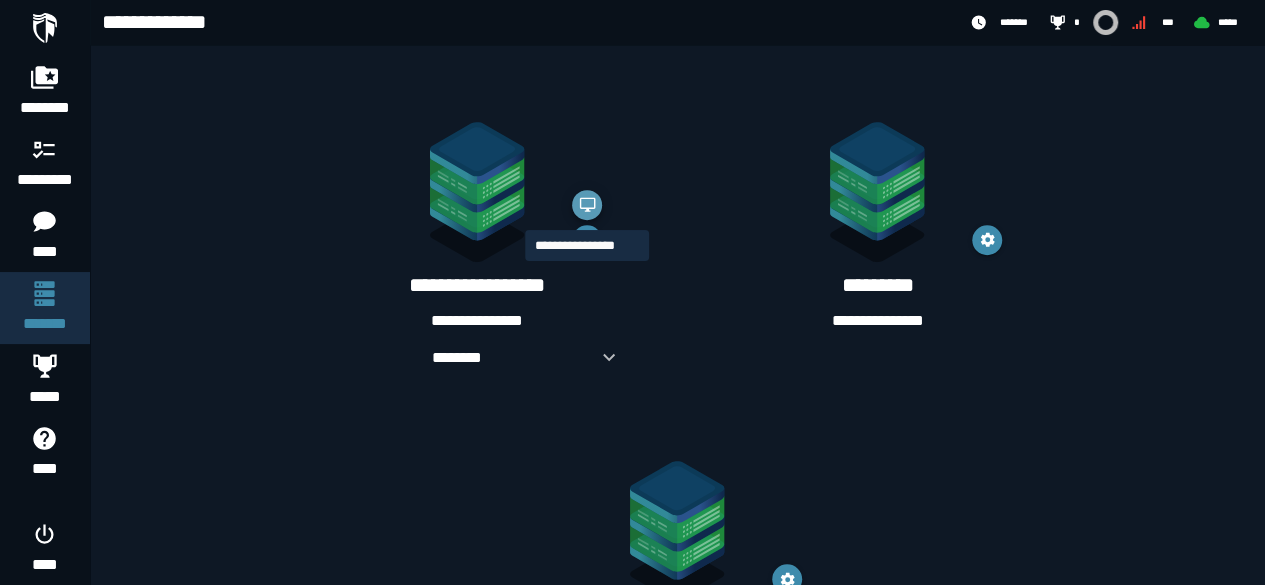 click at bounding box center [587, 205] 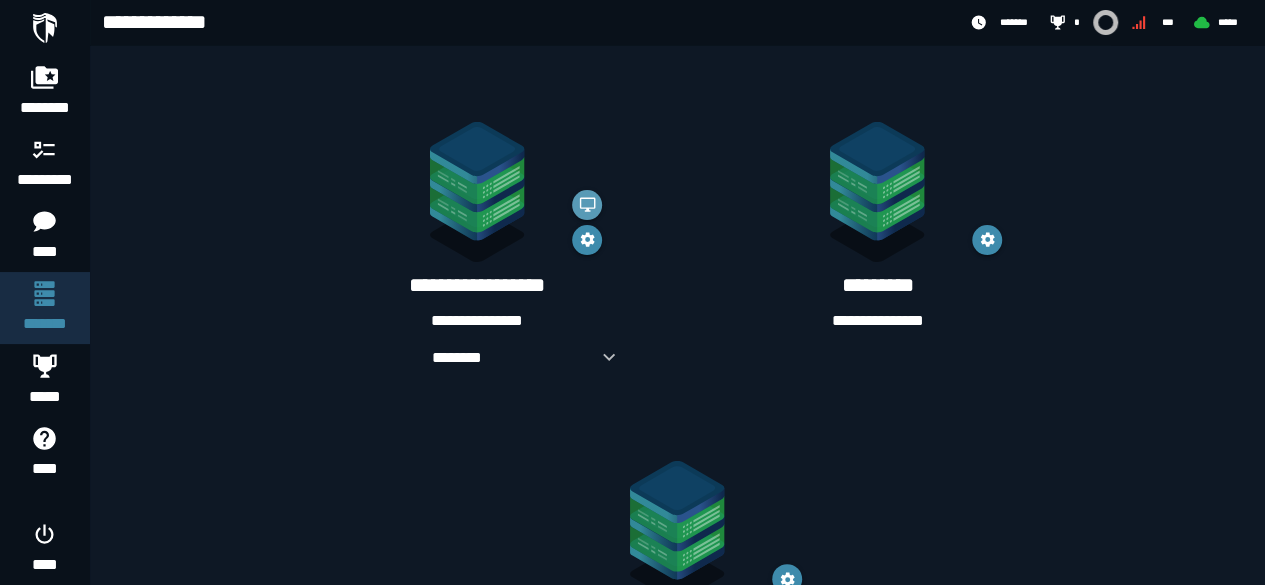 scroll, scrollTop: 660, scrollLeft: 0, axis: vertical 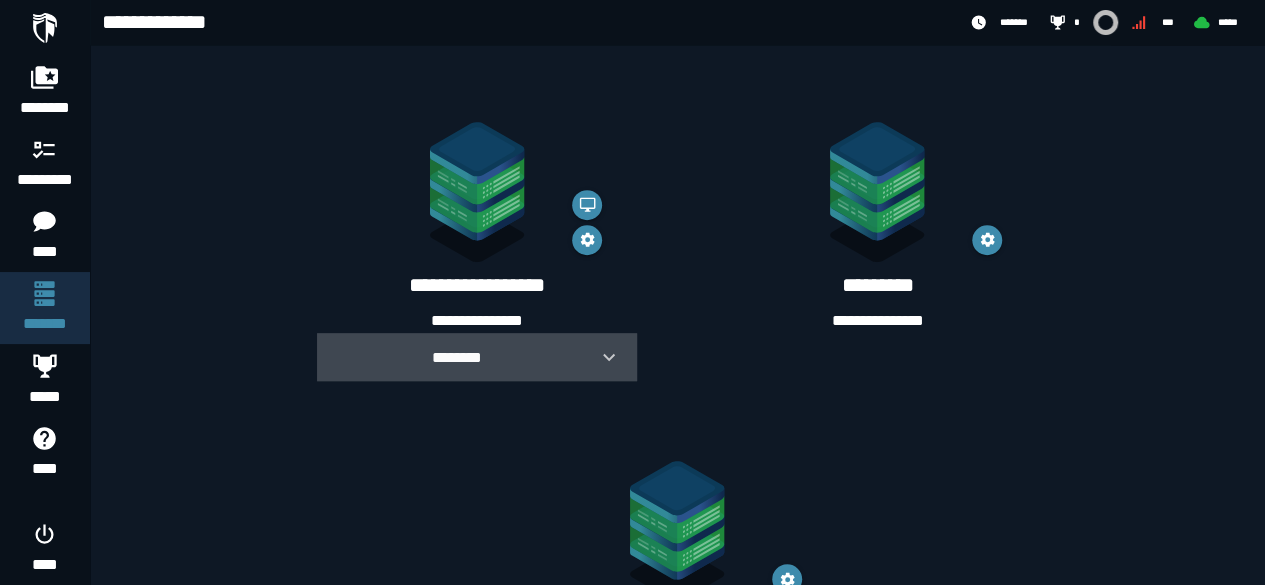 click 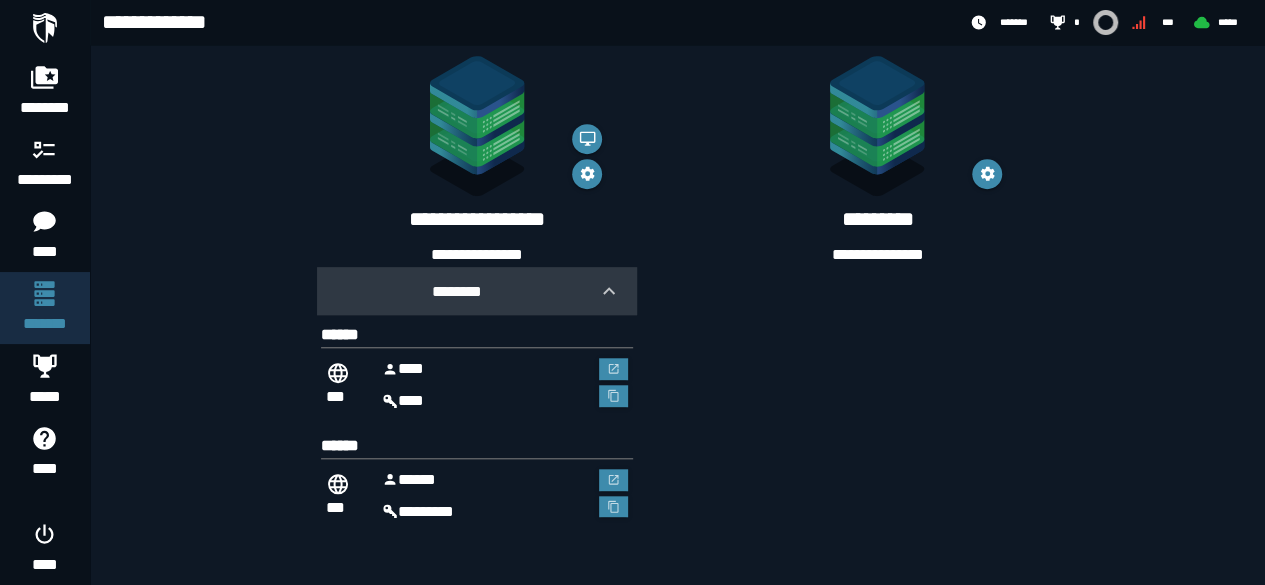 scroll, scrollTop: 731, scrollLeft: 0, axis: vertical 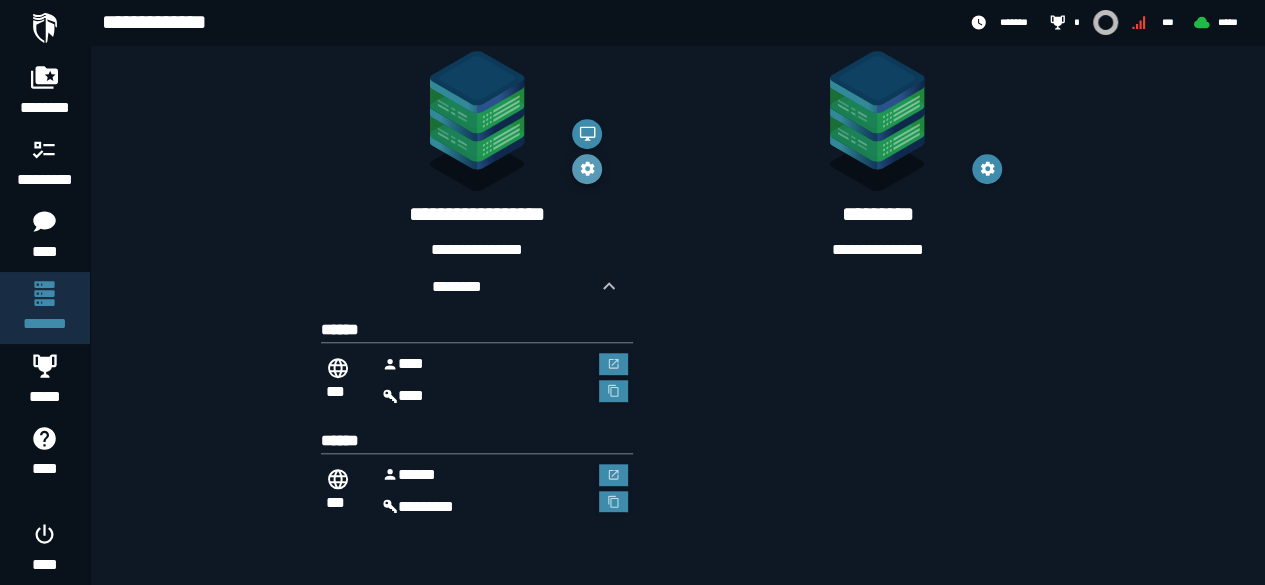 click 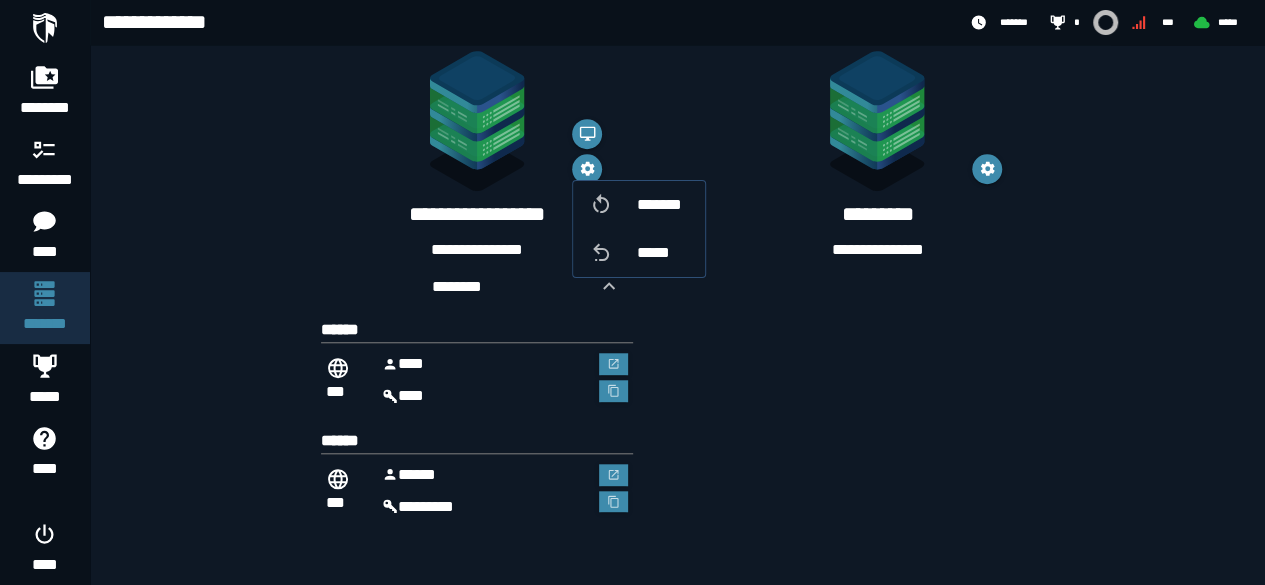 click on "**********" at bounding box center (477, 291) 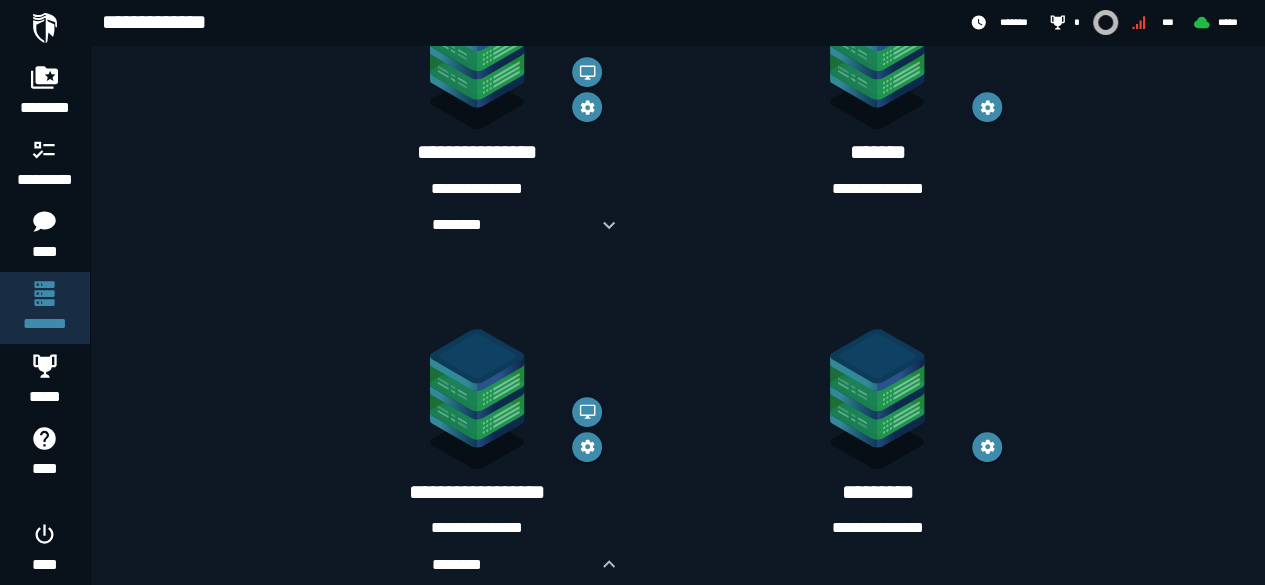scroll, scrollTop: 455, scrollLeft: 0, axis: vertical 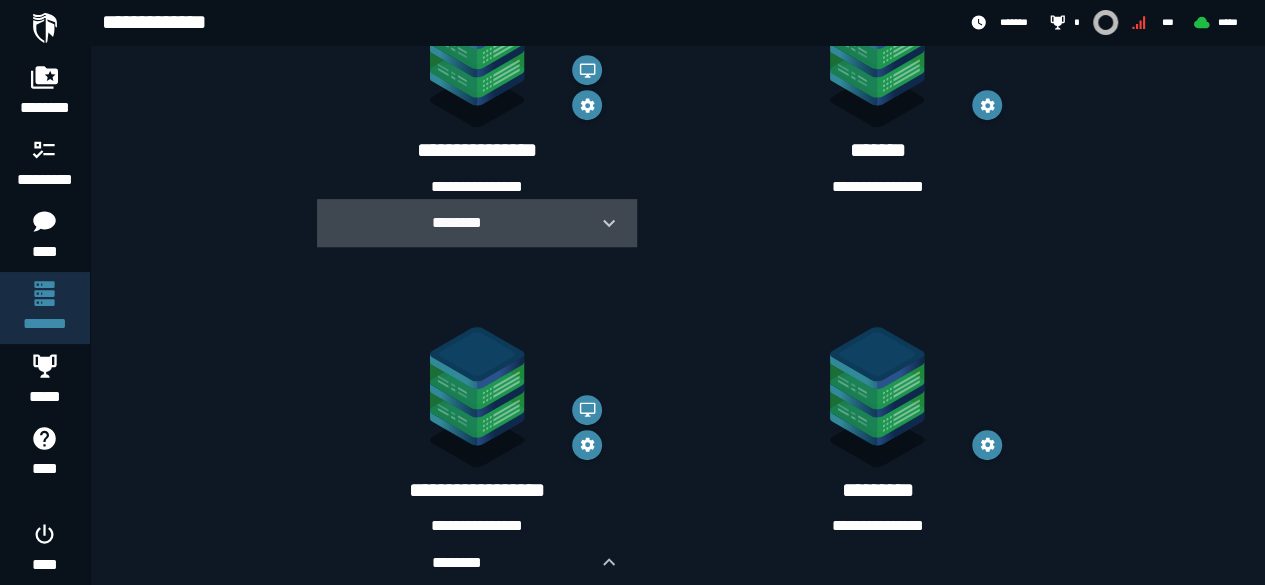 click 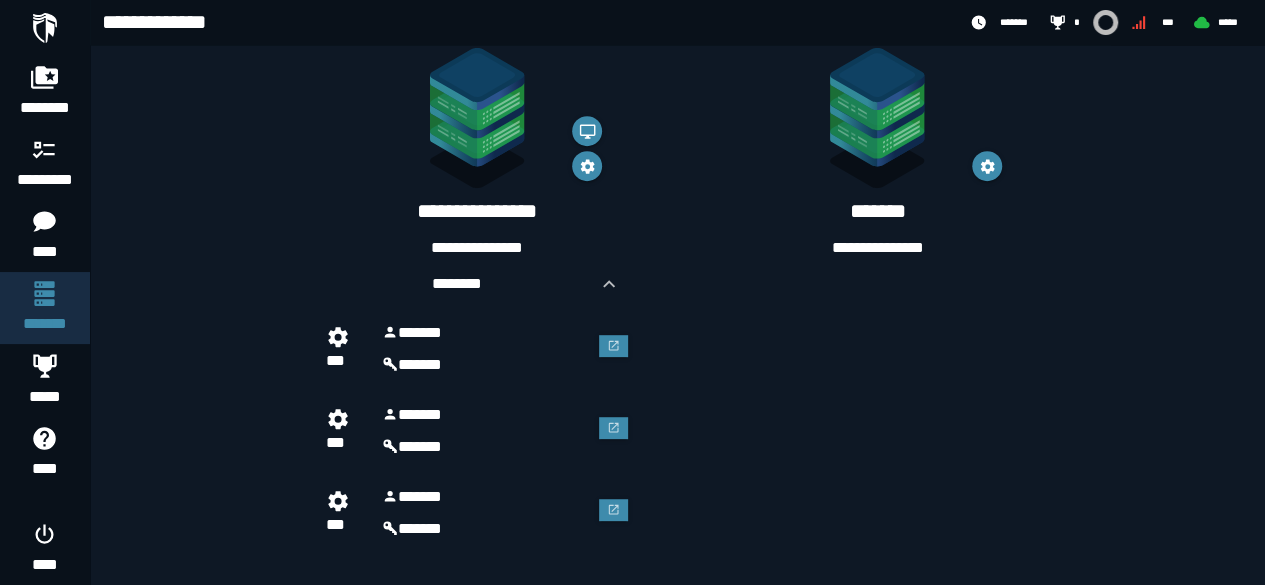 scroll, scrollTop: 389, scrollLeft: 0, axis: vertical 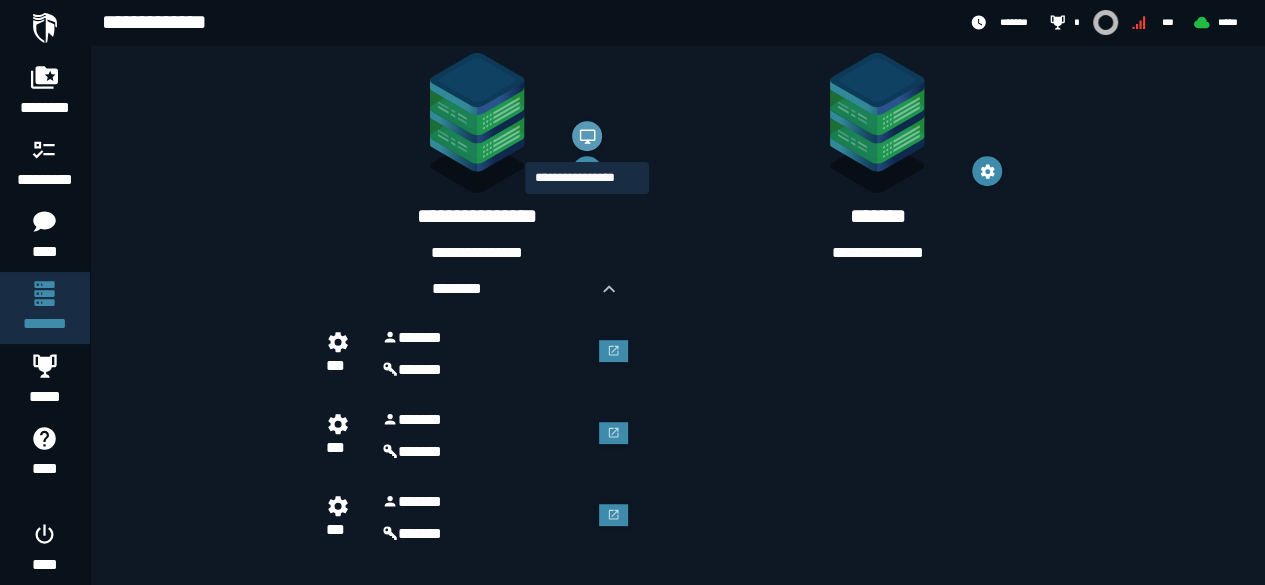 click 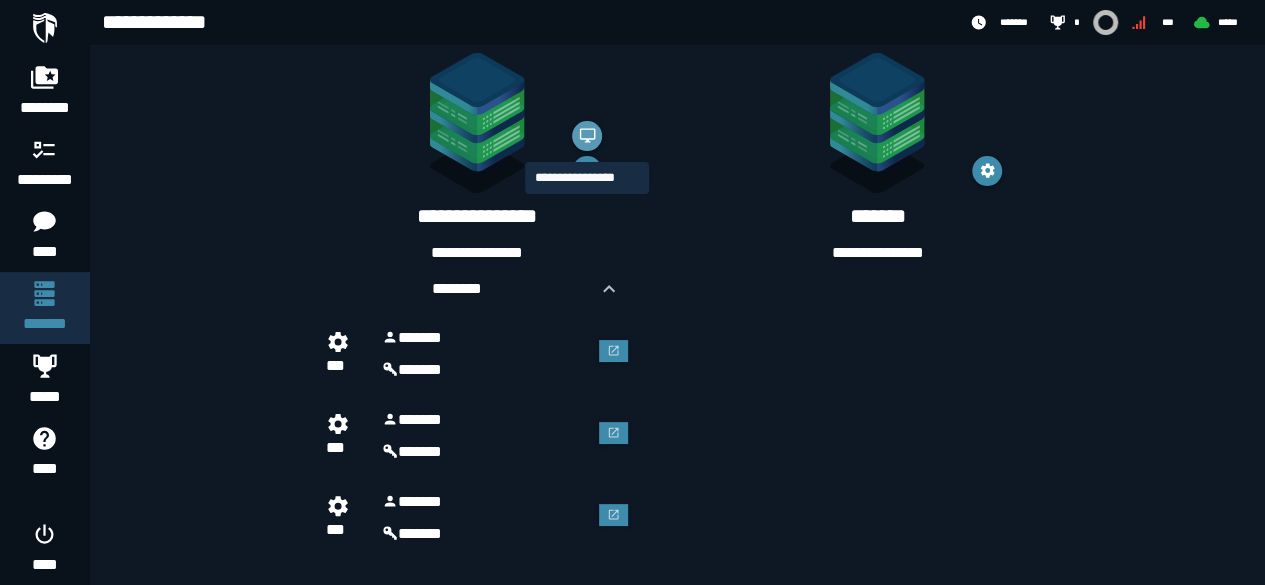 scroll, scrollTop: 0, scrollLeft: 0, axis: both 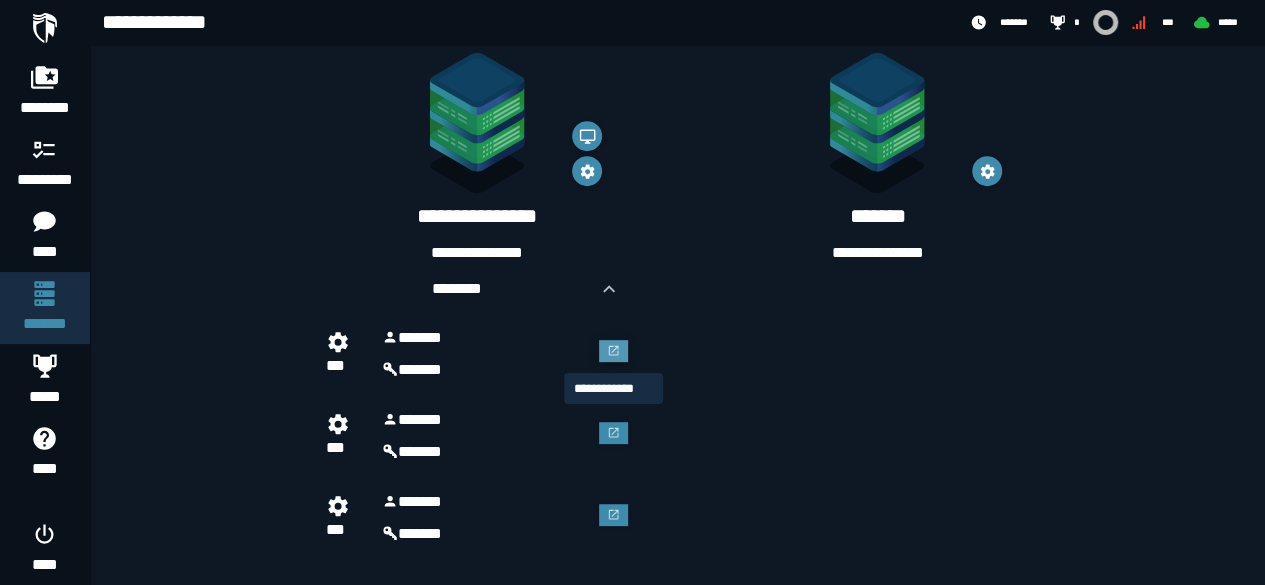 click 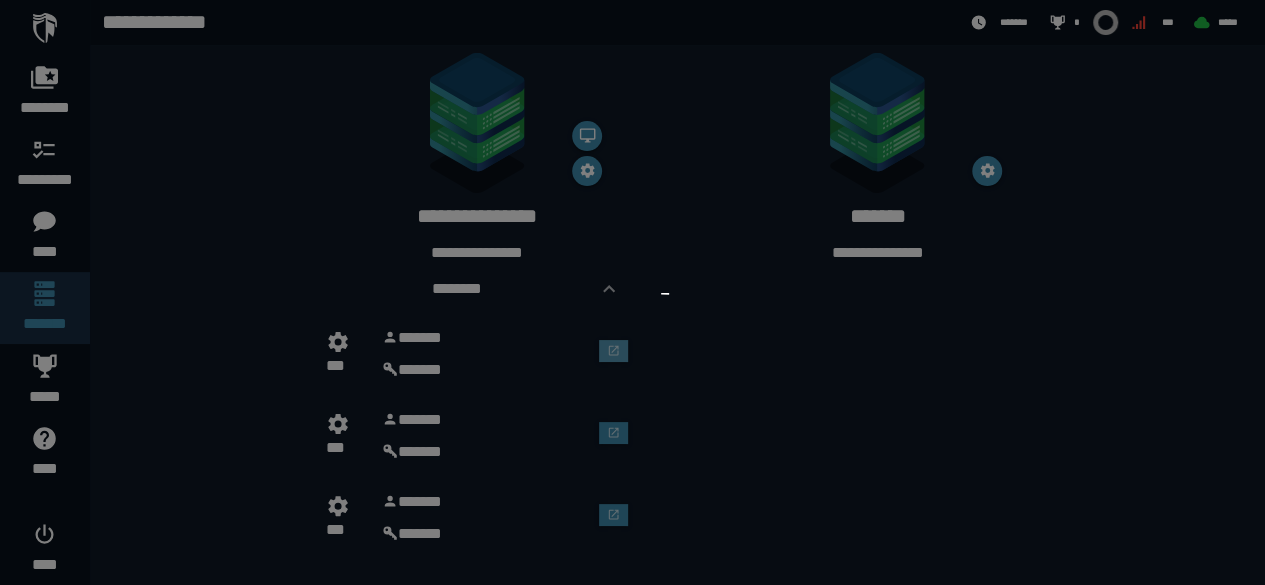 scroll, scrollTop: 0, scrollLeft: 0, axis: both 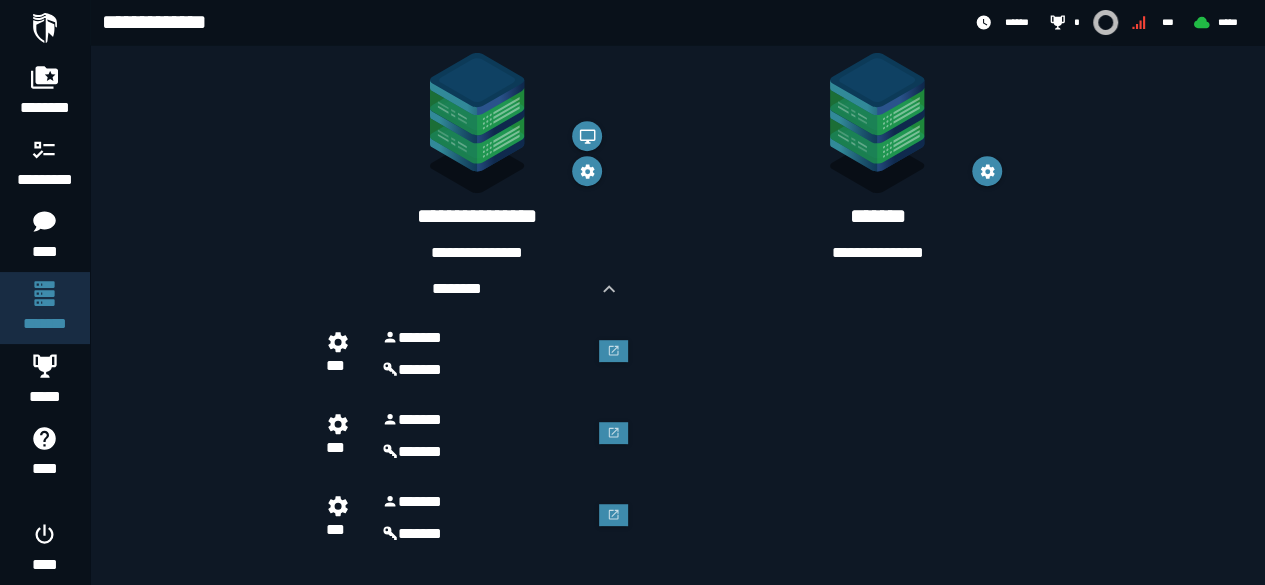 click on "**********" 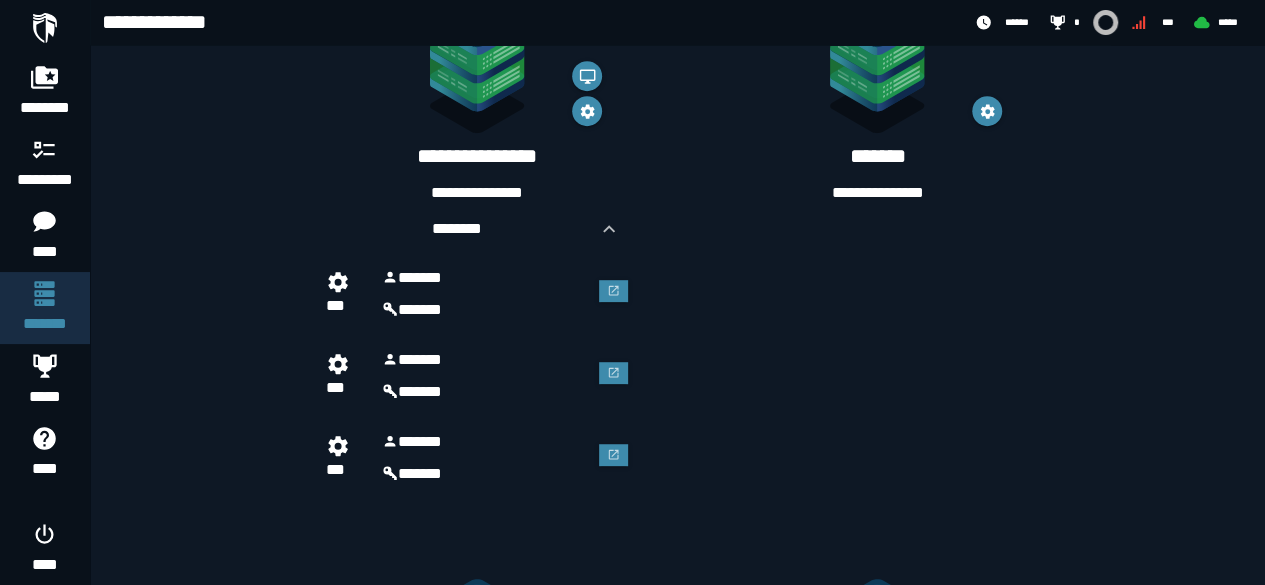 scroll, scrollTop: 451, scrollLeft: 0, axis: vertical 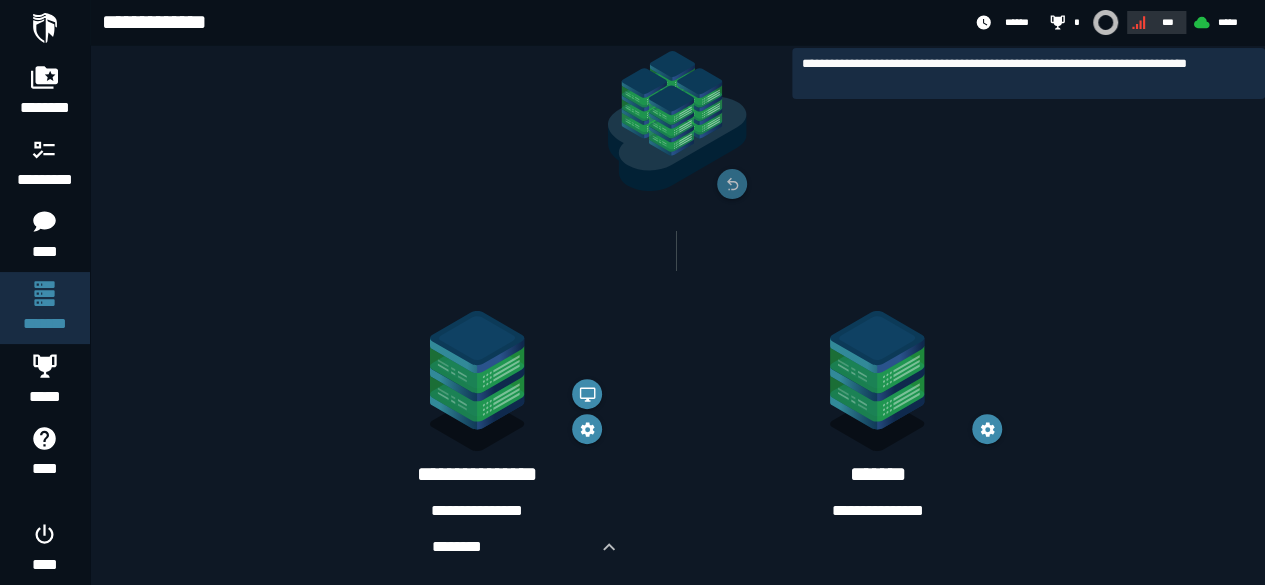 click 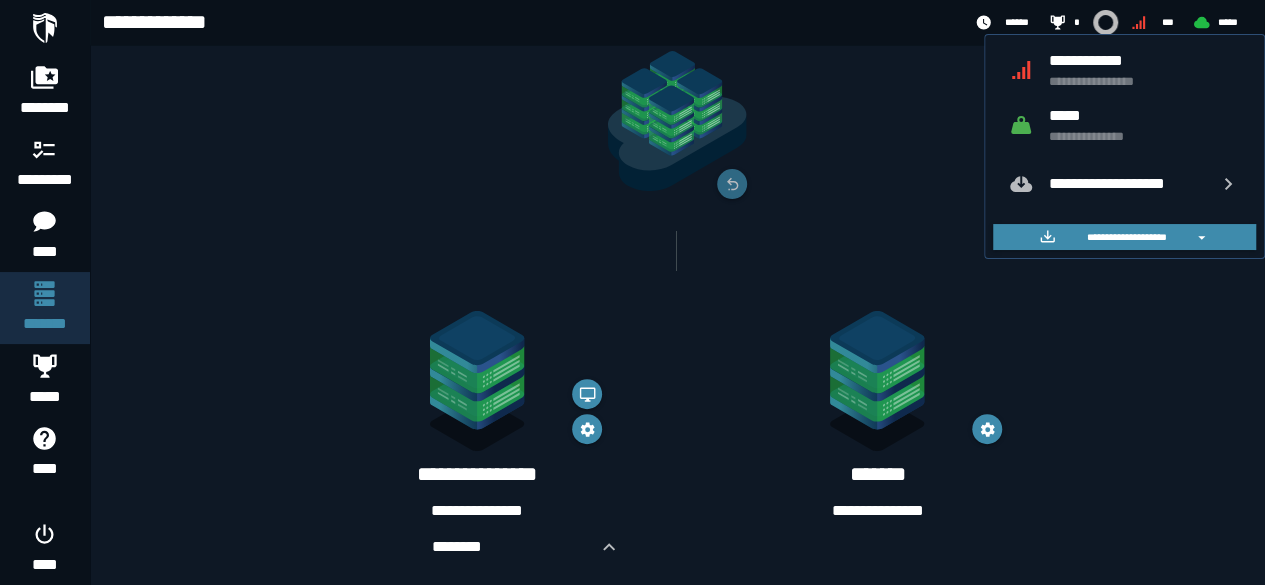 click on "**********" at bounding box center [1144, 81] 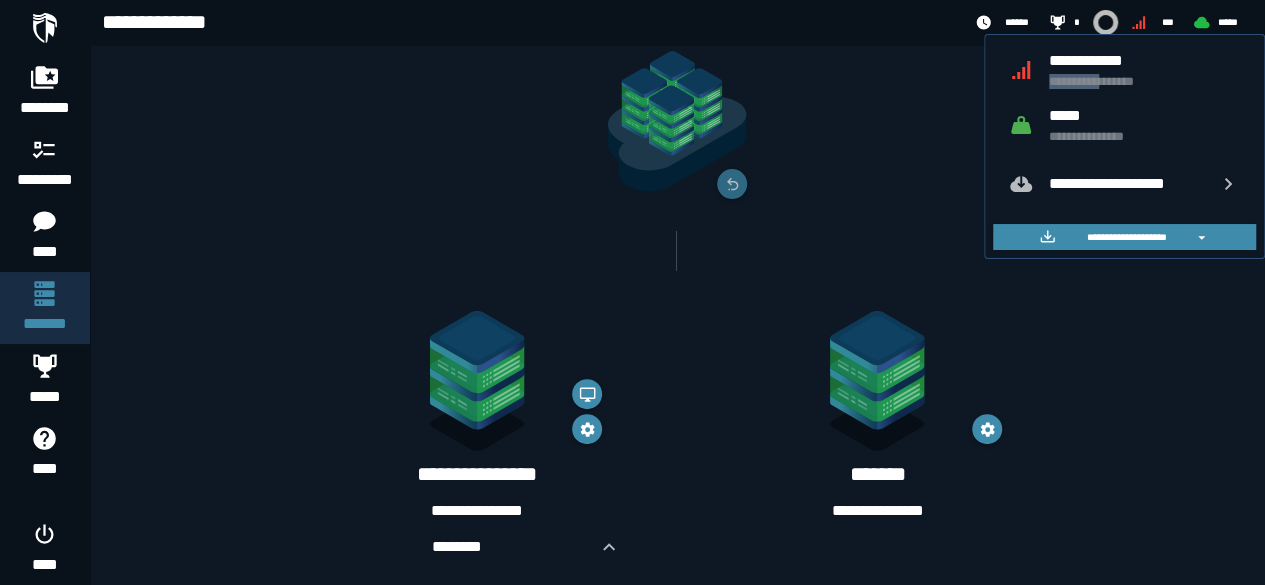 click on "**********" at bounding box center (1144, 81) 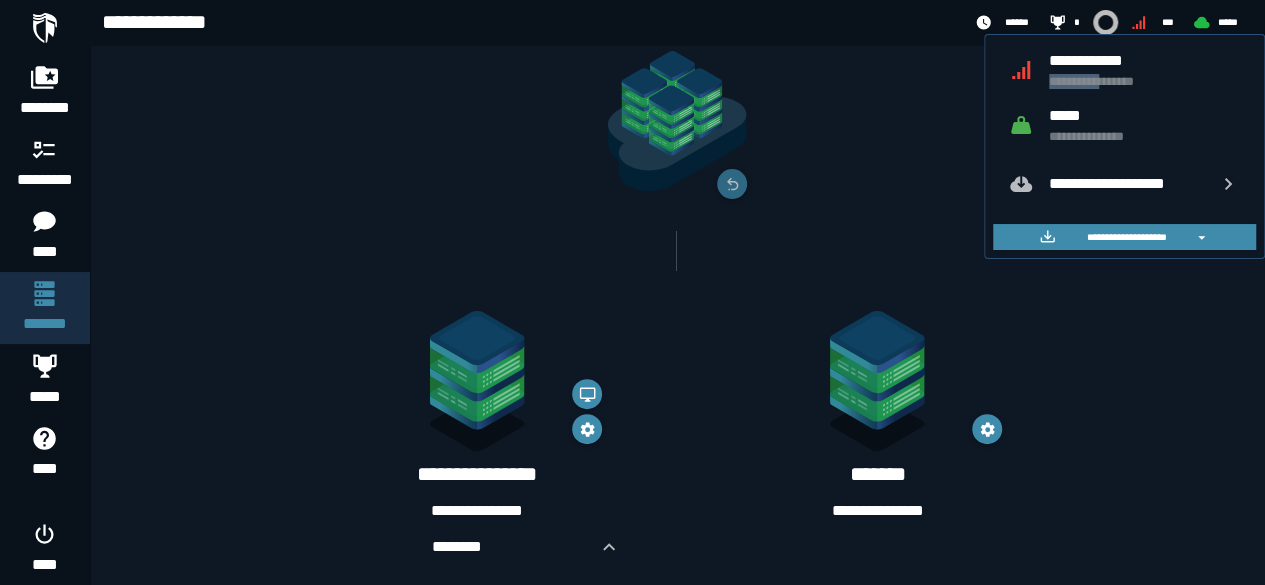 click on "**********" at bounding box center (1144, 81) 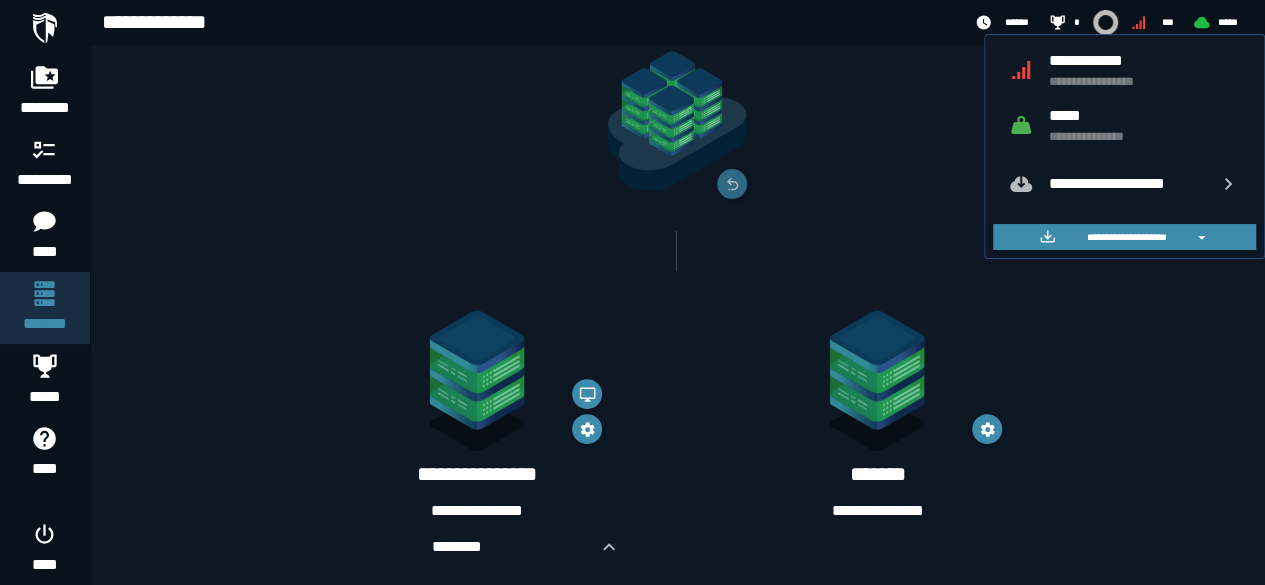 click on "**********" at bounding box center (1144, 60) 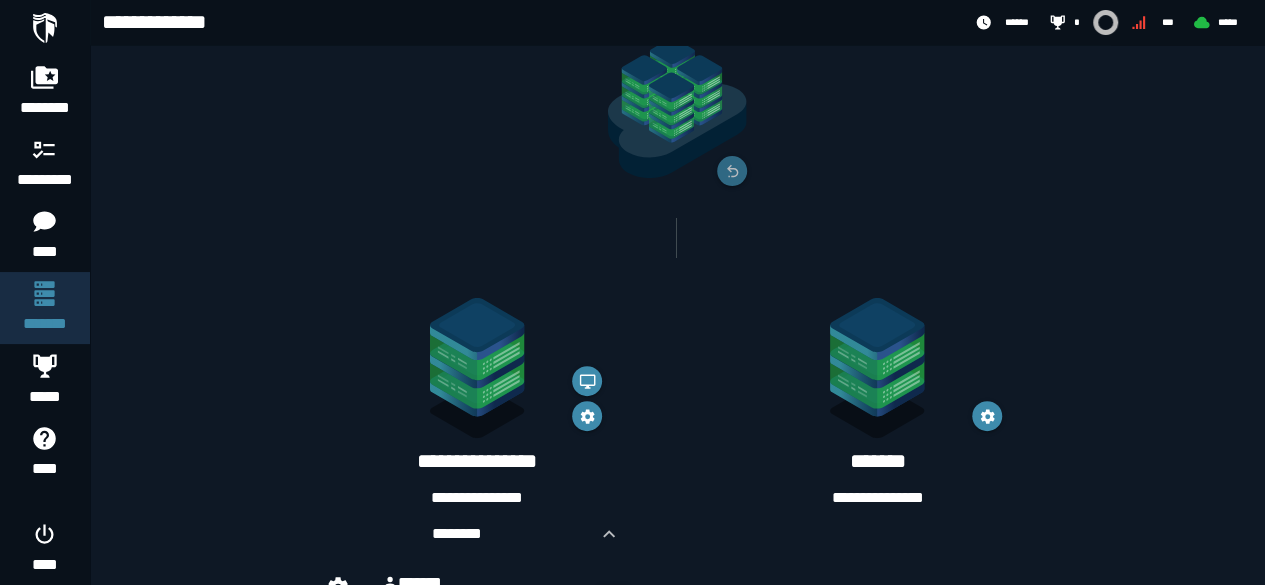 scroll, scrollTop: 145, scrollLeft: 0, axis: vertical 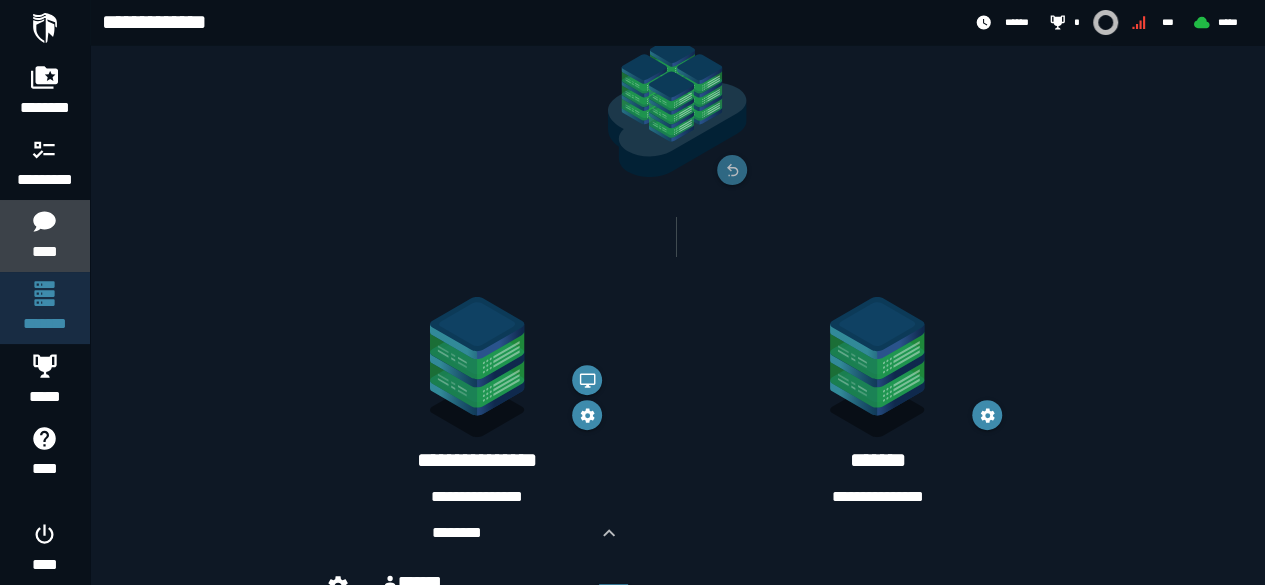 click 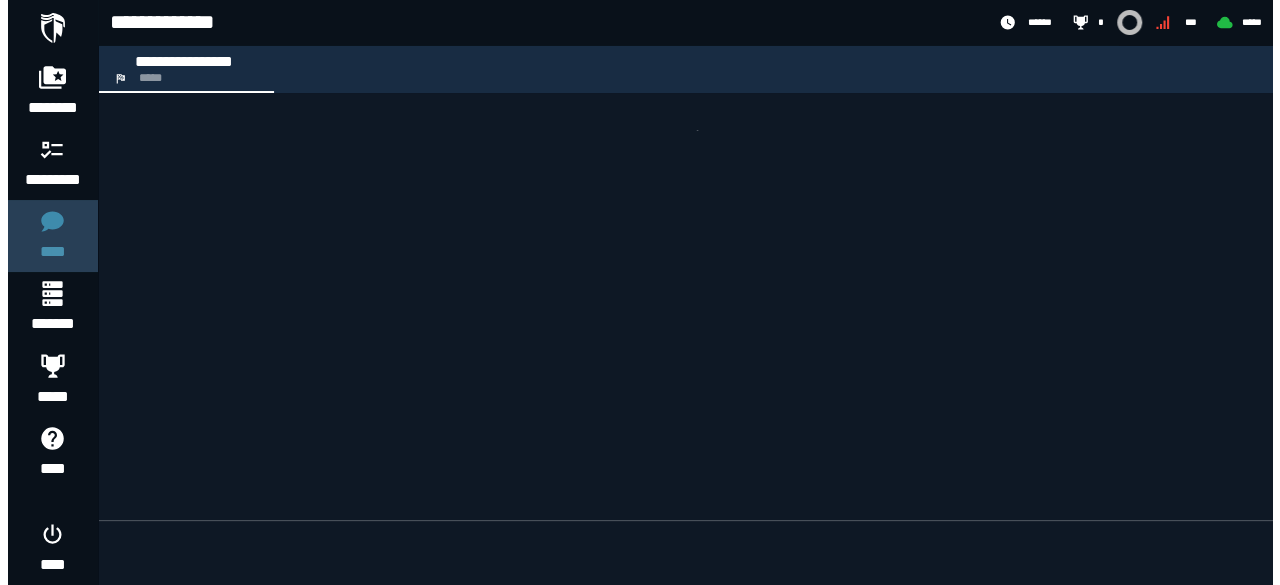 scroll, scrollTop: 0, scrollLeft: 0, axis: both 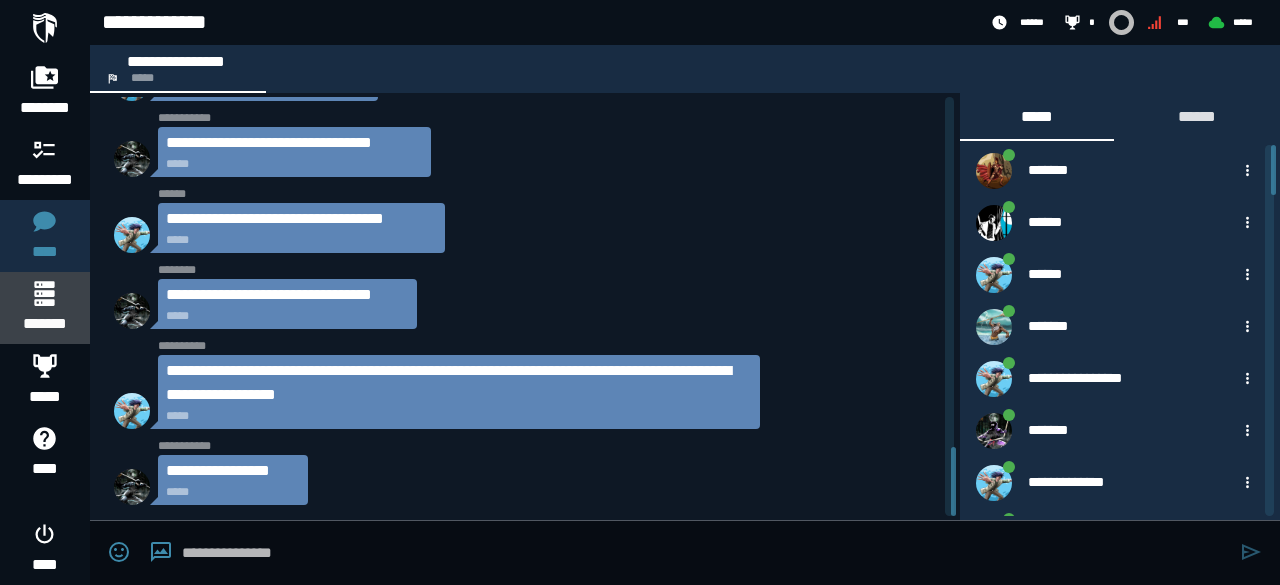 click 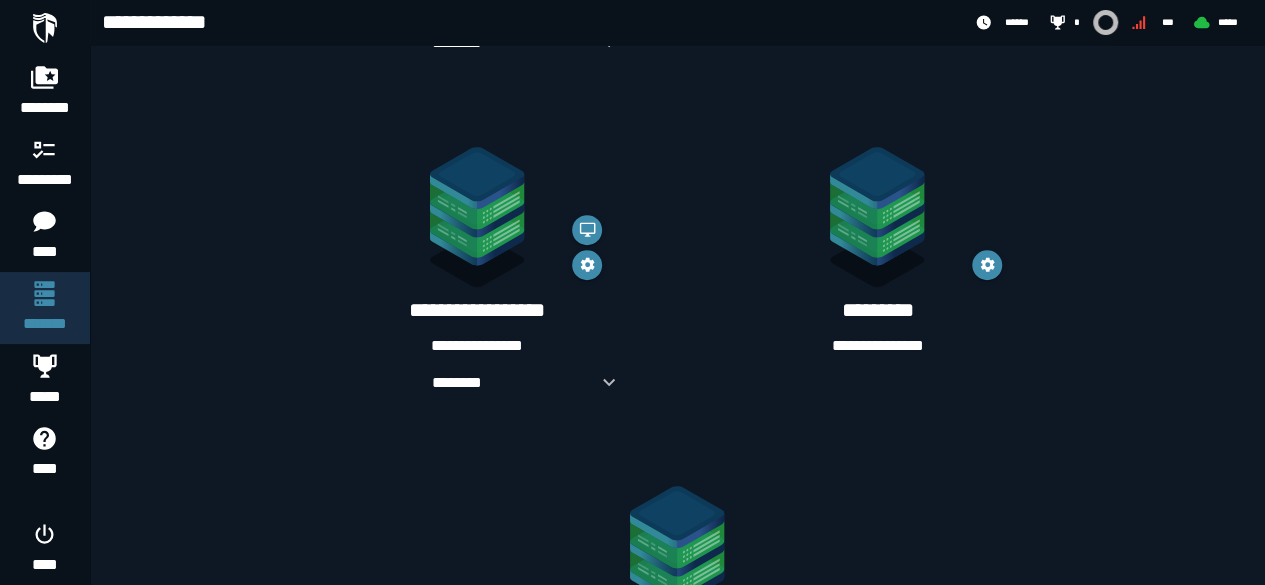 scroll, scrollTop: 636, scrollLeft: 0, axis: vertical 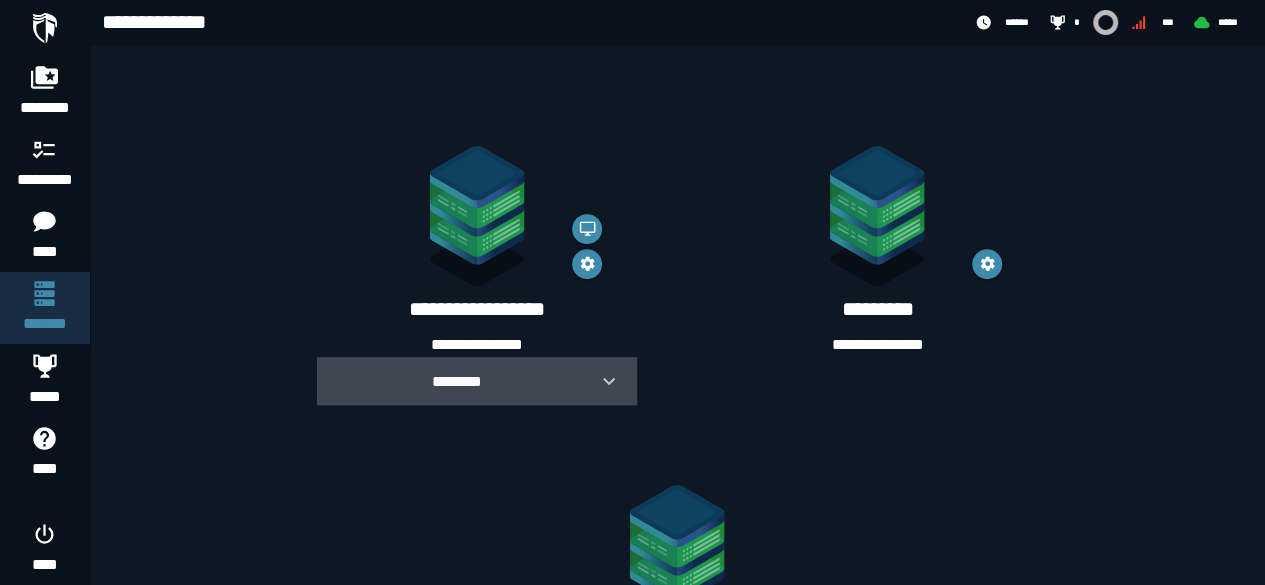 click 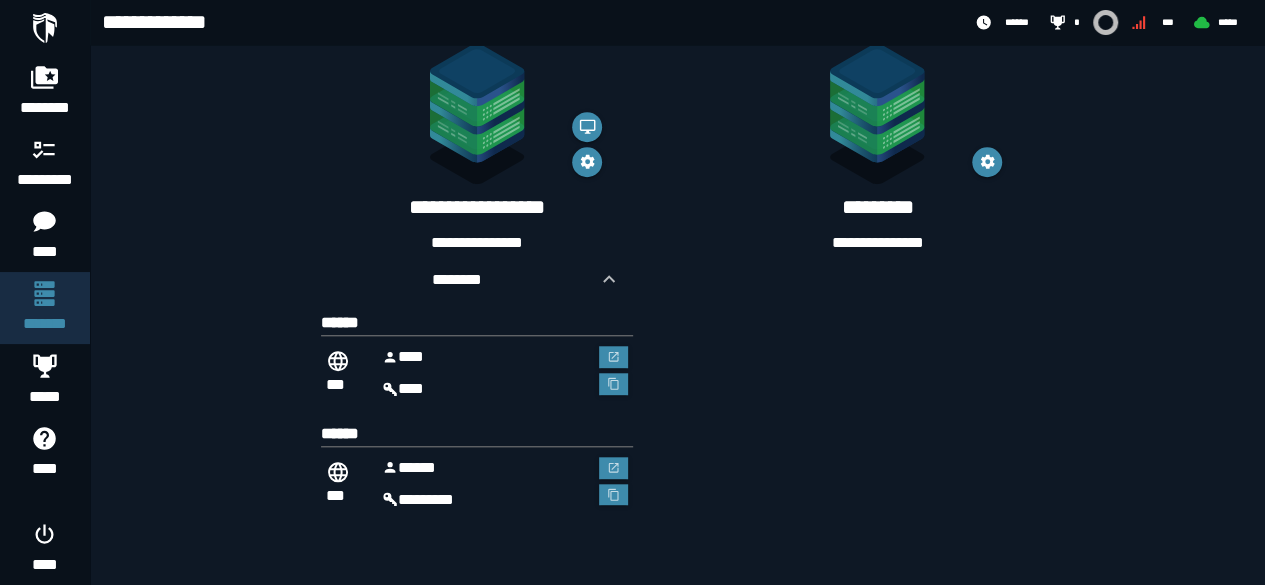 scroll, scrollTop: 758, scrollLeft: 0, axis: vertical 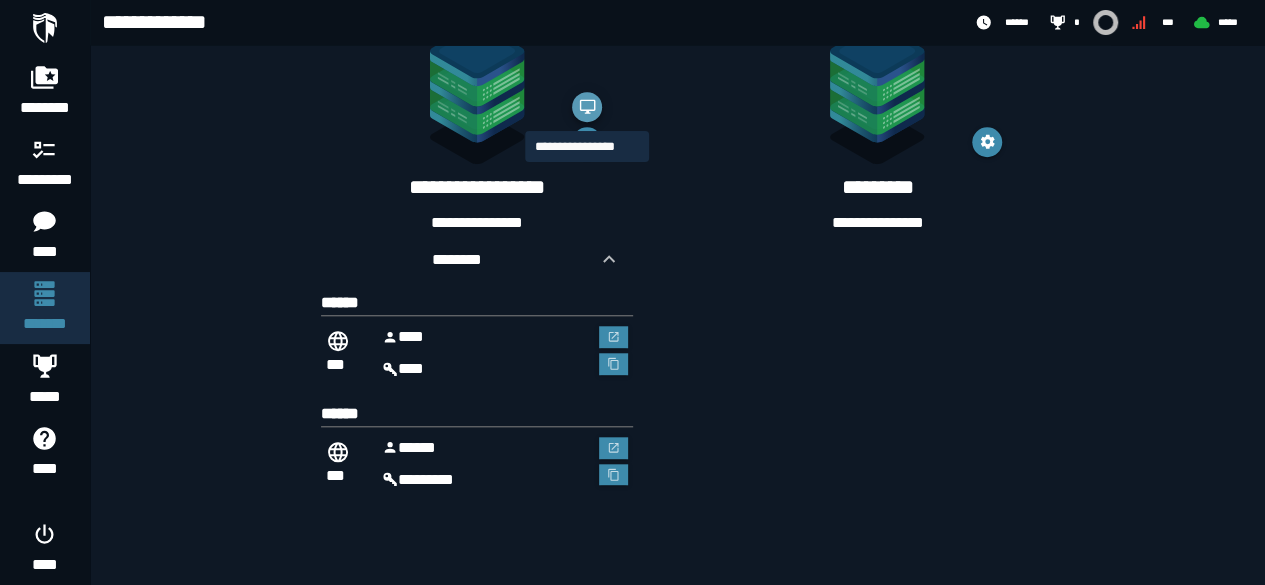 click 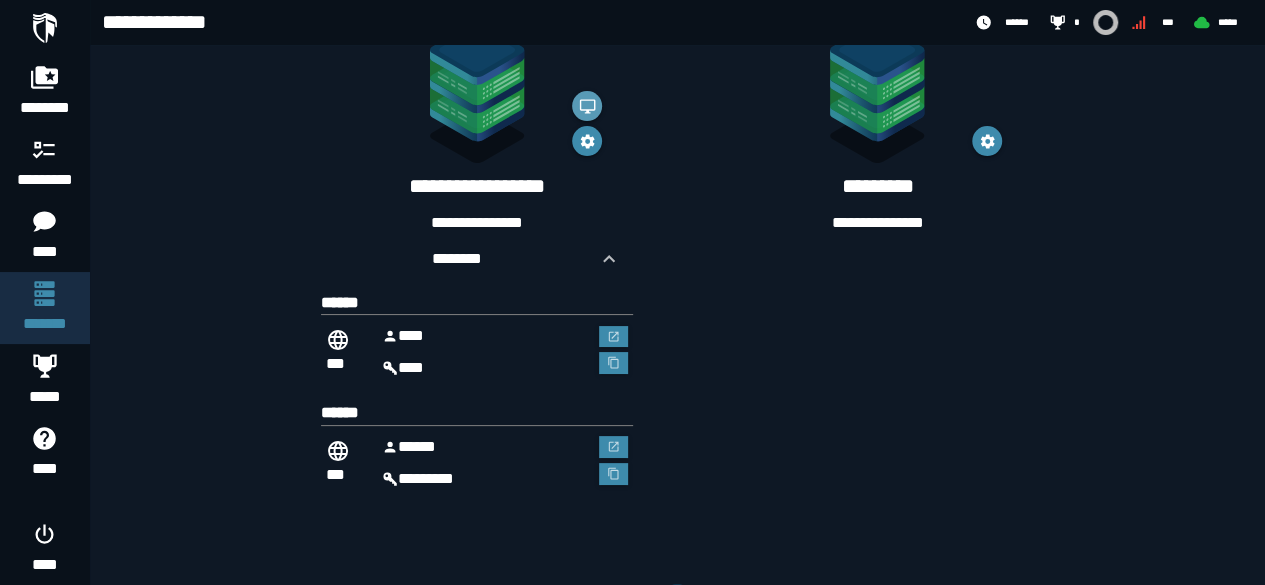 scroll, scrollTop: 758, scrollLeft: 0, axis: vertical 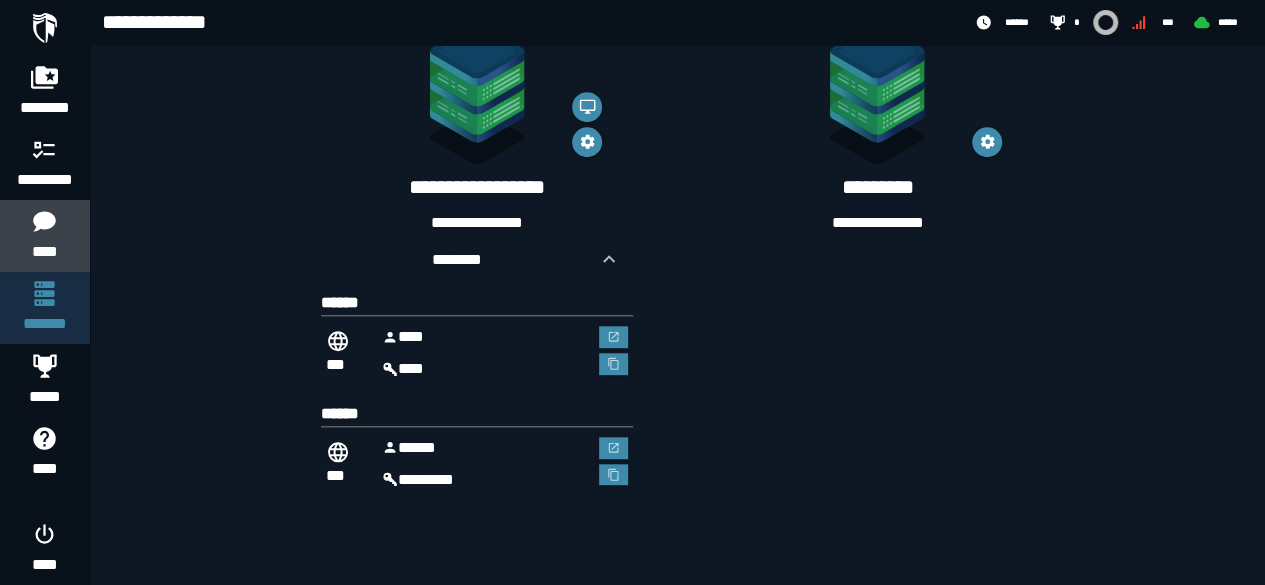 click 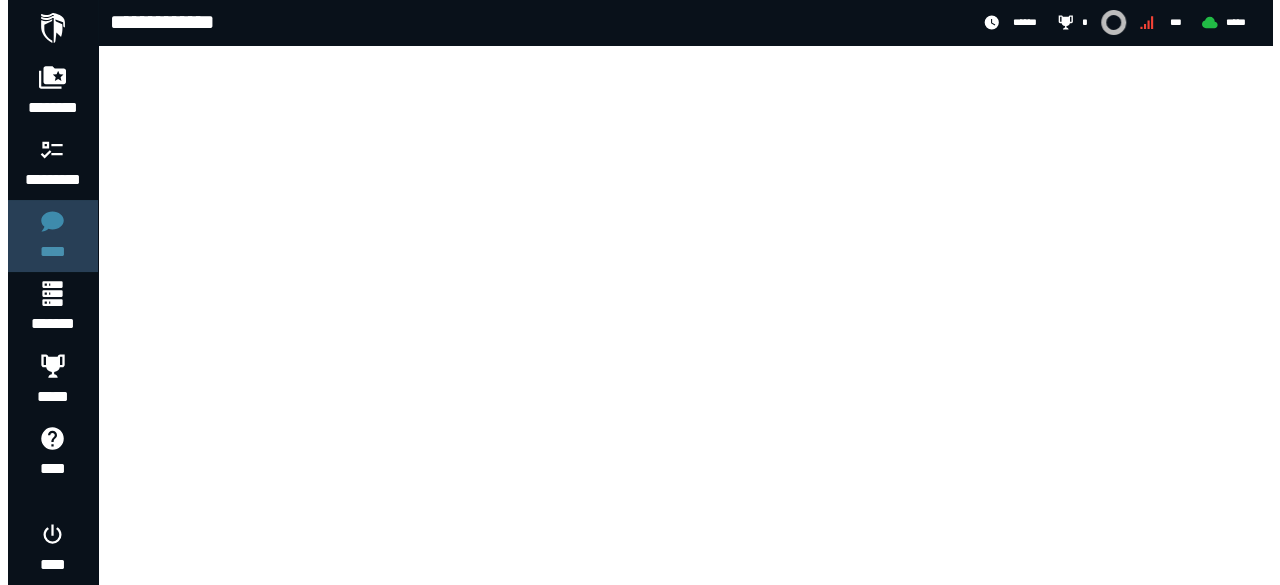 scroll, scrollTop: 0, scrollLeft: 0, axis: both 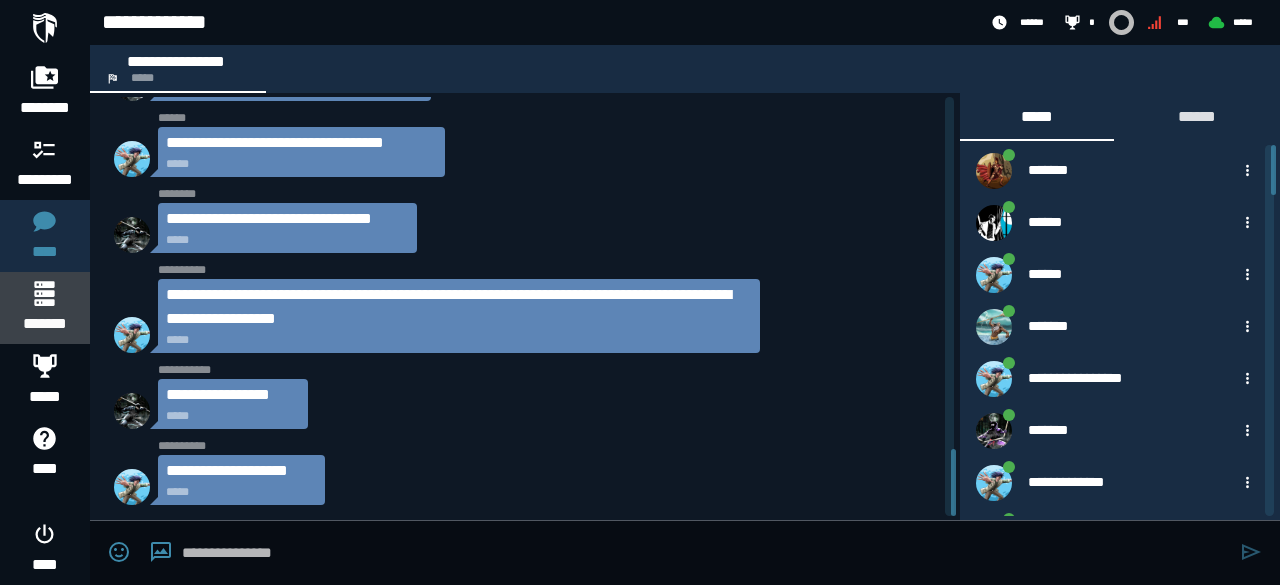 click on "*******" at bounding box center (44, 308) 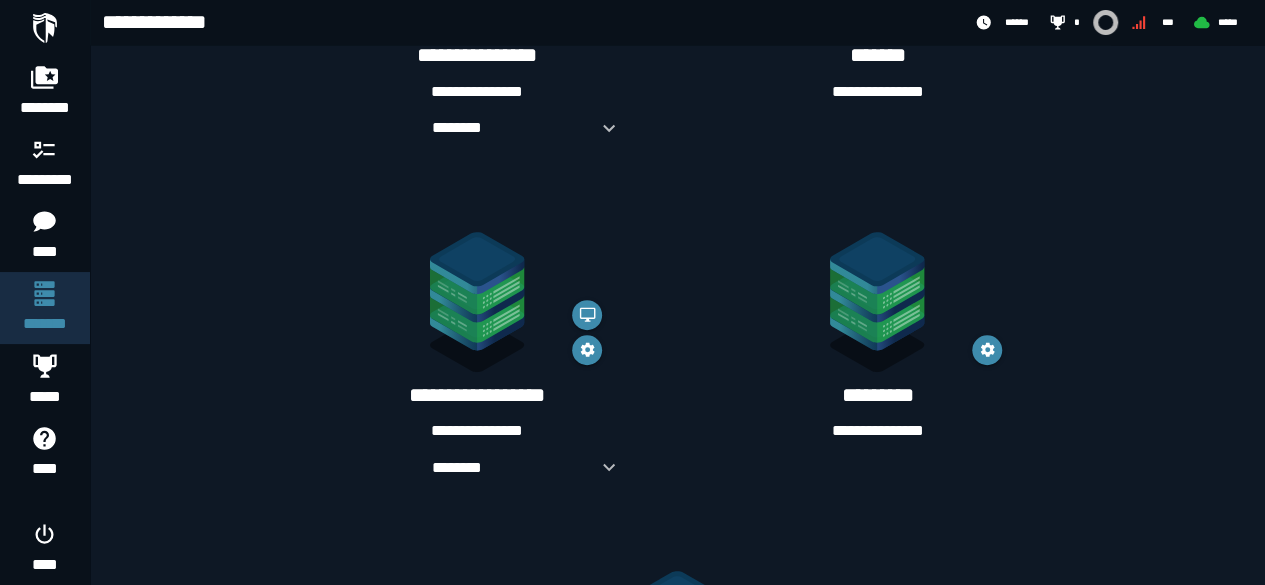 scroll, scrollTop: 555, scrollLeft: 0, axis: vertical 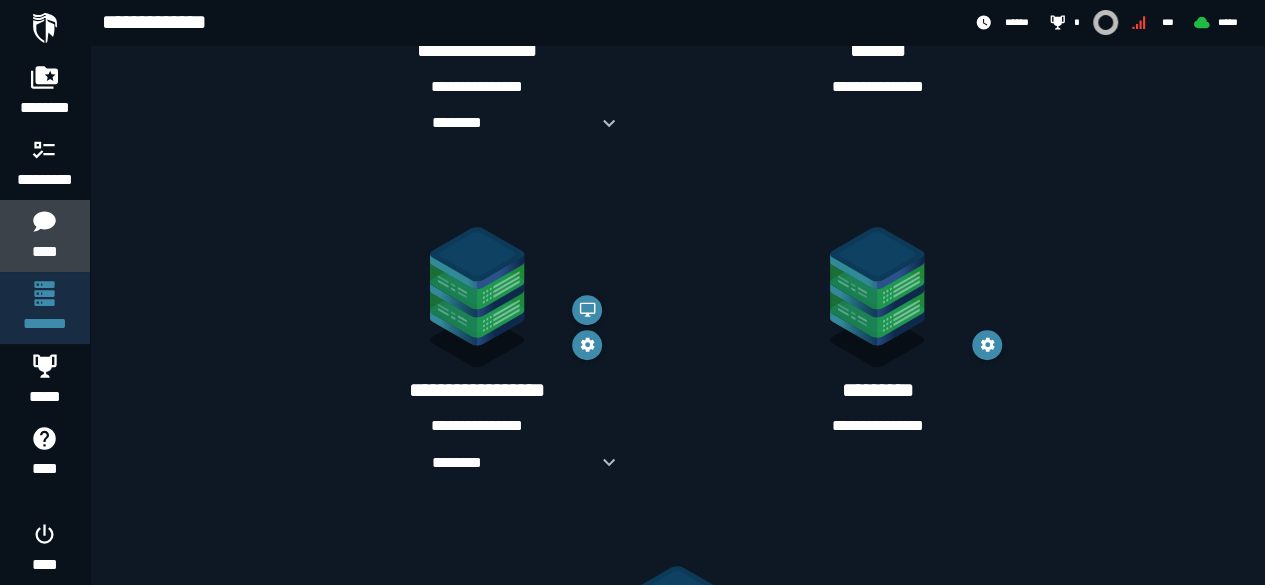 click 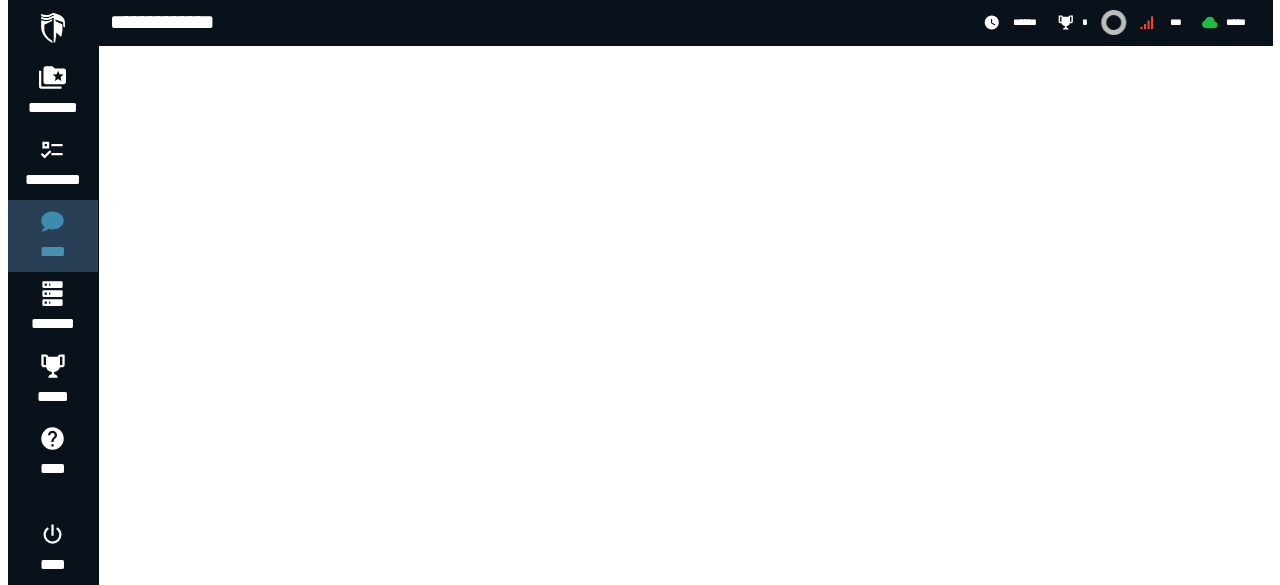scroll, scrollTop: 0, scrollLeft: 0, axis: both 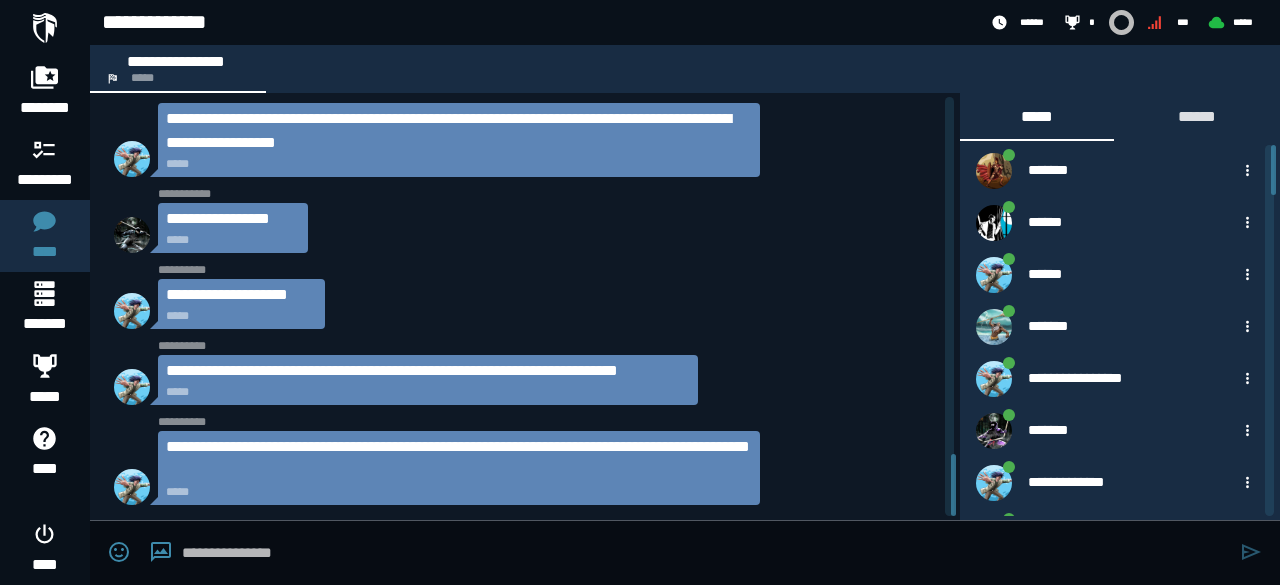 click at bounding box center [706, 553] 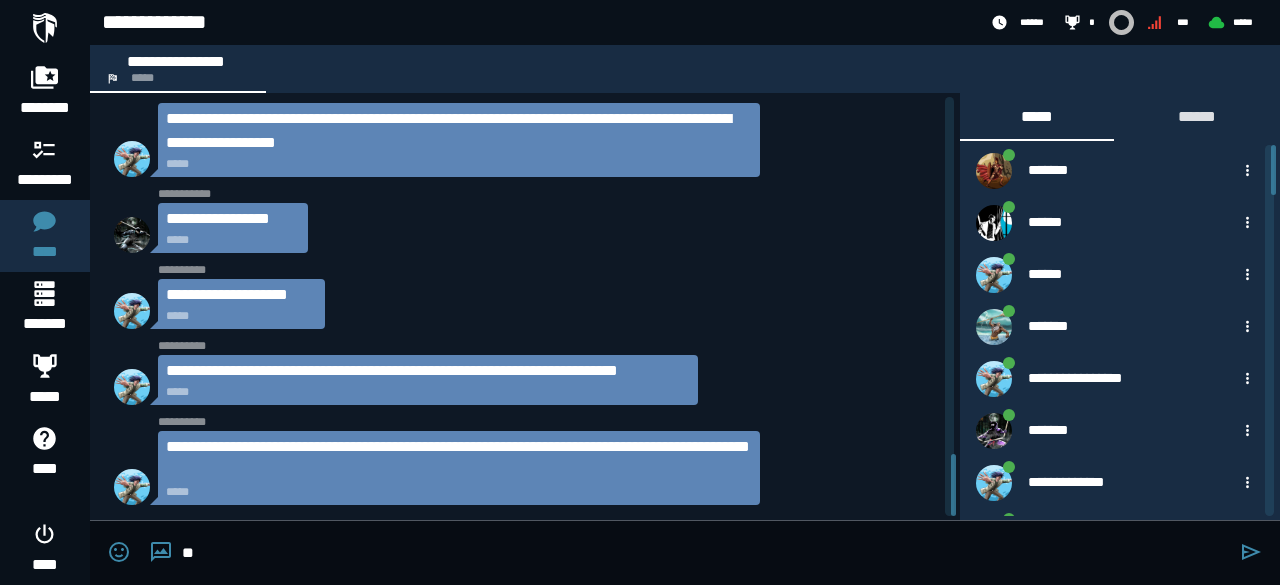 type on "*" 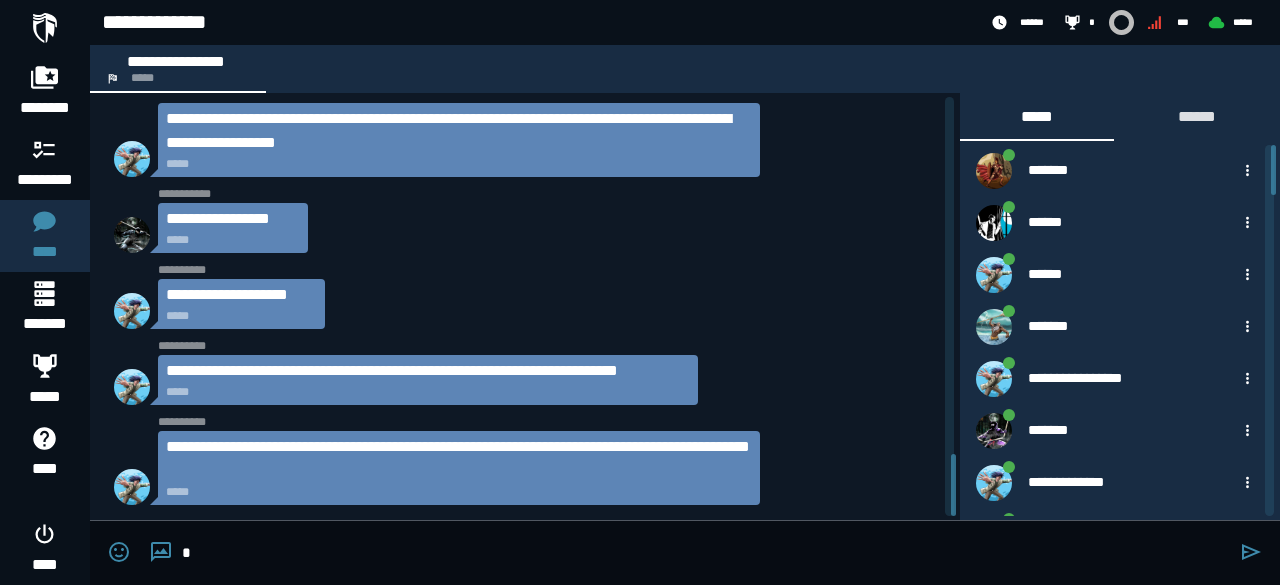 type 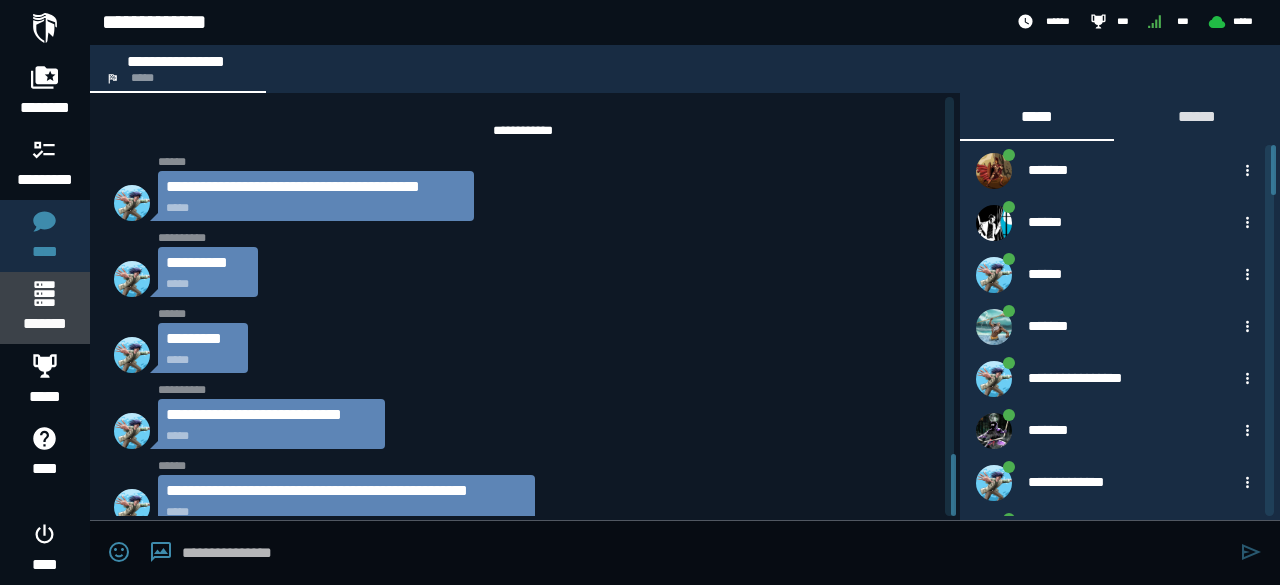 scroll, scrollTop: 0, scrollLeft: 0, axis: both 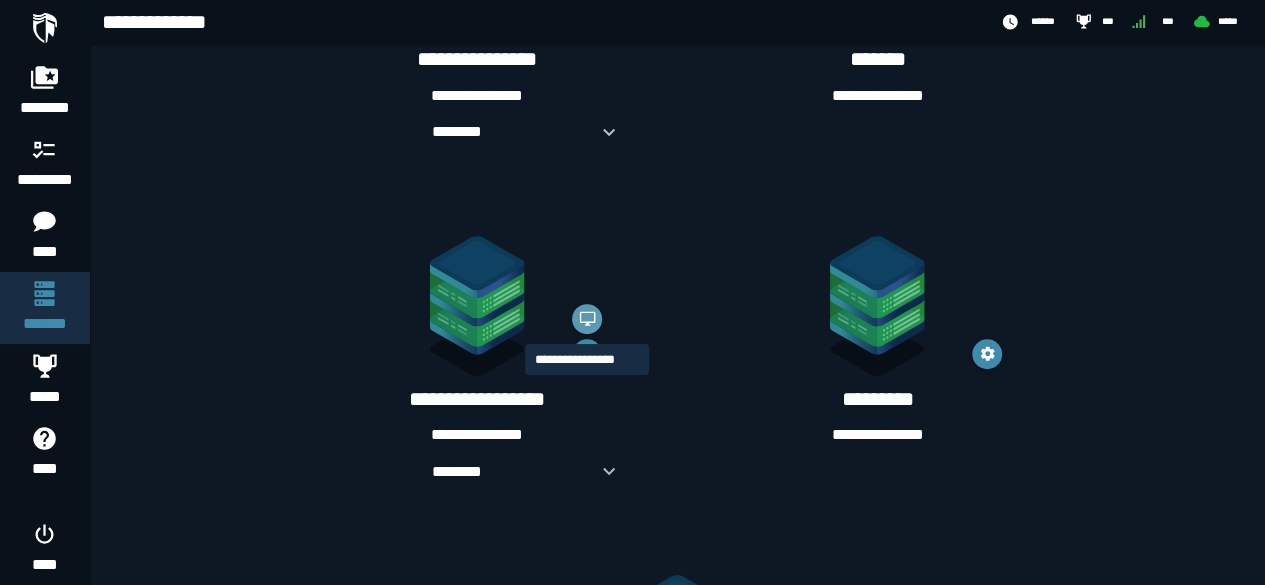 click 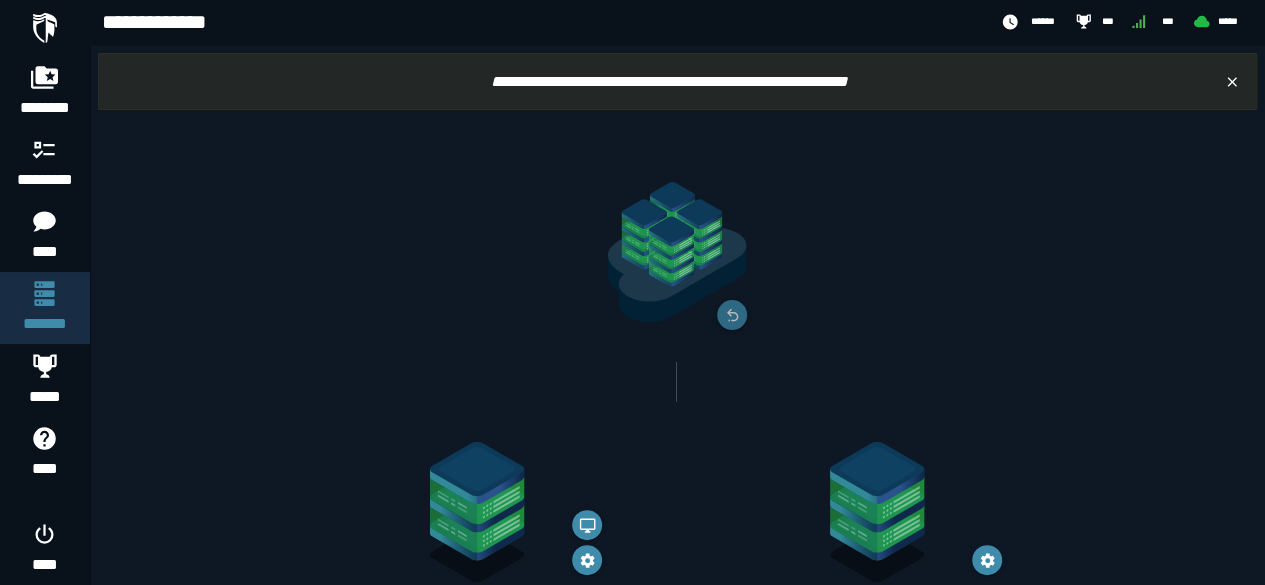 scroll, scrollTop: 546, scrollLeft: 0, axis: vertical 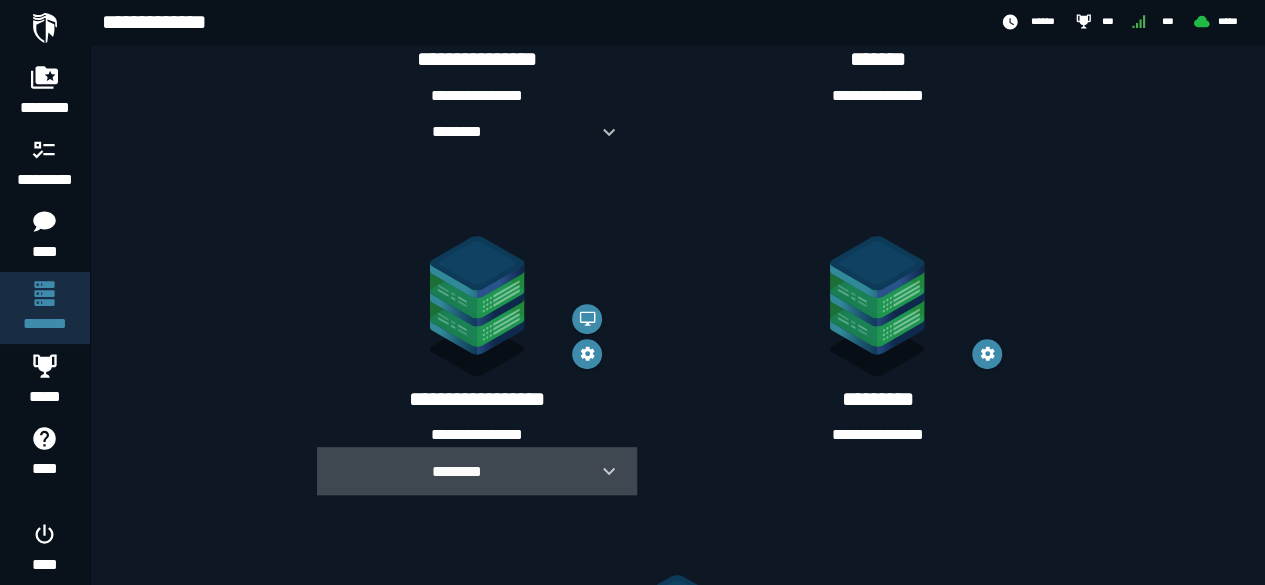 click 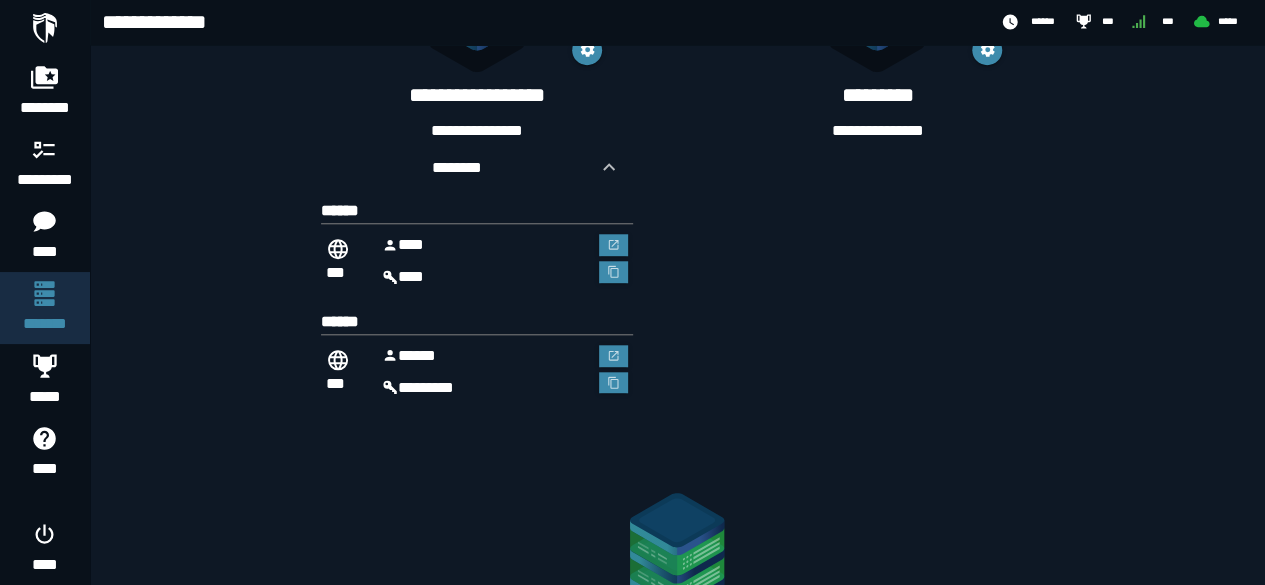 scroll, scrollTop: 853, scrollLeft: 0, axis: vertical 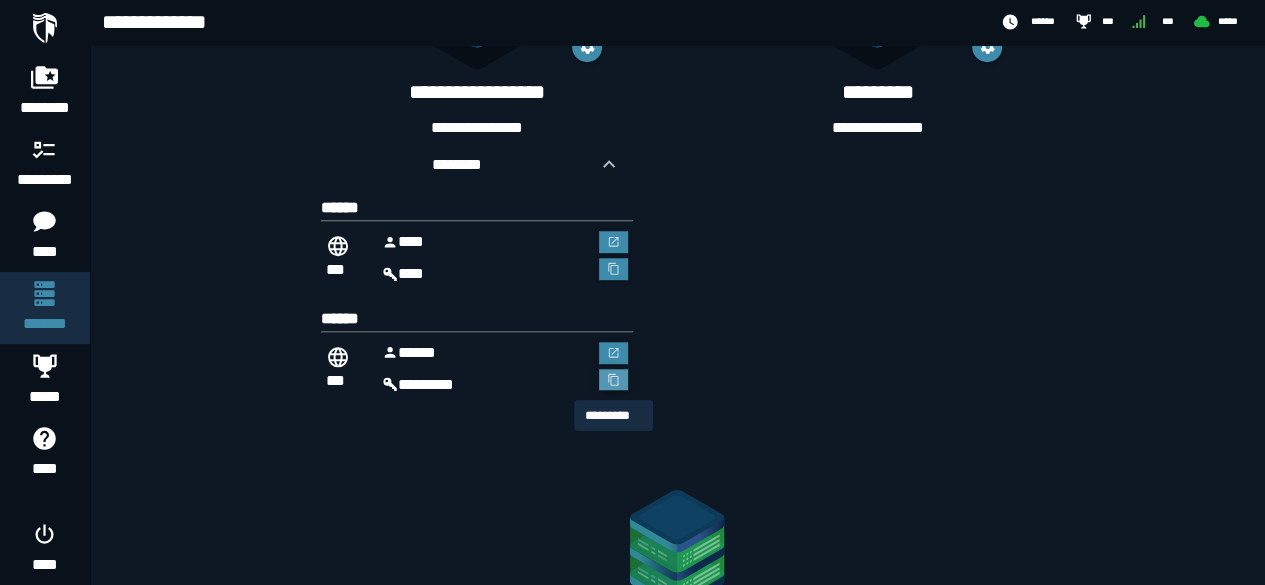 click 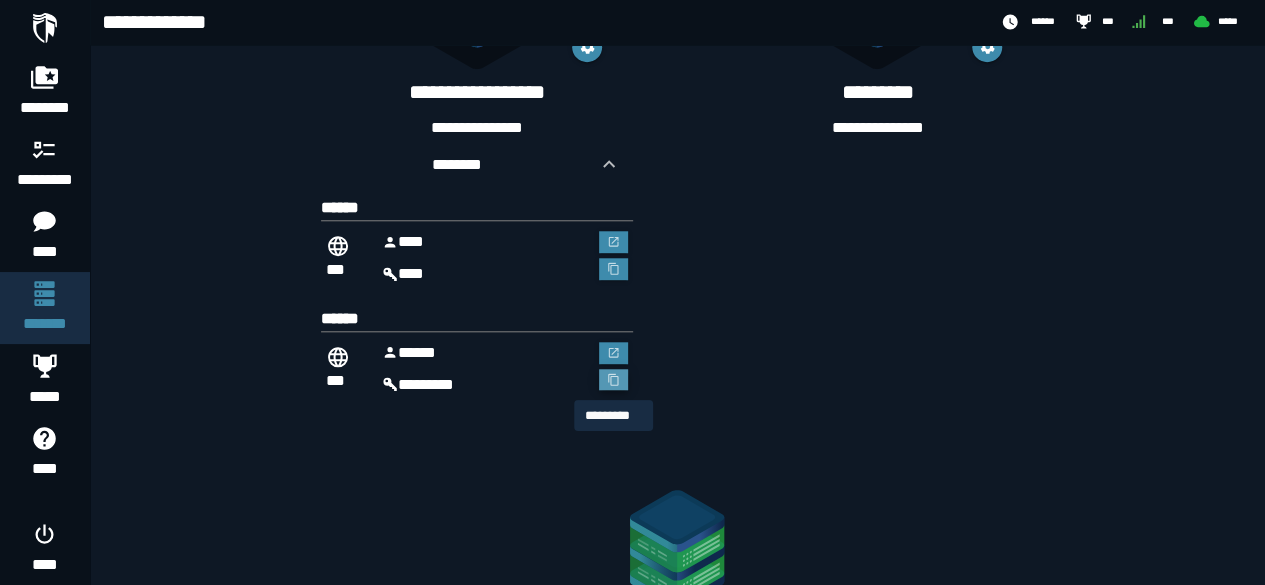 click 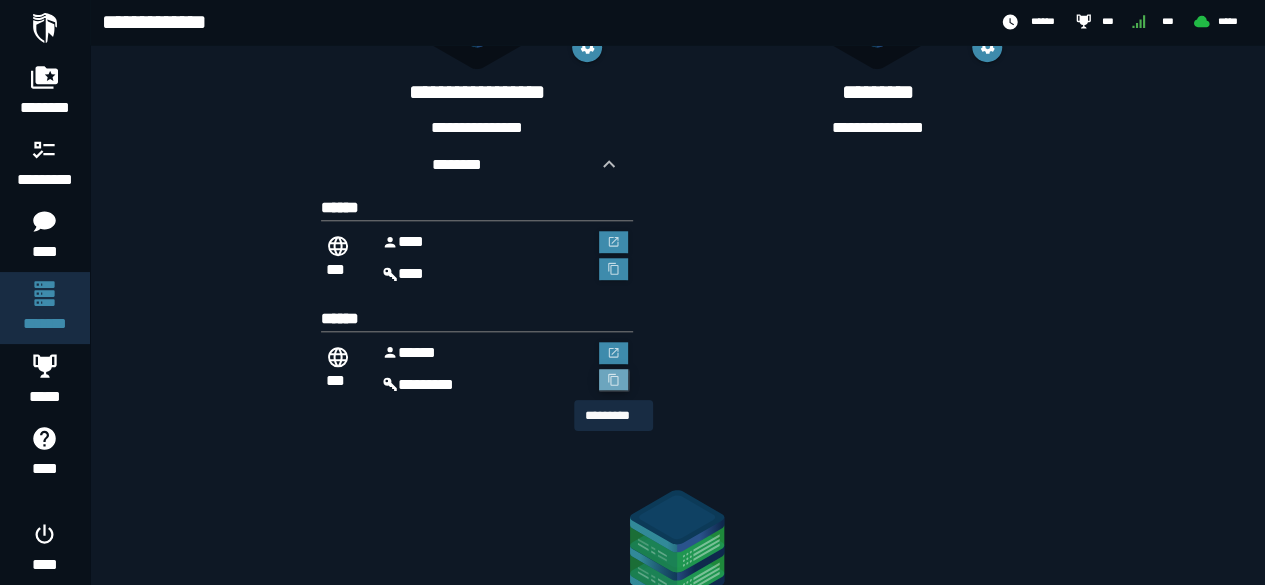 click 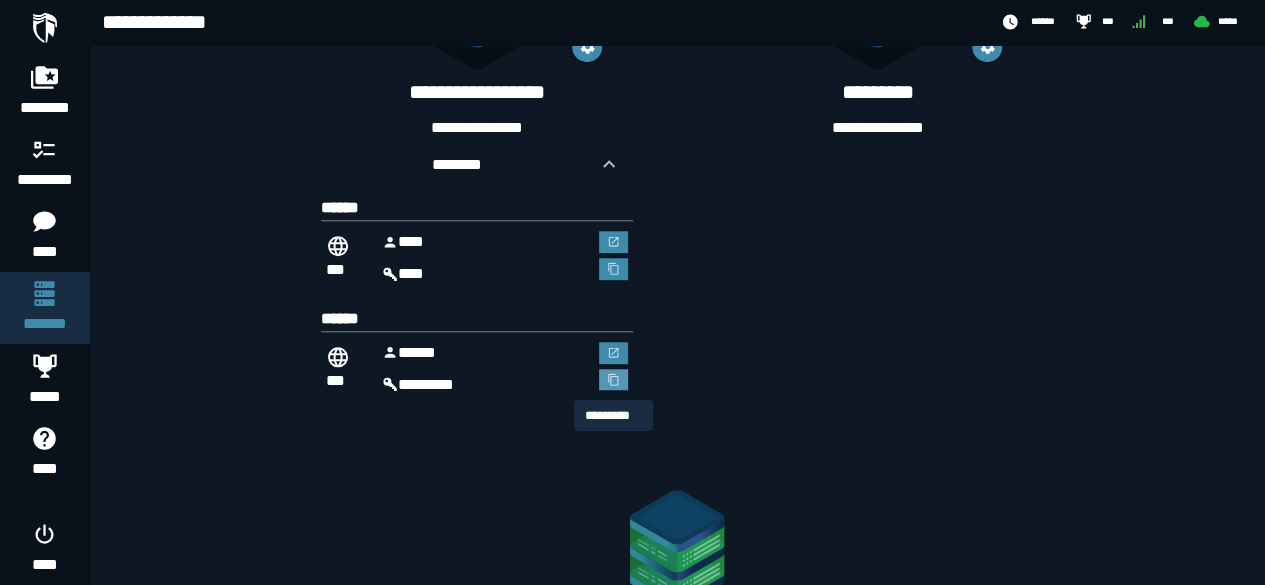 click 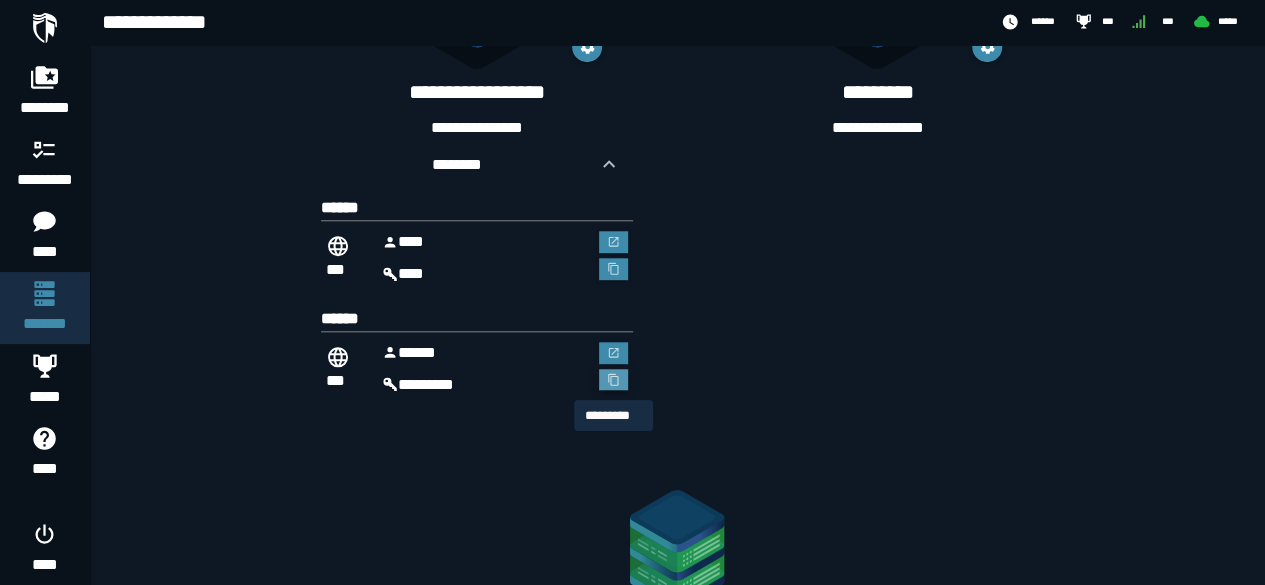 click 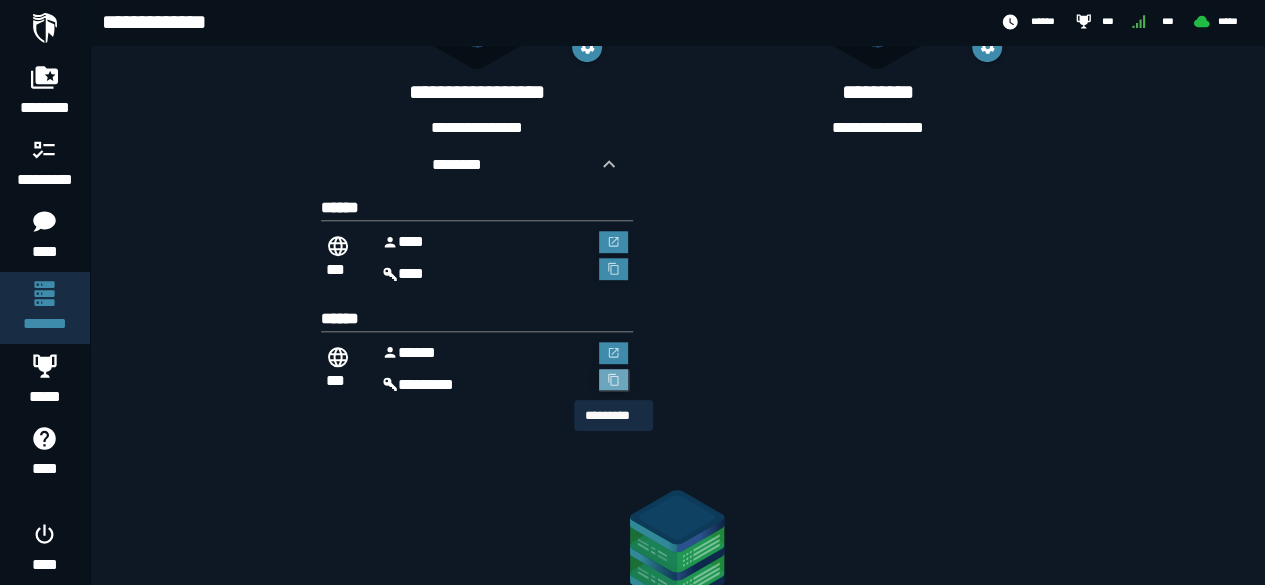 click 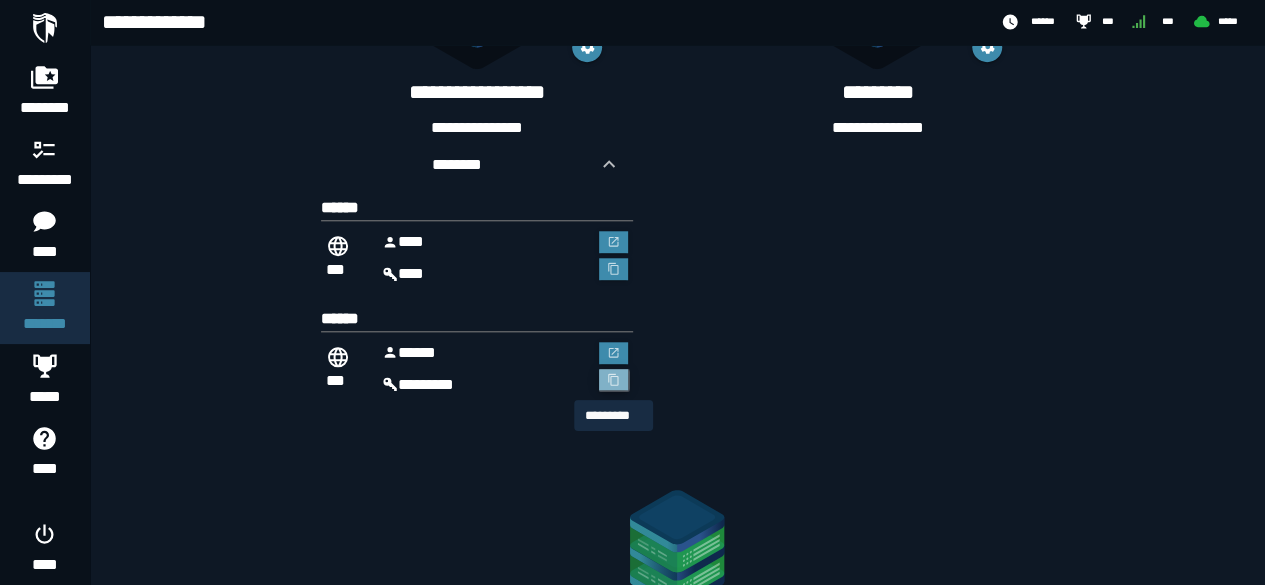 click 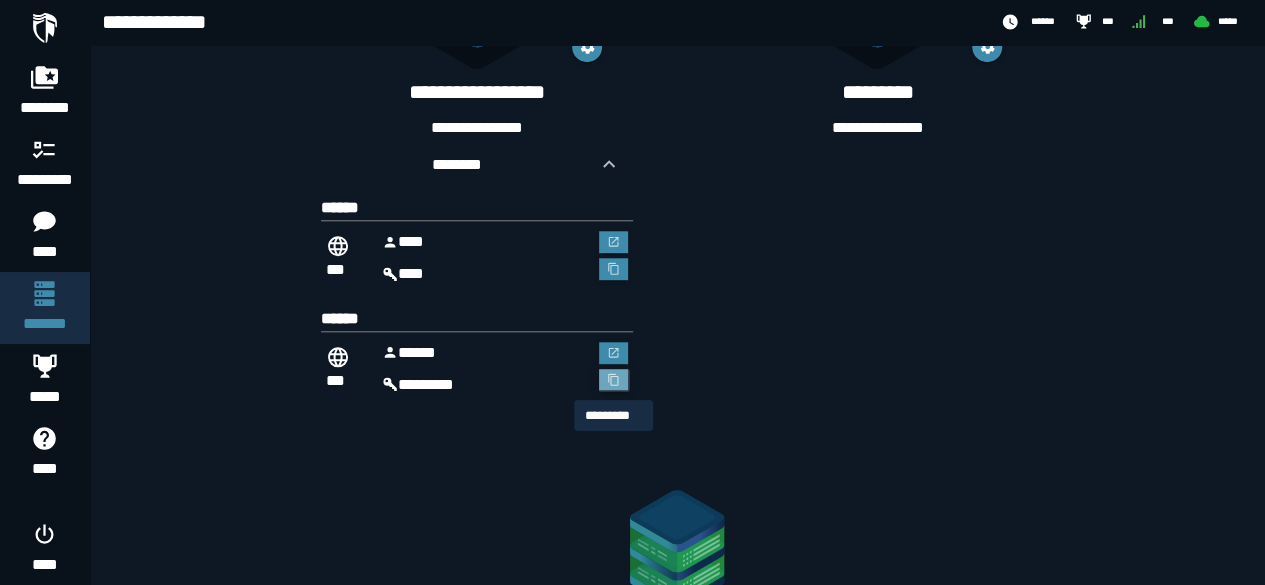 click 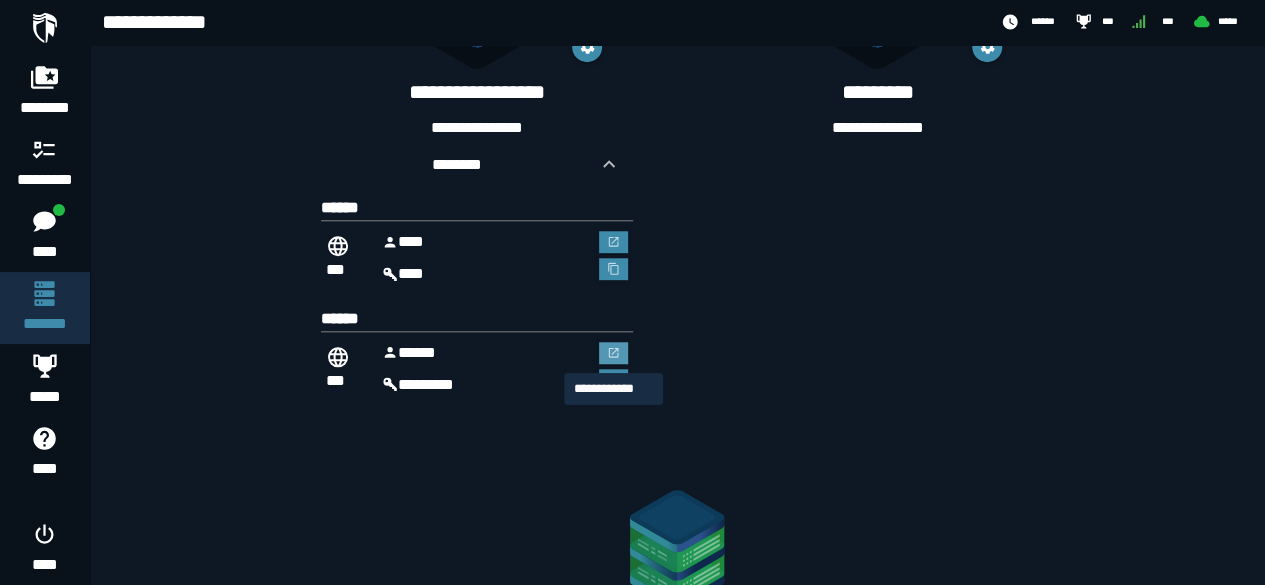click 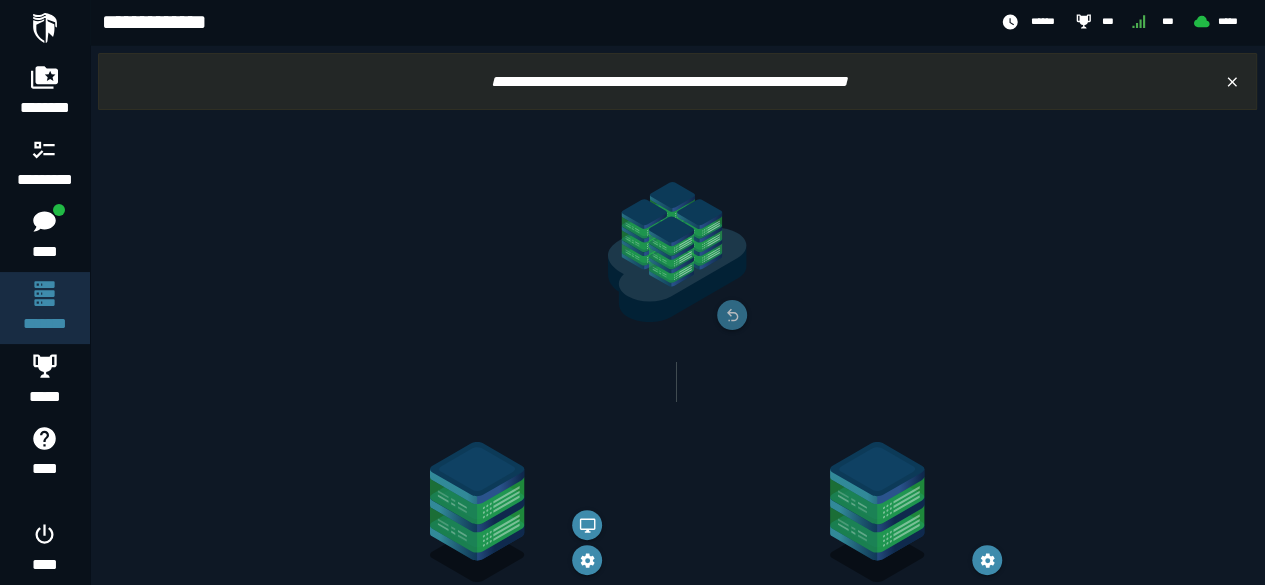 scroll, scrollTop: 853, scrollLeft: 0, axis: vertical 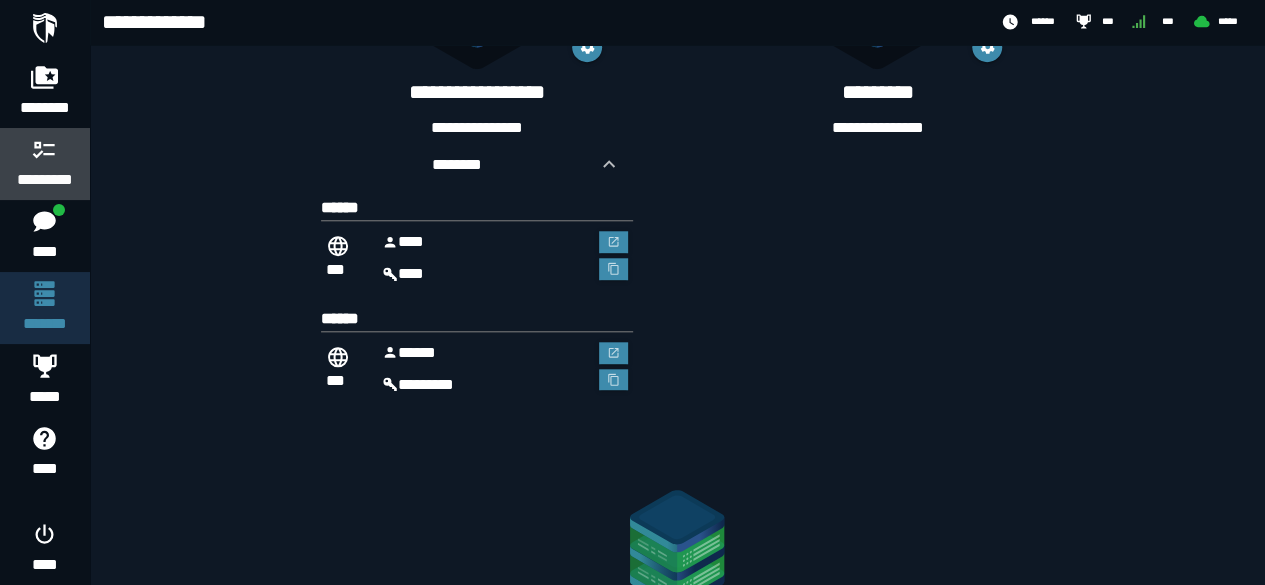 click on "*********" at bounding box center (45, 164) 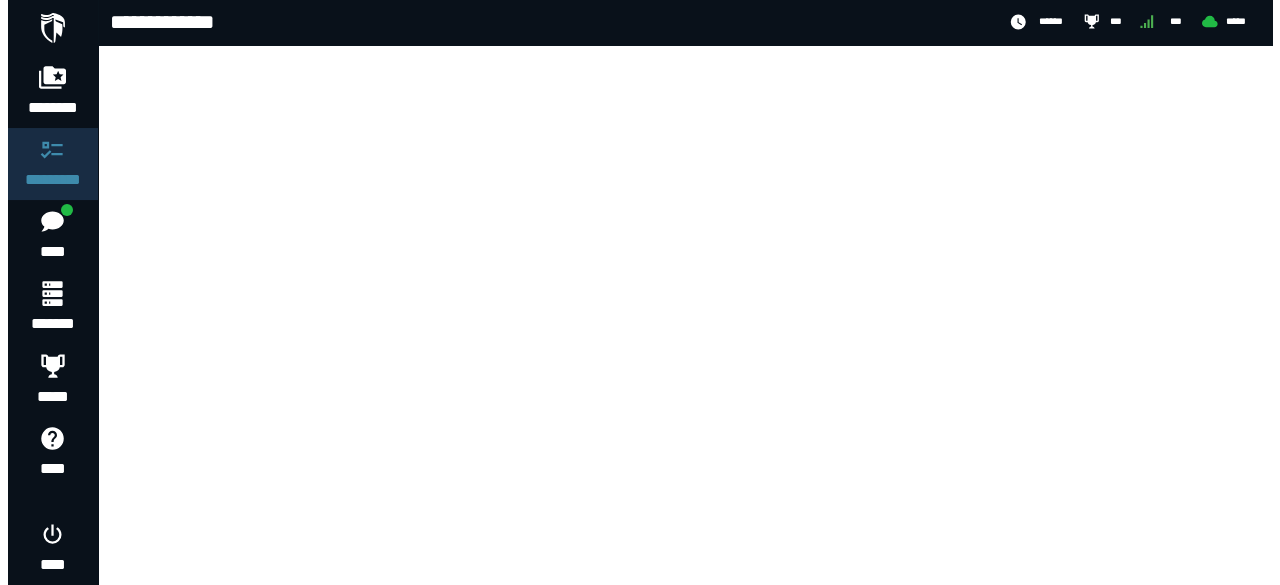 scroll, scrollTop: 0, scrollLeft: 0, axis: both 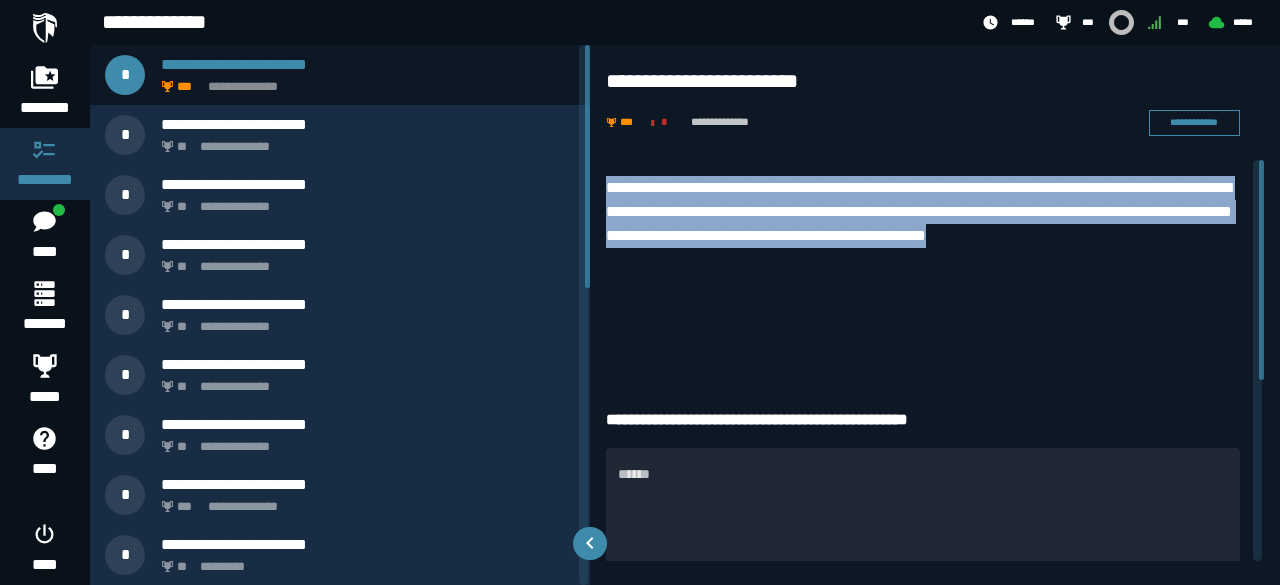 drag, startPoint x: 604, startPoint y: 186, endPoint x: 718, endPoint y: 252, distance: 131.72699 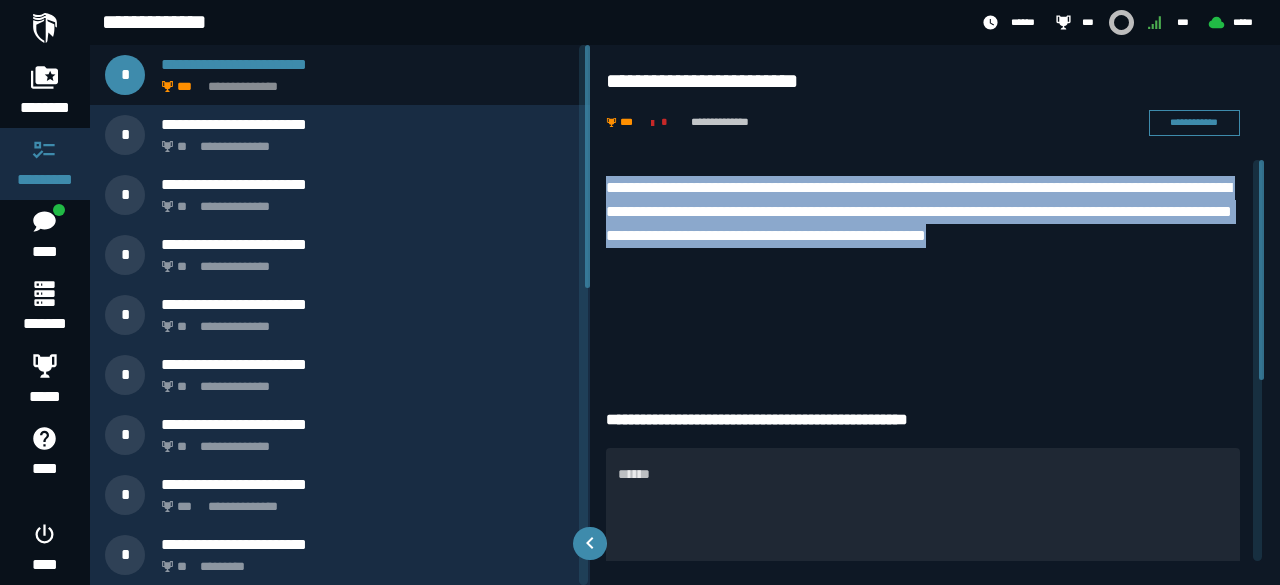 copy on "**********" 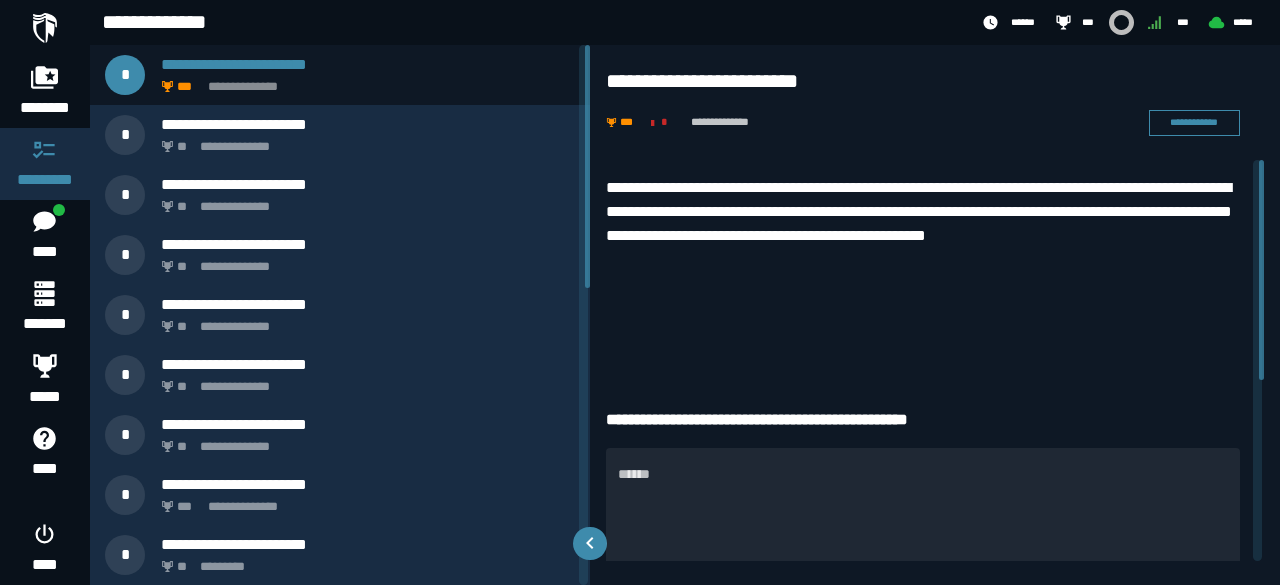 click on "**********" at bounding box center (923, 268) 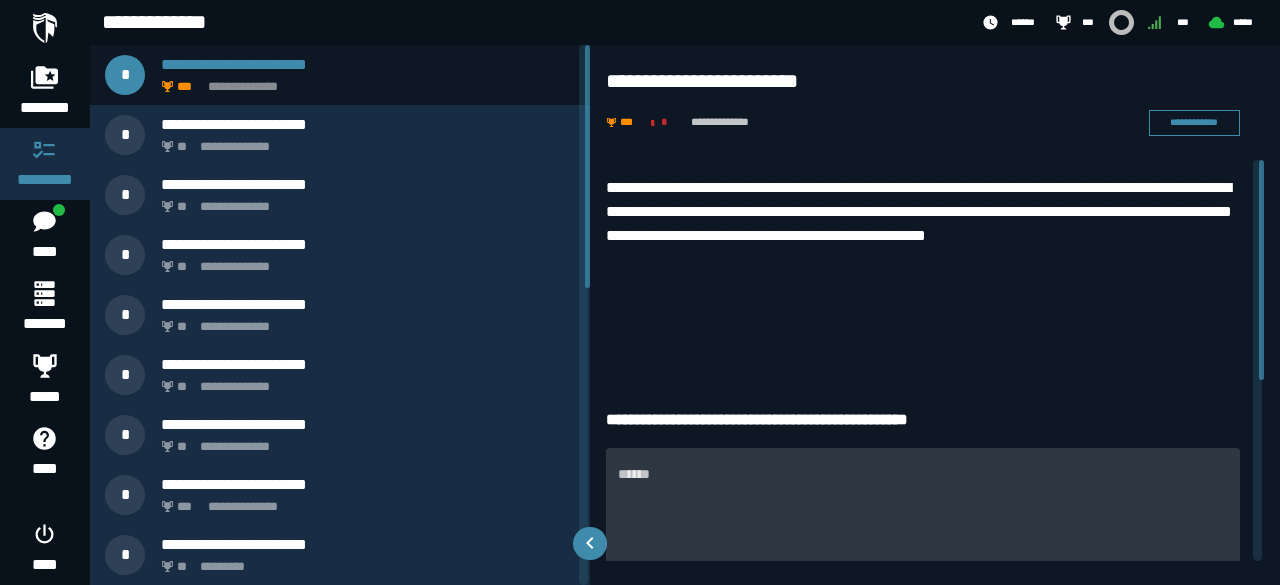 click on "******" at bounding box center [923, 531] 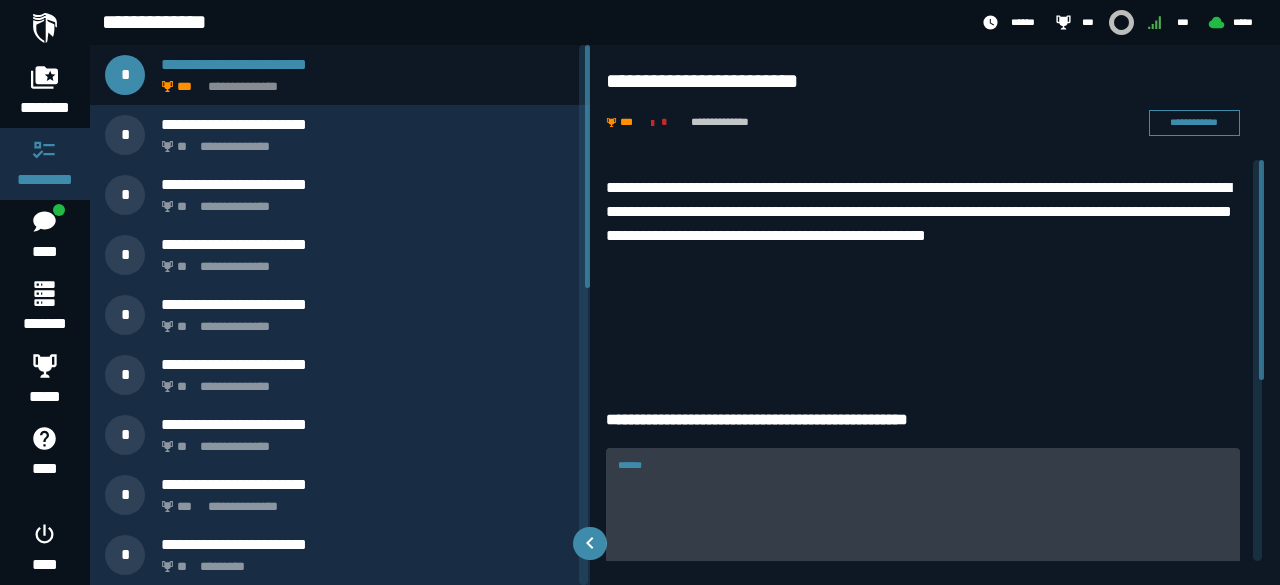paste on "**********" 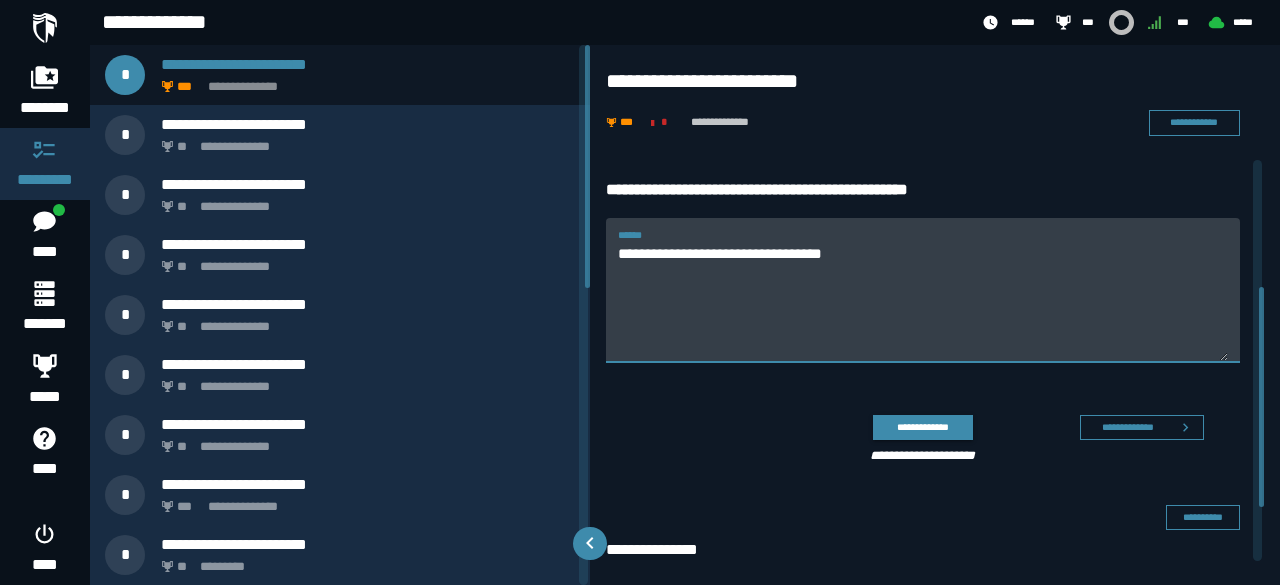 scroll, scrollTop: 231, scrollLeft: 0, axis: vertical 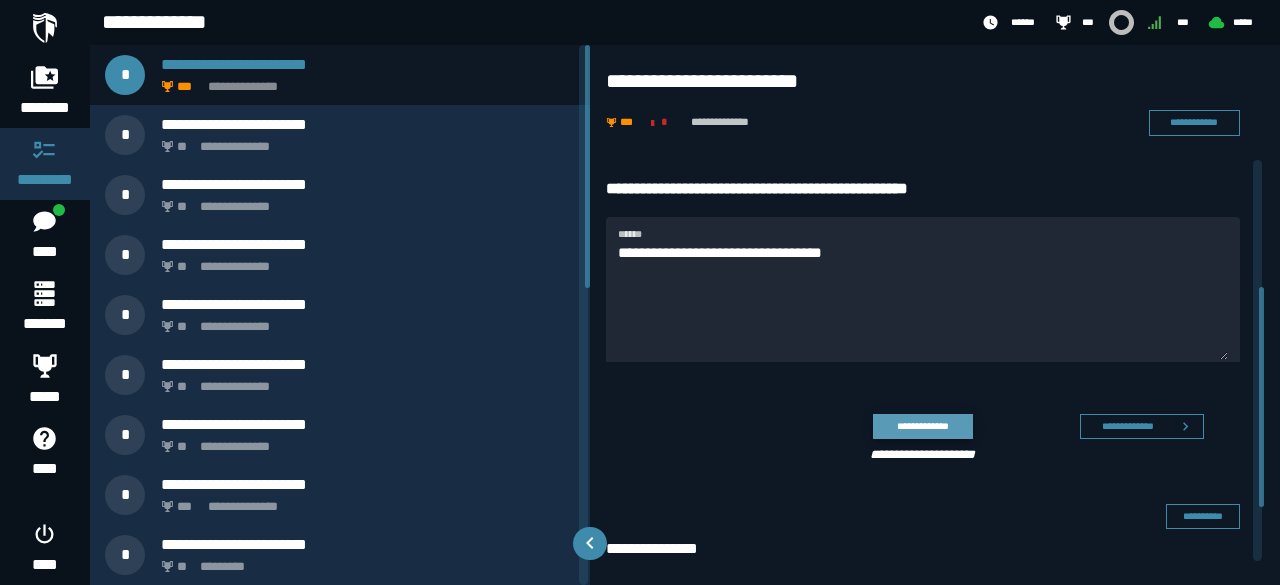 click on "**********" at bounding box center (922, 426) 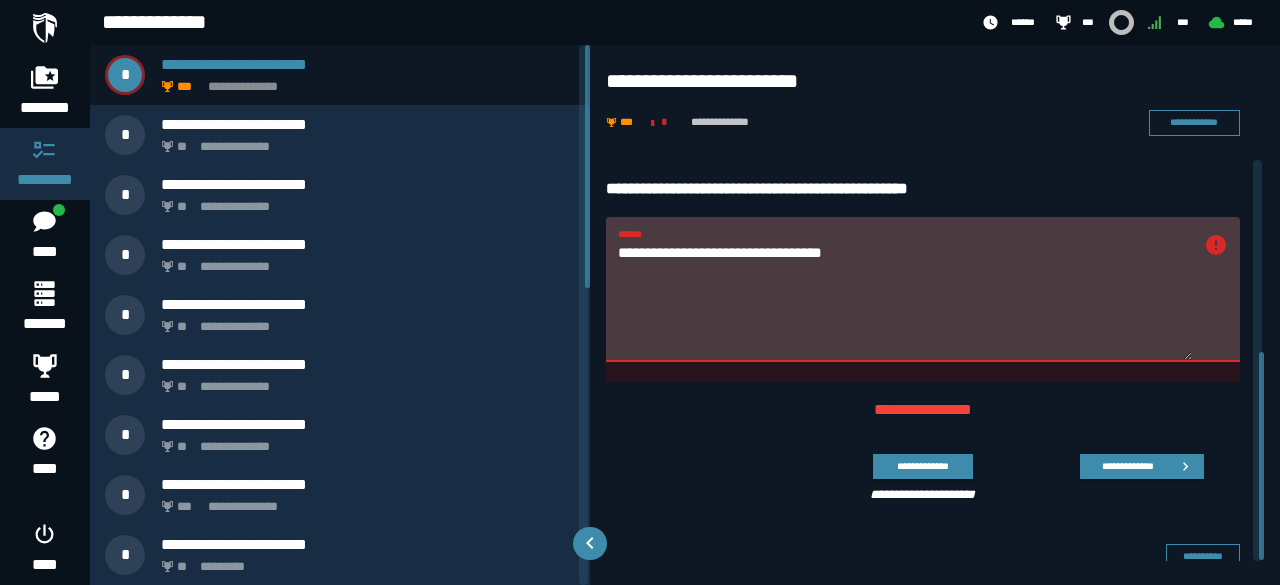 scroll, scrollTop: 370, scrollLeft: 0, axis: vertical 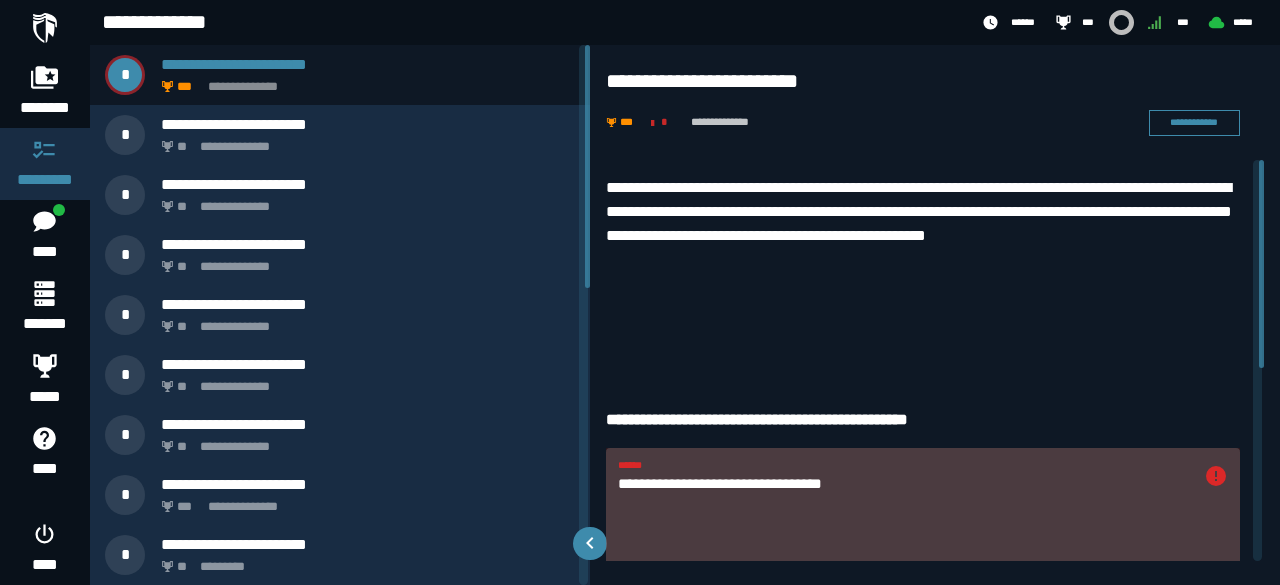 click on "**********" at bounding box center [905, 531] 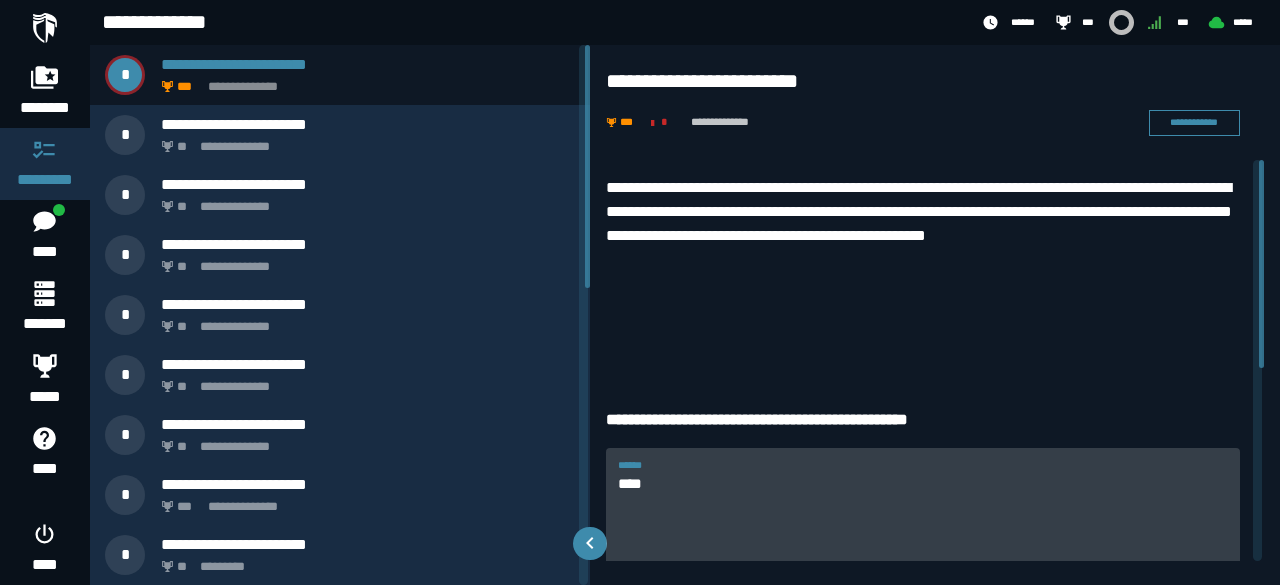 type on "*" 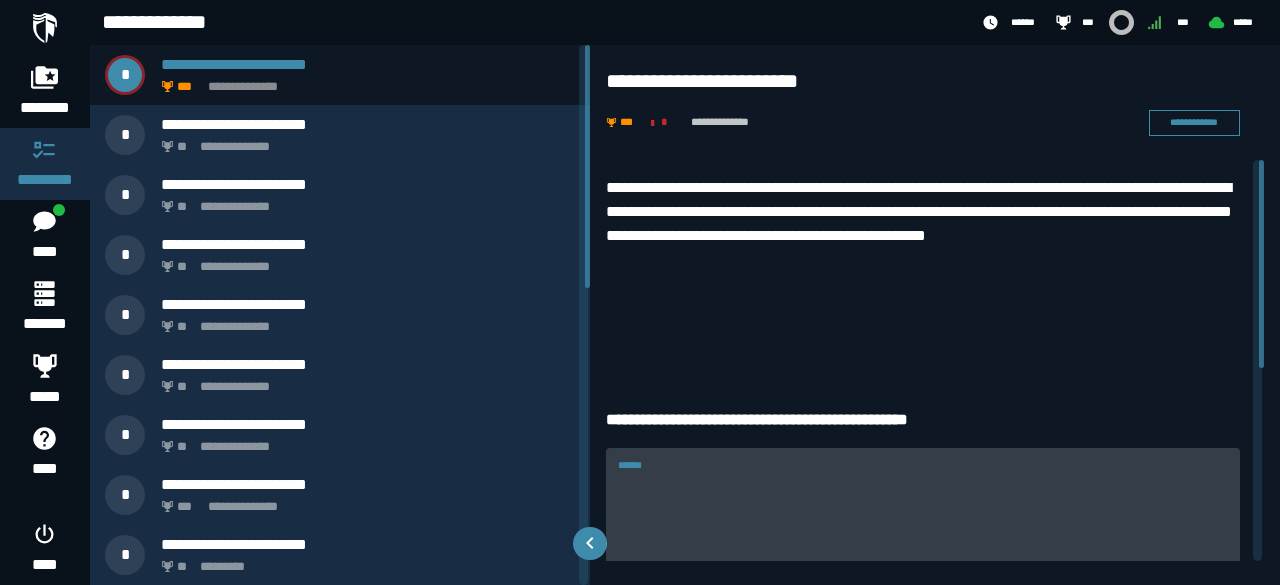 paste on "**********" 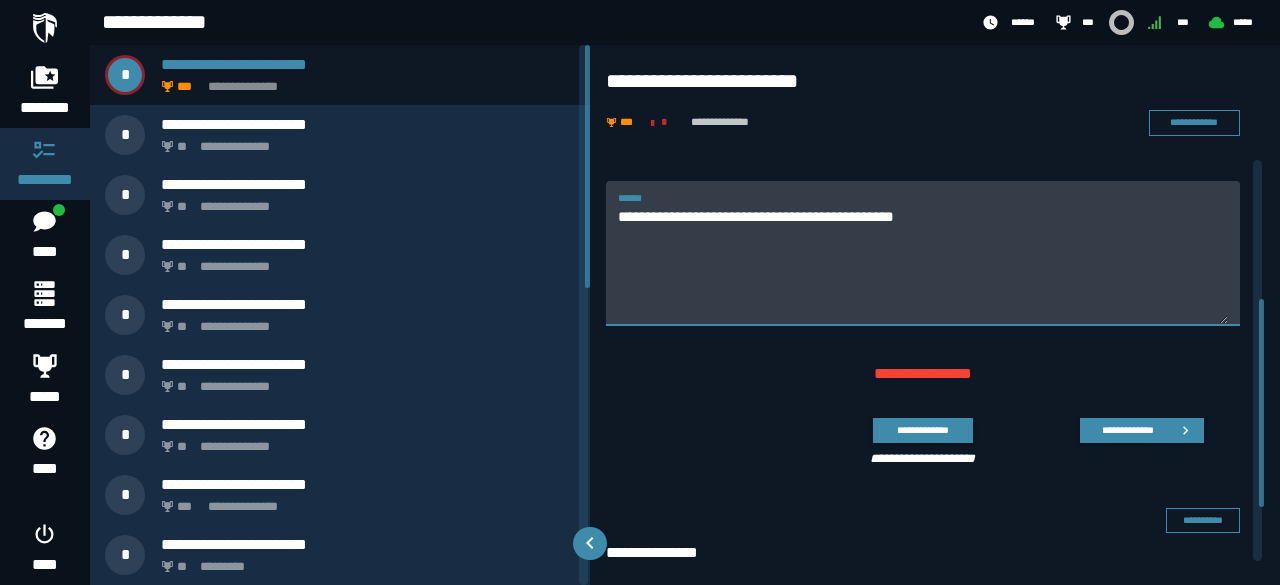 scroll, scrollTop: 268, scrollLeft: 0, axis: vertical 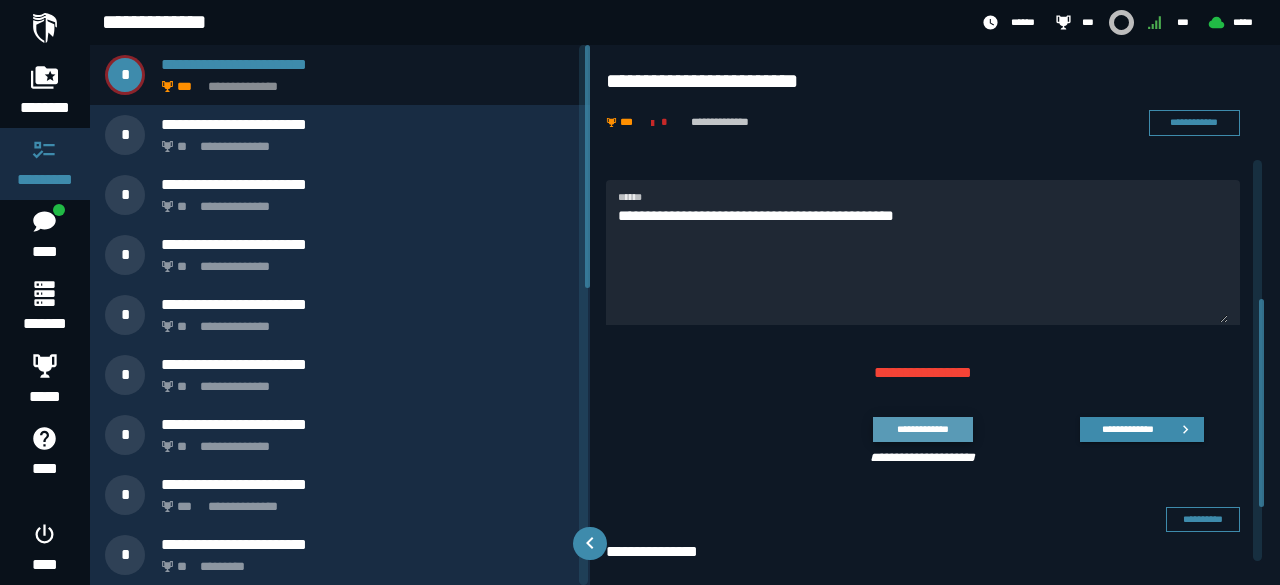 click on "**********" at bounding box center [922, 429] 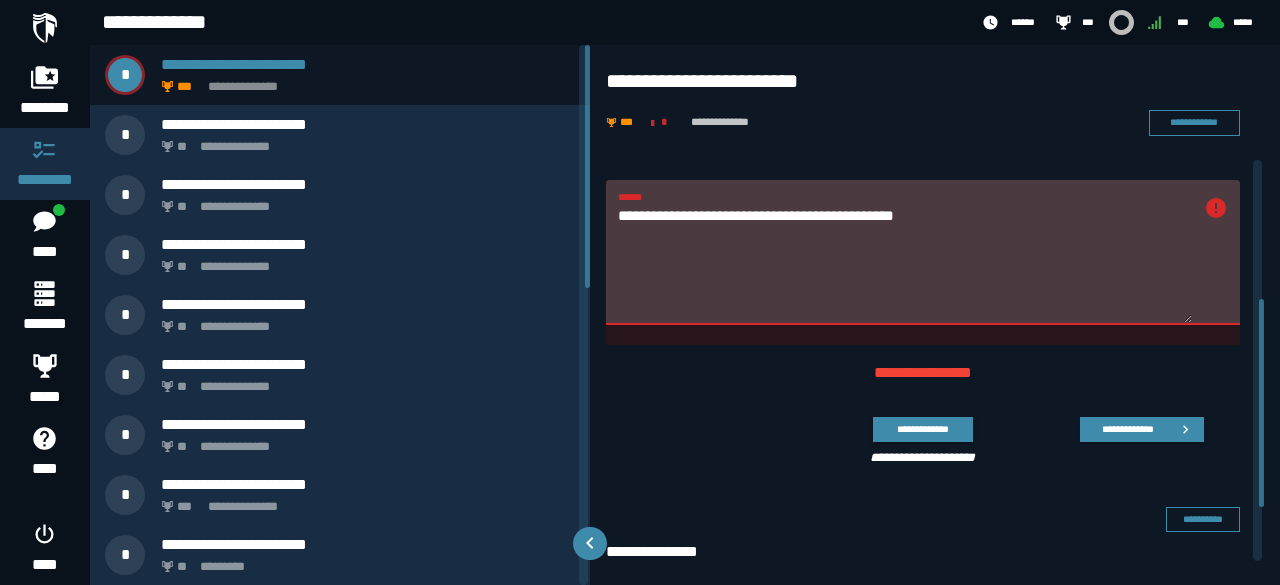 drag, startPoint x: 980, startPoint y: 238, endPoint x: 620, endPoint y: 219, distance: 360.50104 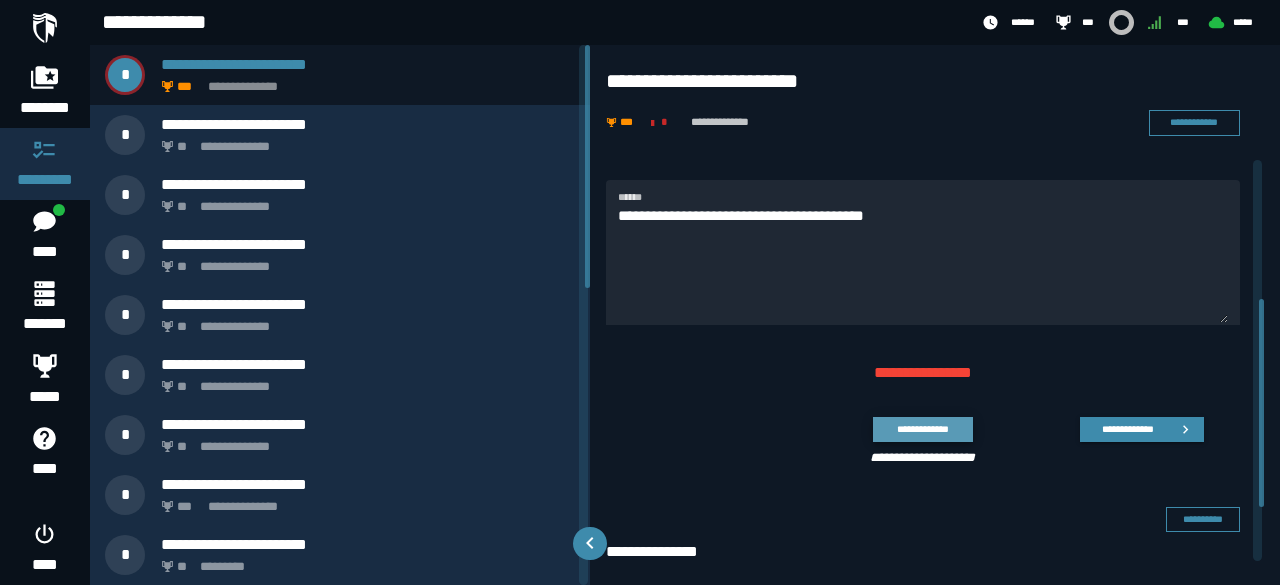 click on "**********" at bounding box center (922, 429) 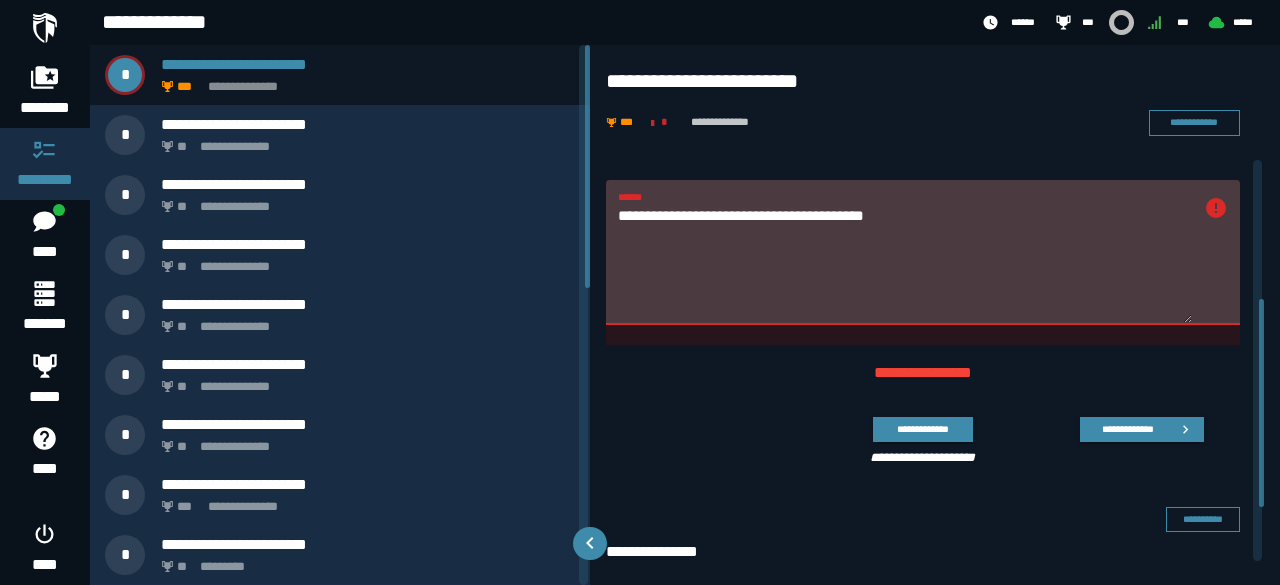 drag, startPoint x: 940, startPoint y: 225, endPoint x: 612, endPoint y: 219, distance: 328.05487 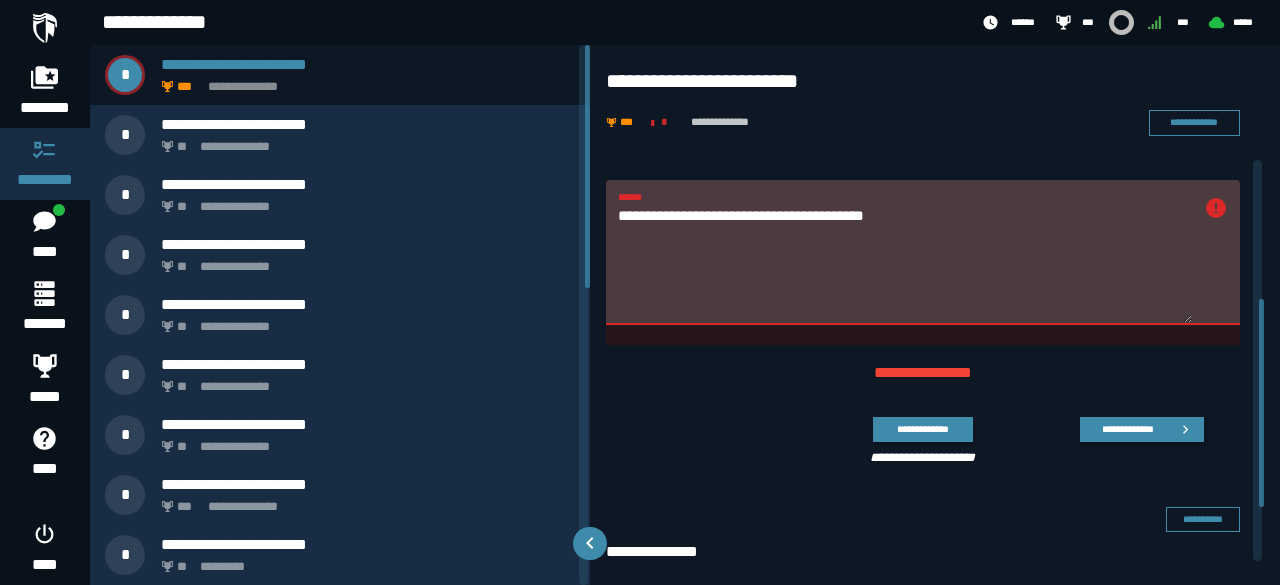 paste on "**********" 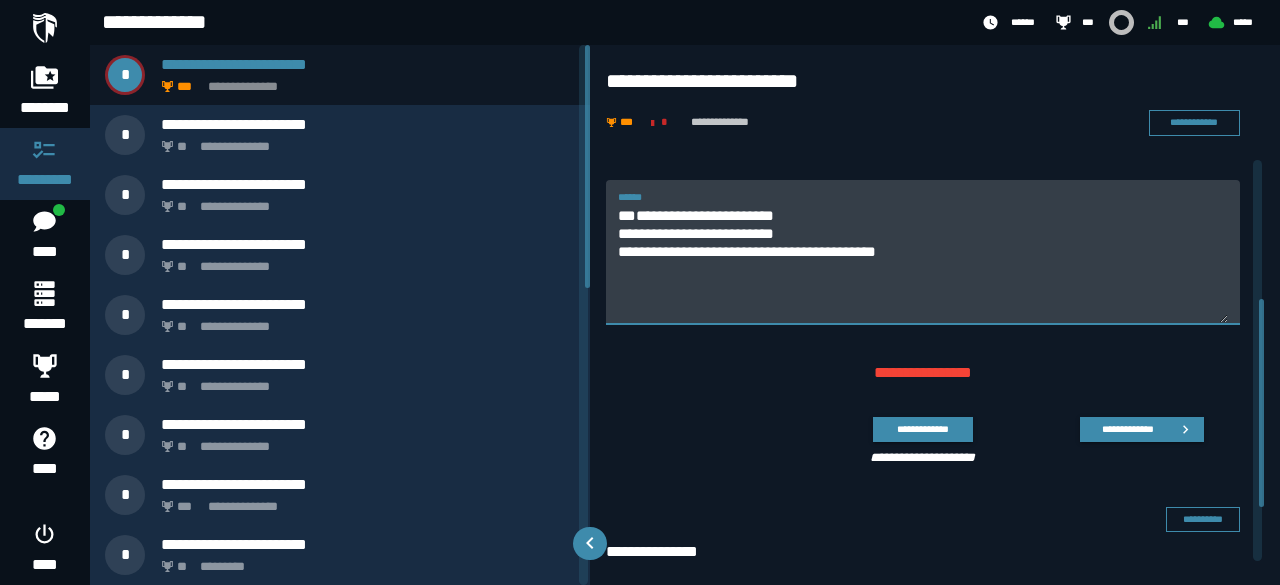 drag, startPoint x: 824, startPoint y: 252, endPoint x: 614, endPoint y: 227, distance: 211.48286 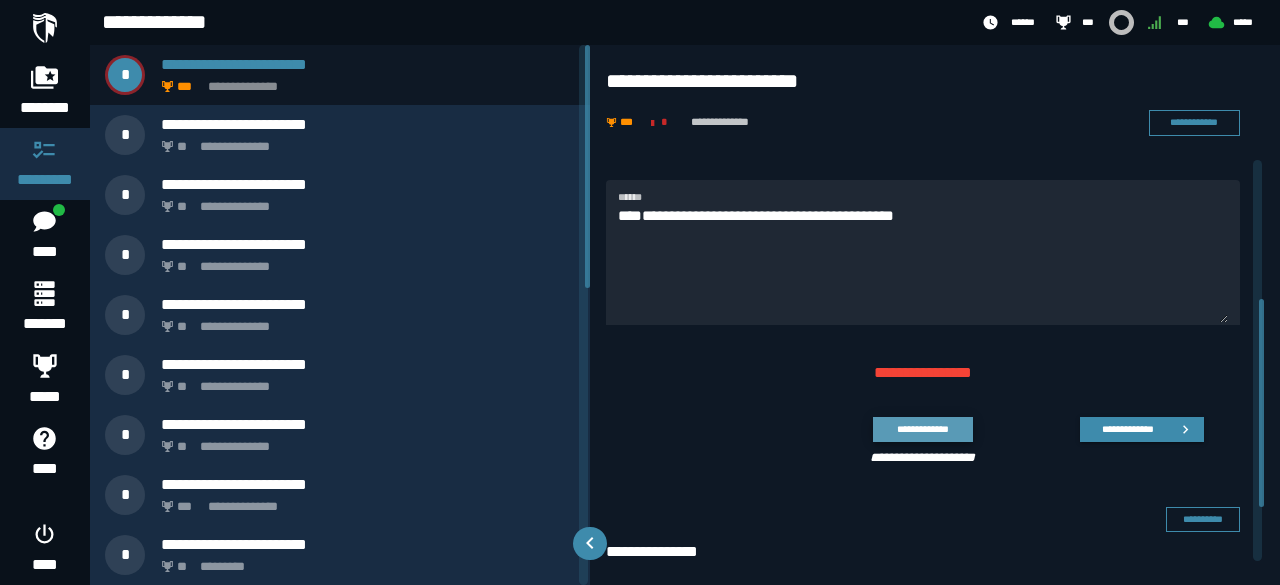 click on "**********" at bounding box center [922, 429] 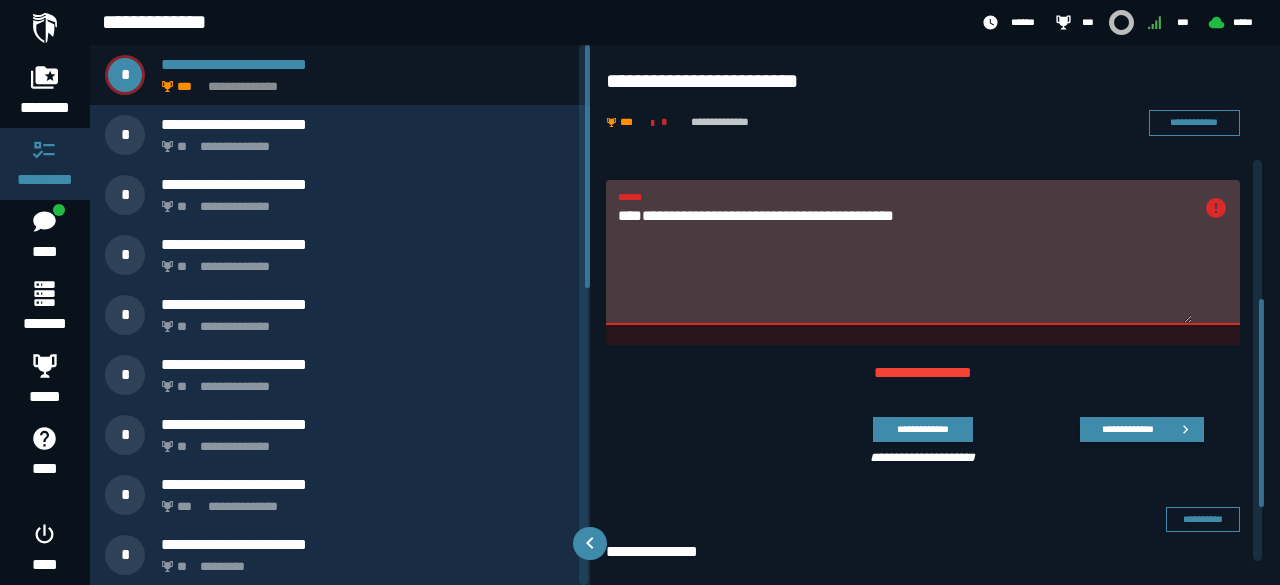 drag, startPoint x: 1001, startPoint y: 228, endPoint x: 956, endPoint y: 260, distance: 55.21775 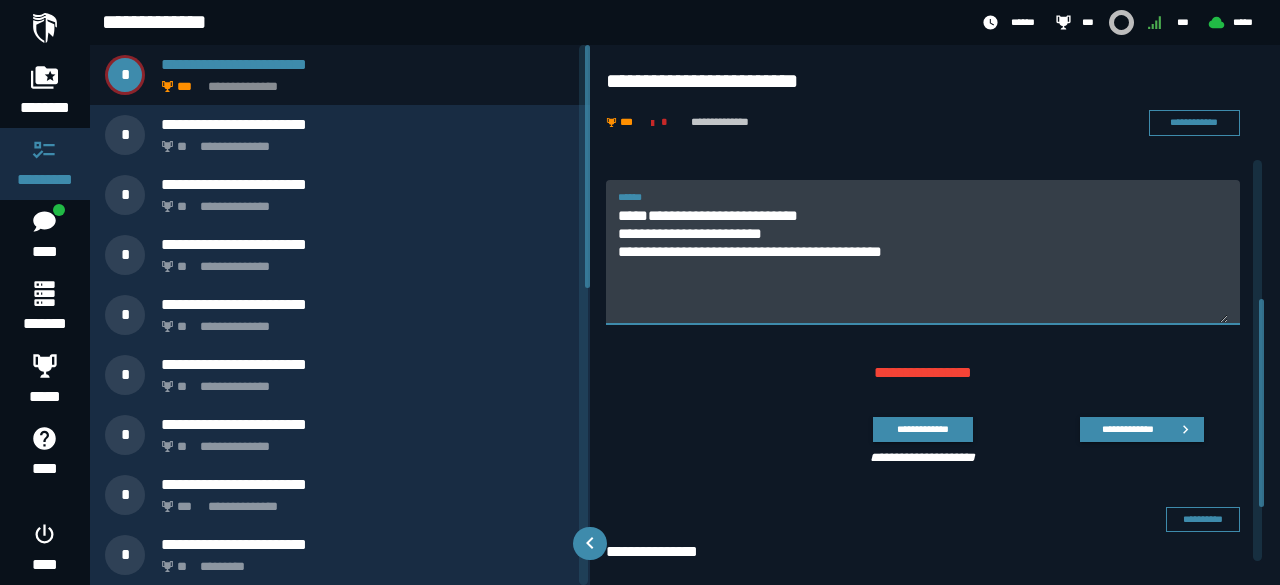 drag, startPoint x: 807, startPoint y: 267, endPoint x: 622, endPoint y: 257, distance: 185.27008 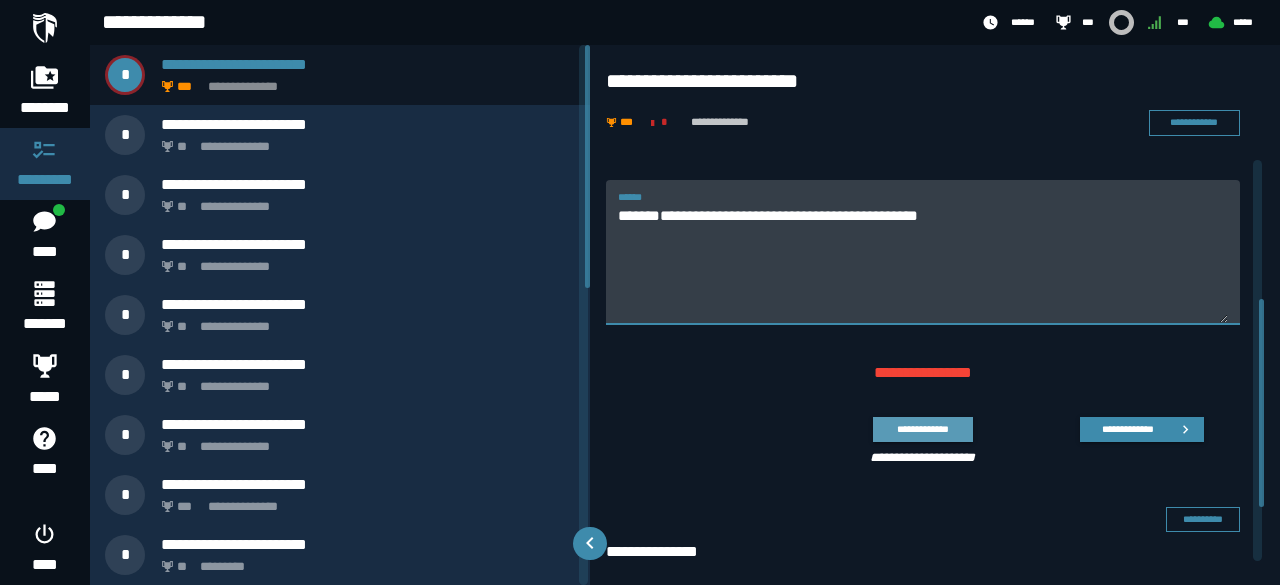 type on "**********" 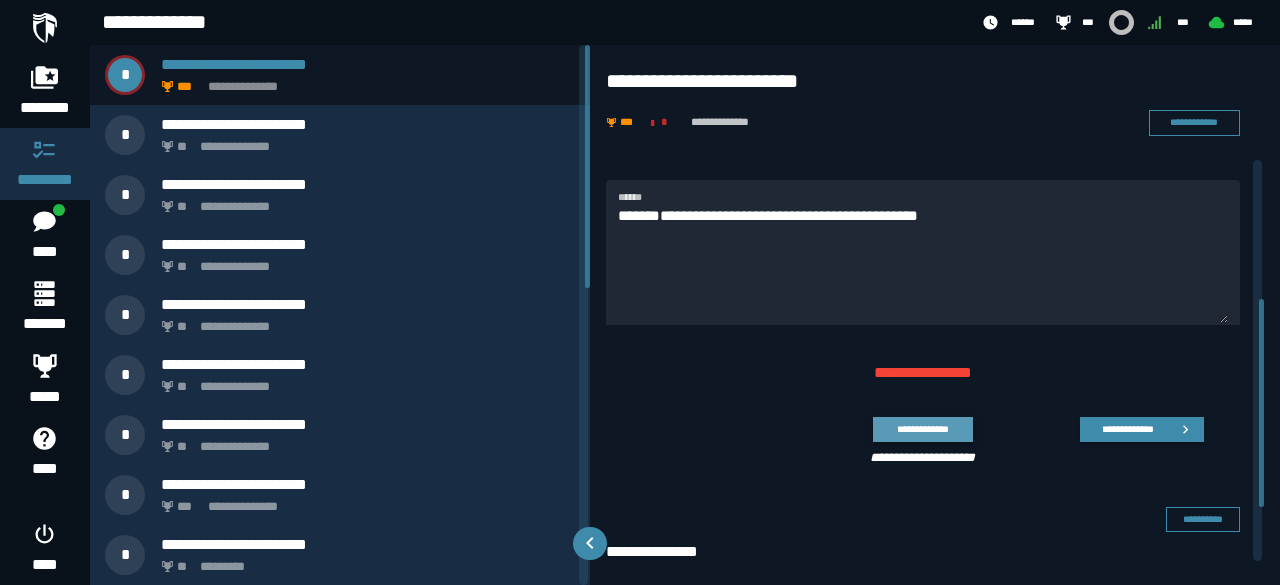 click on "**********" at bounding box center [922, 429] 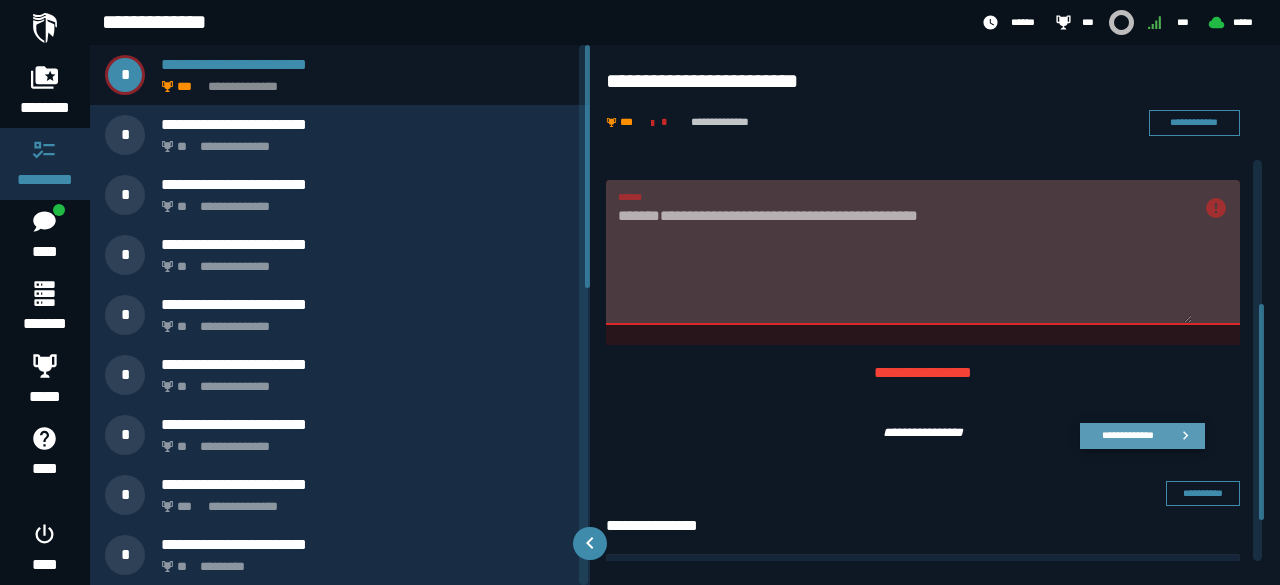 click on "**********" at bounding box center [1142, 436] 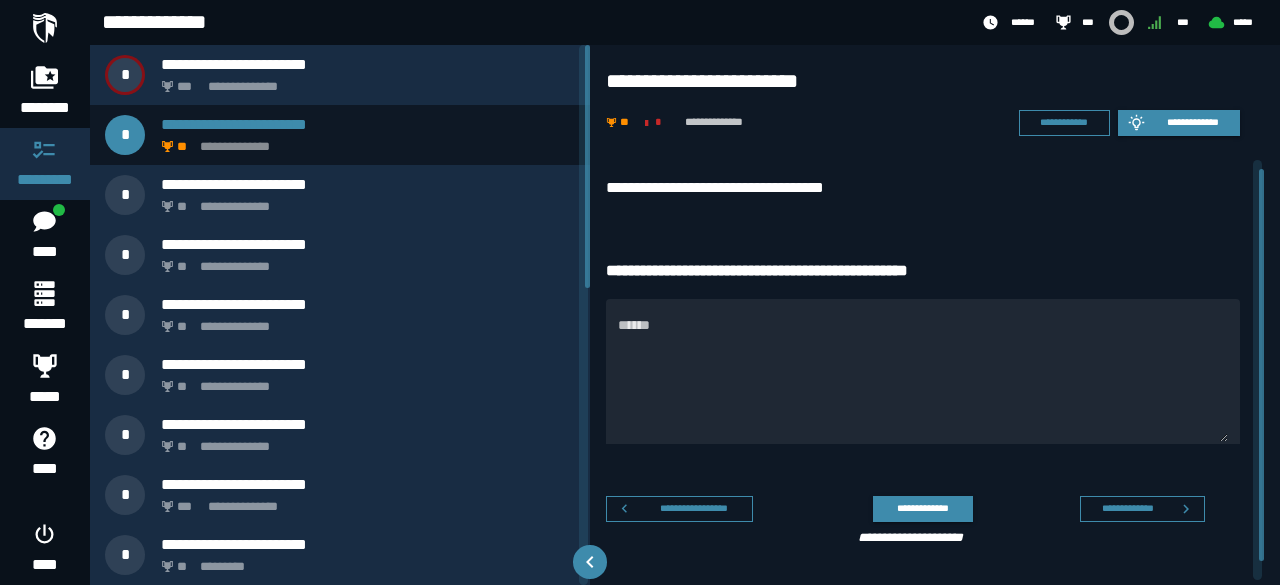 scroll, scrollTop: 8, scrollLeft: 0, axis: vertical 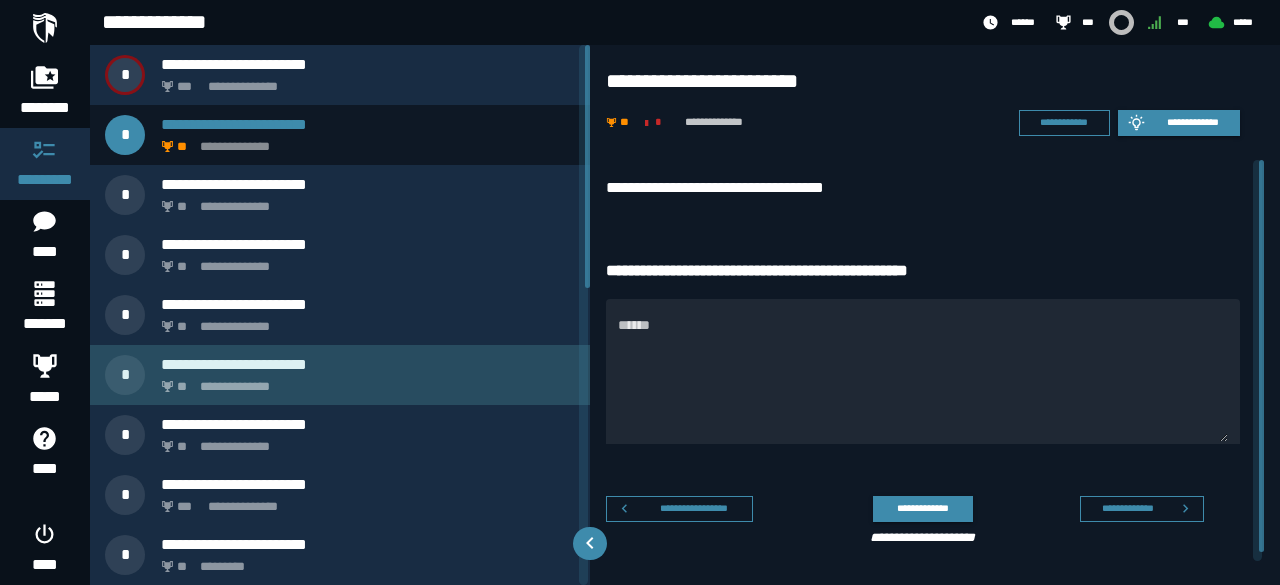 click on "**********" 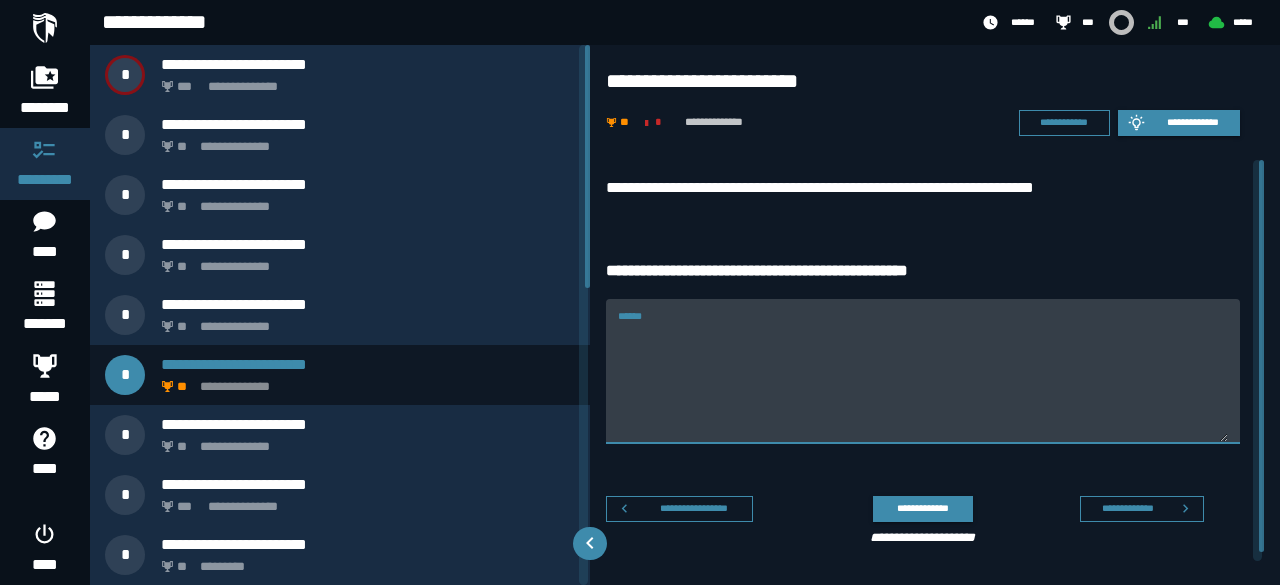 click on "******" at bounding box center (923, 383) 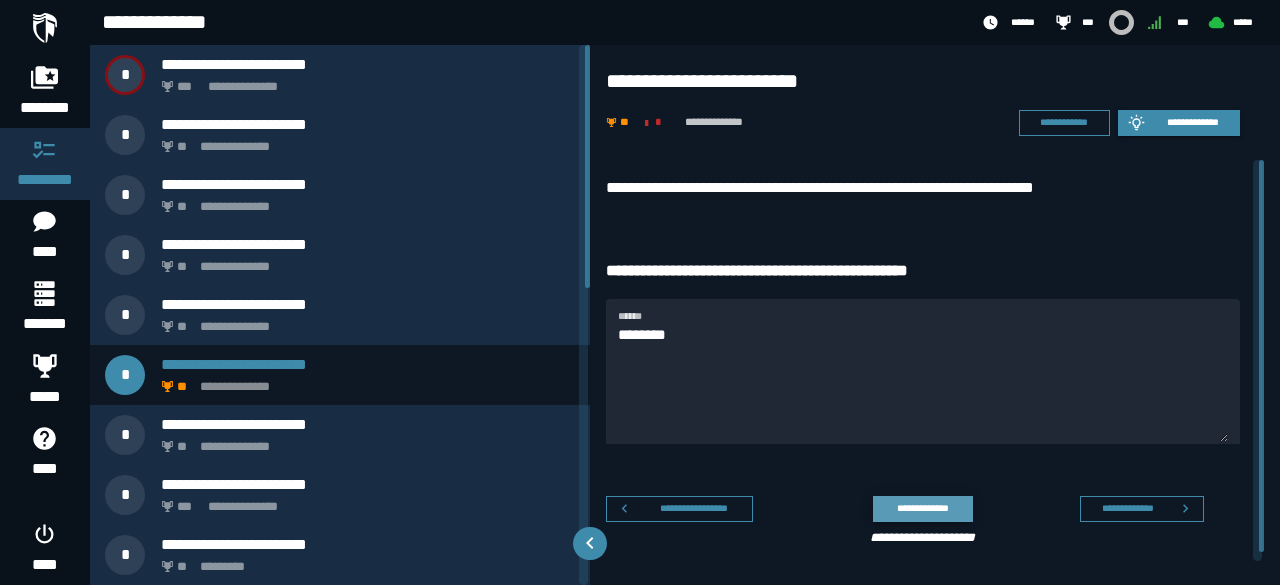 click on "**********" at bounding box center [922, 508] 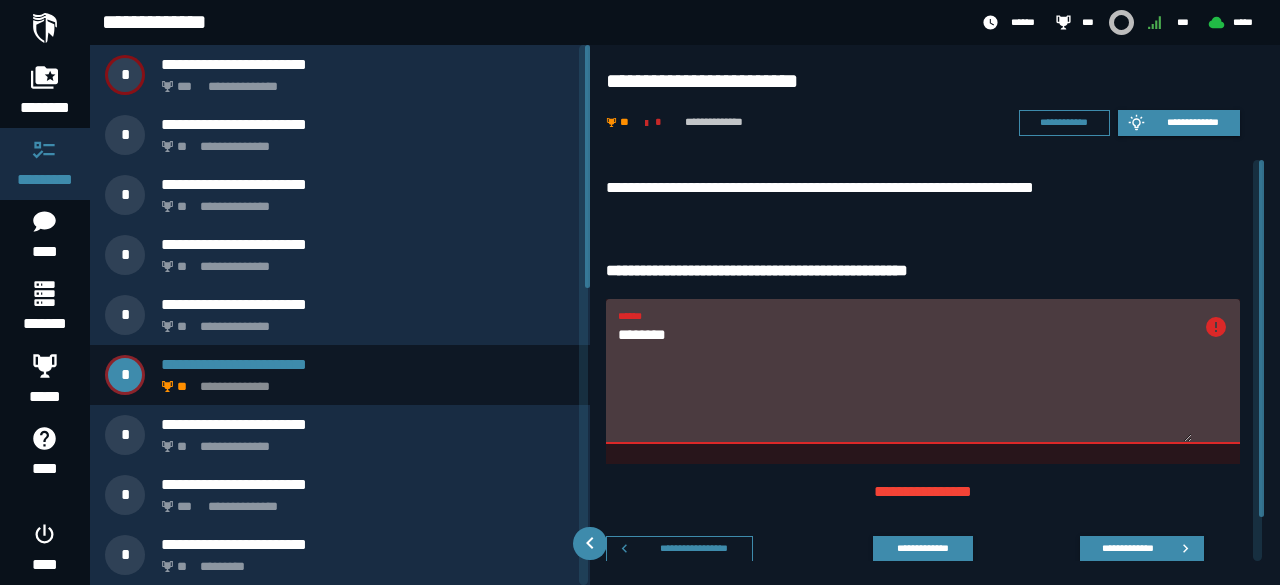 click on "********" at bounding box center (905, 383) 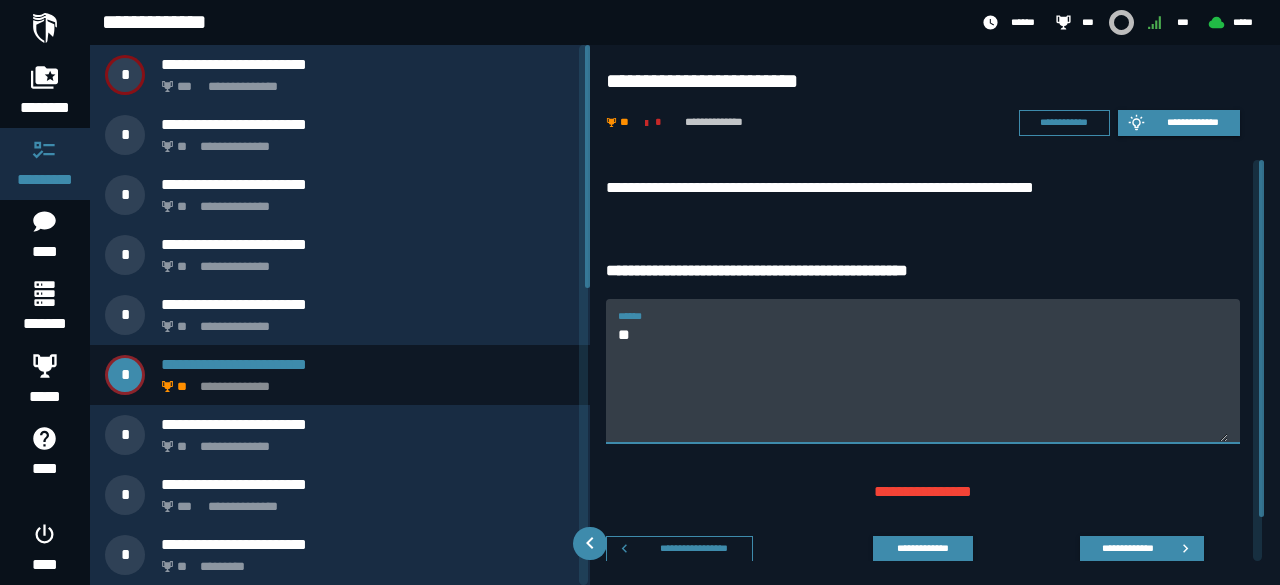 type on "*" 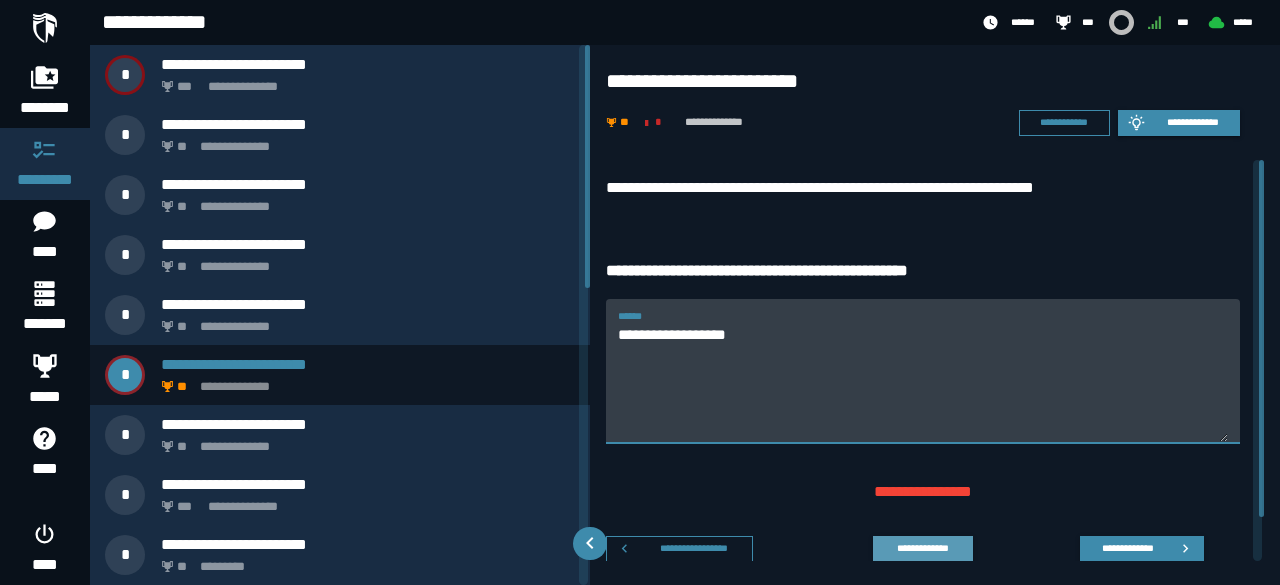 type on "**********" 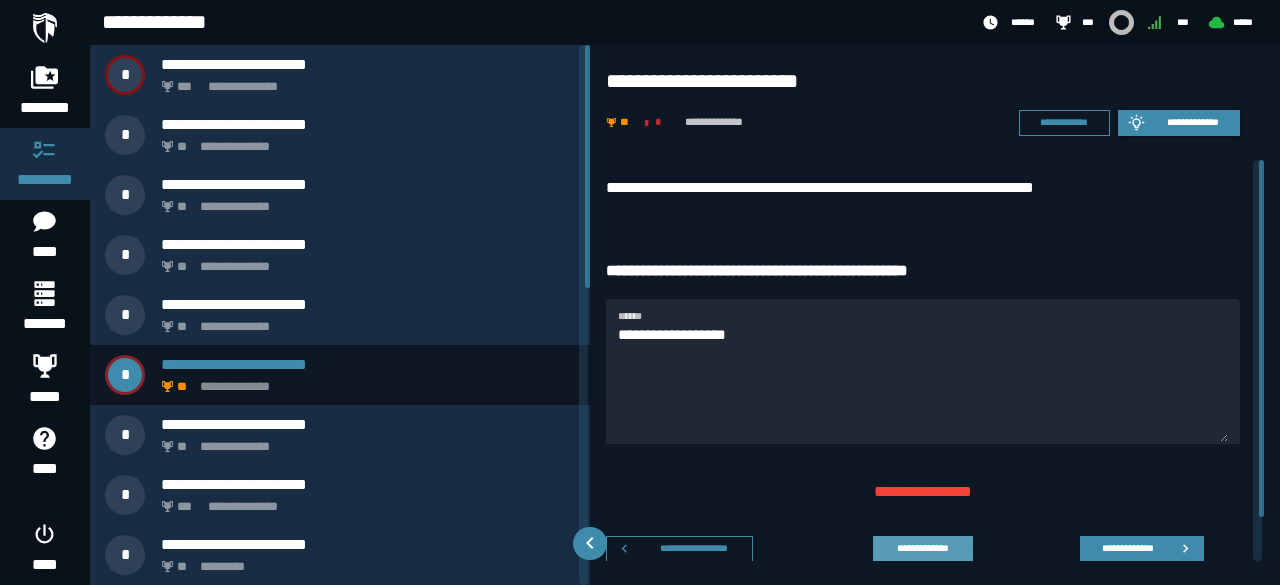 click on "**********" at bounding box center (922, 548) 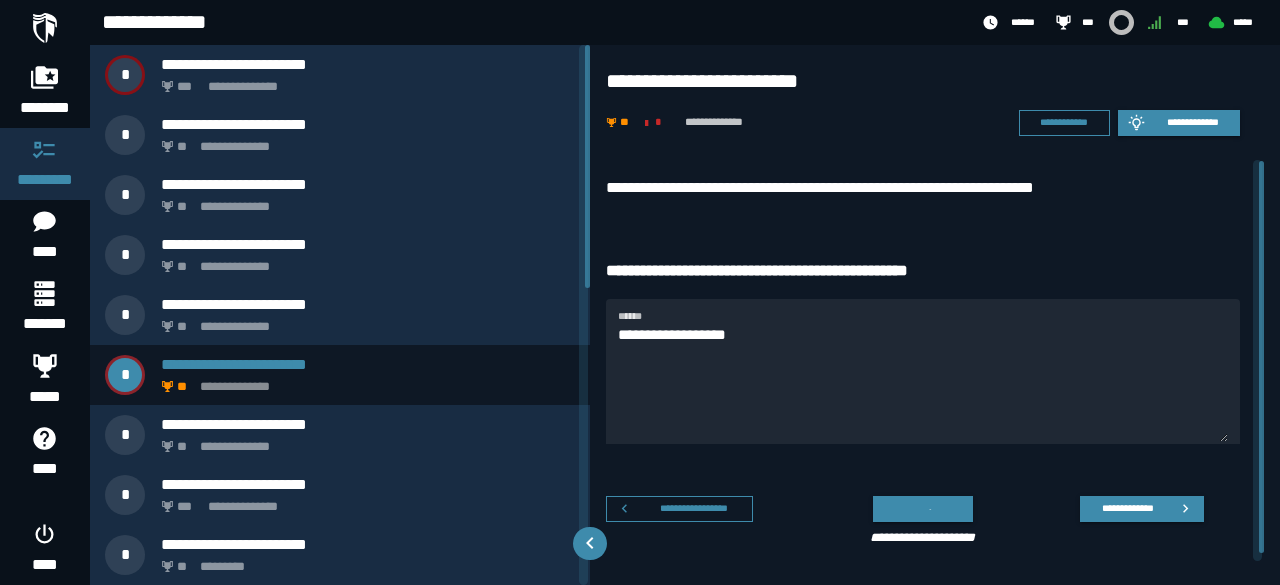 scroll, scrollTop: 0, scrollLeft: 0, axis: both 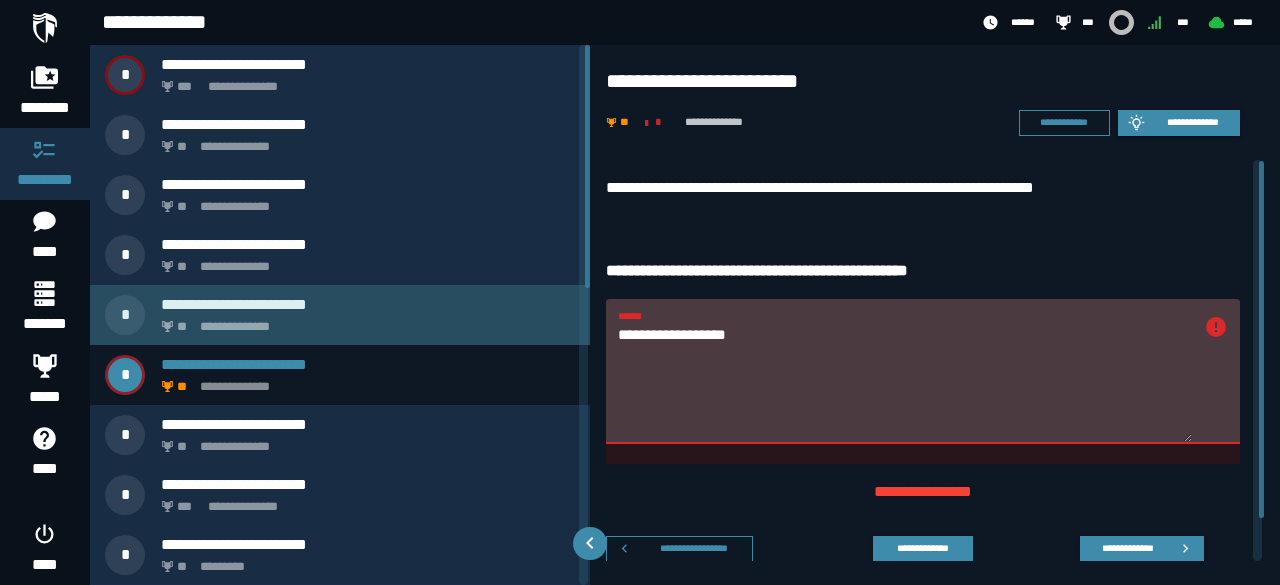 click on "**********" at bounding box center (364, 321) 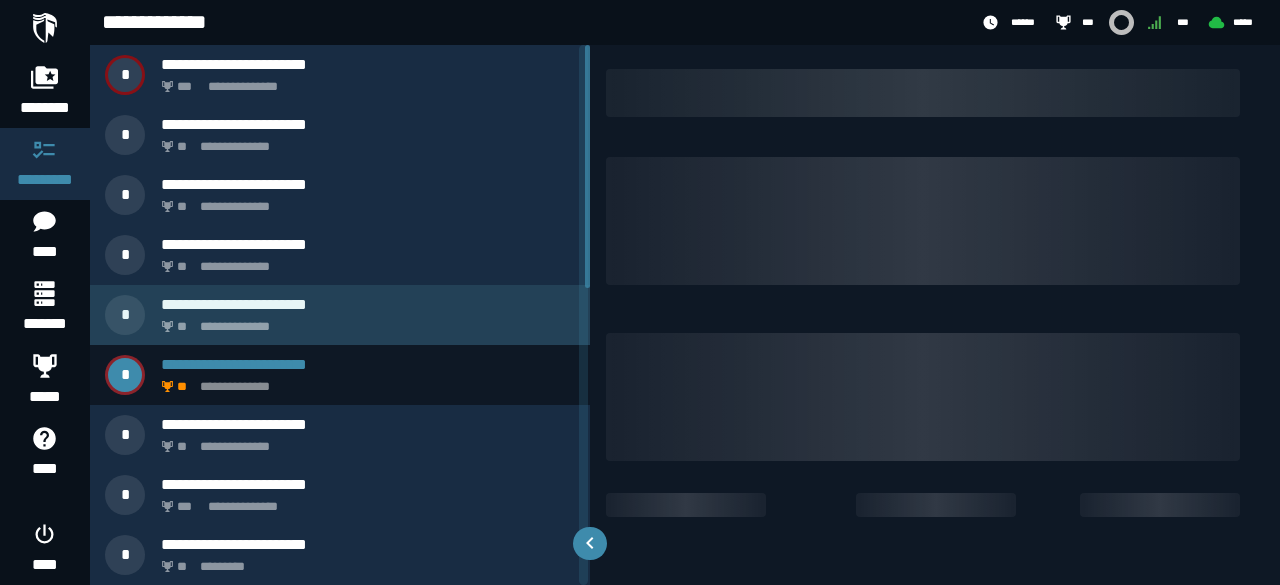 scroll, scrollTop: 0, scrollLeft: 0, axis: both 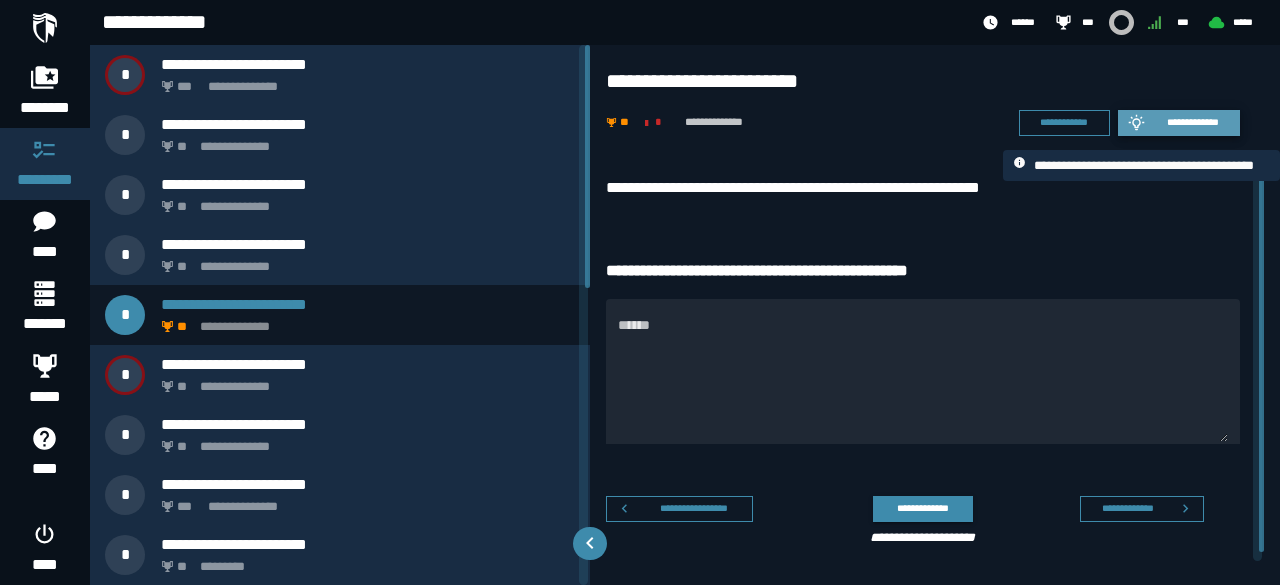 click on "**********" at bounding box center [1193, 122] 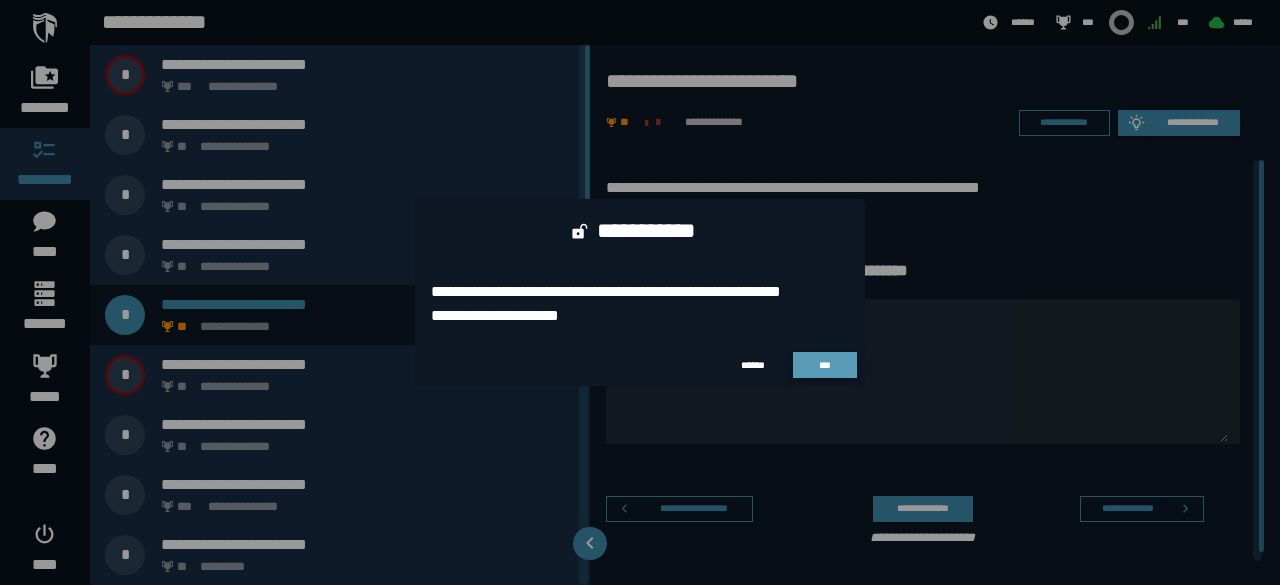 click on "***" at bounding box center [825, 365] 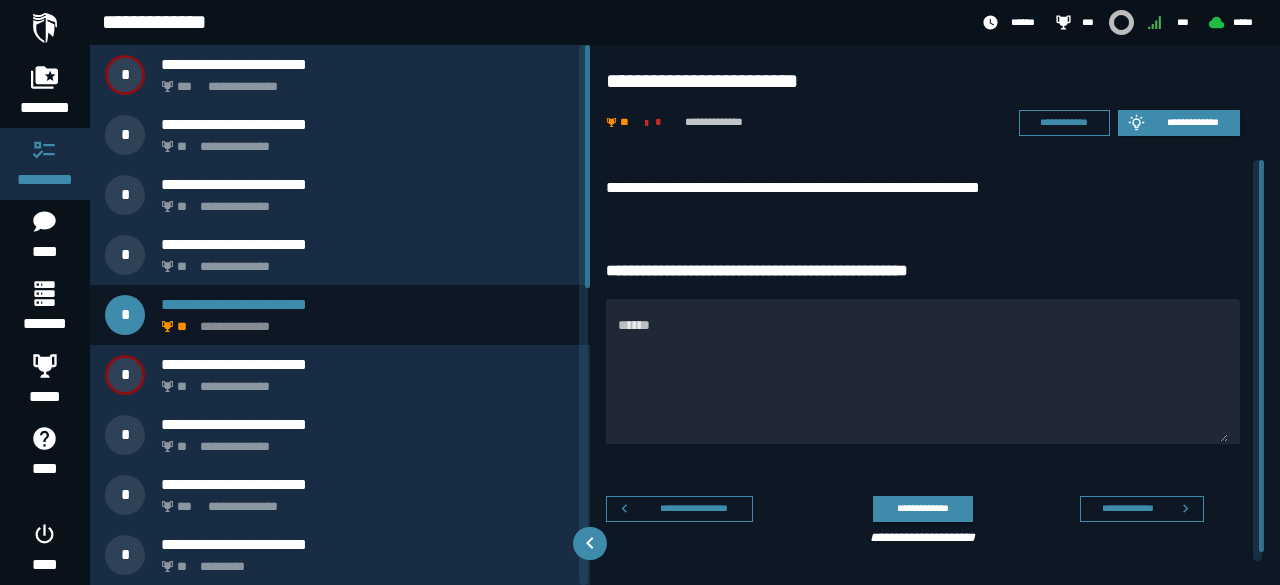scroll, scrollTop: 8, scrollLeft: 0, axis: vertical 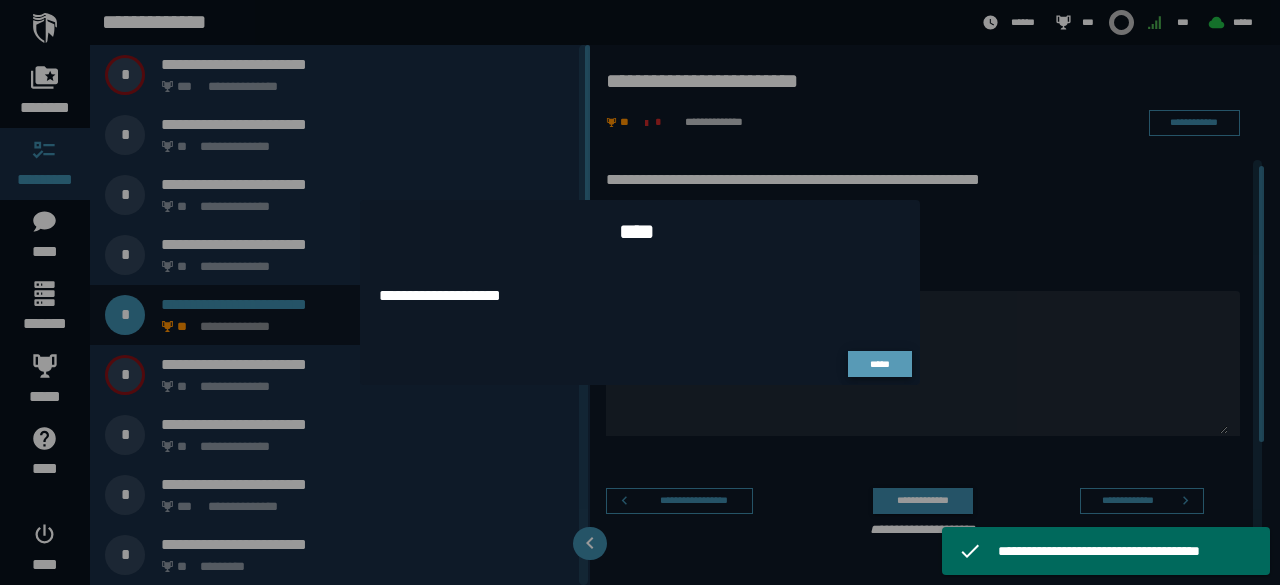 click on "*****" at bounding box center (880, 364) 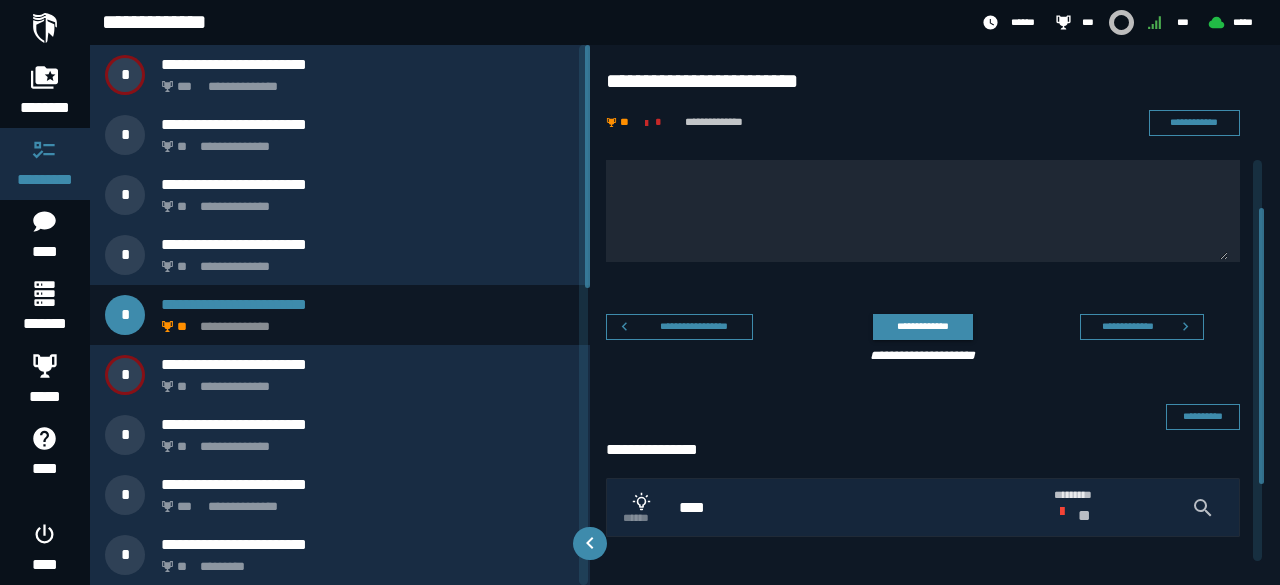 scroll, scrollTop: 0, scrollLeft: 0, axis: both 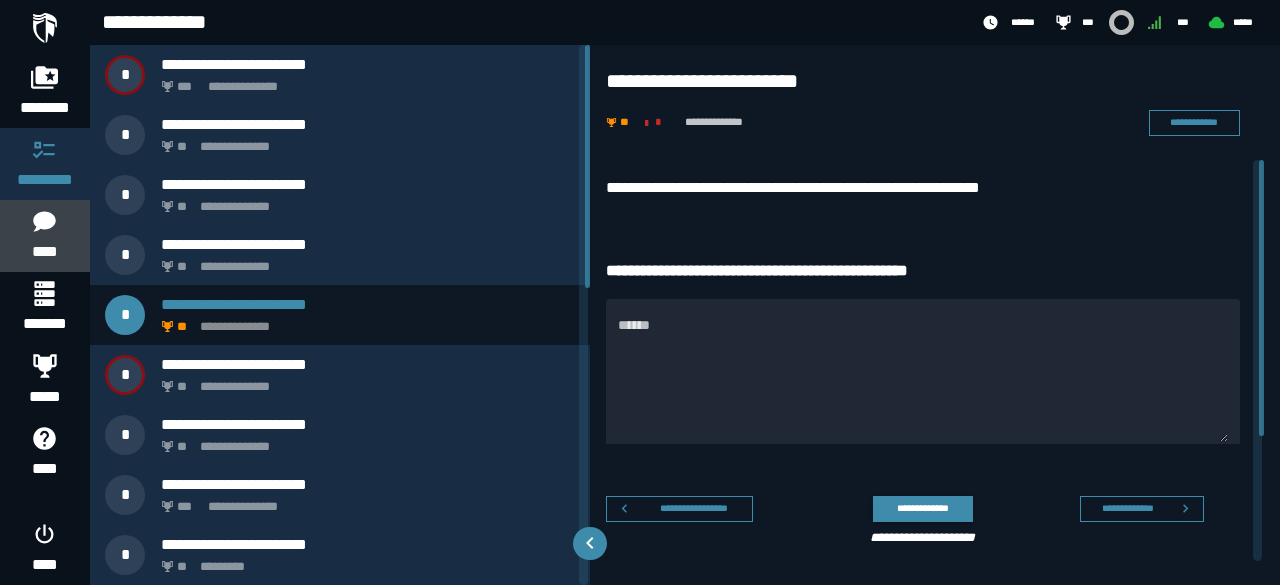 click 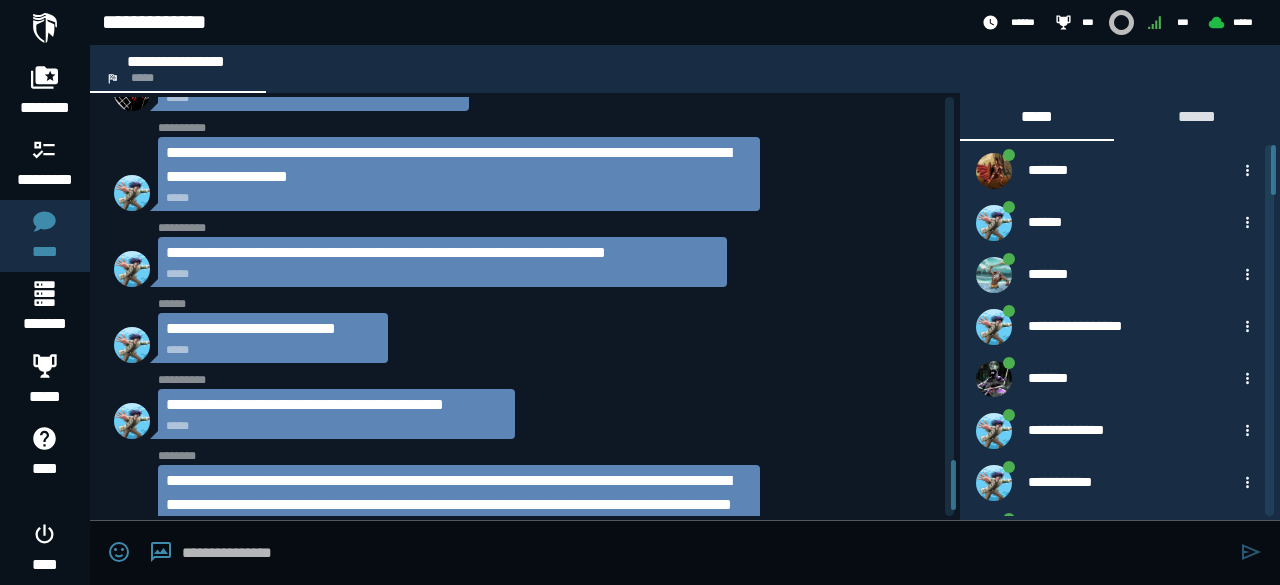 scroll, scrollTop: 3671, scrollLeft: 0, axis: vertical 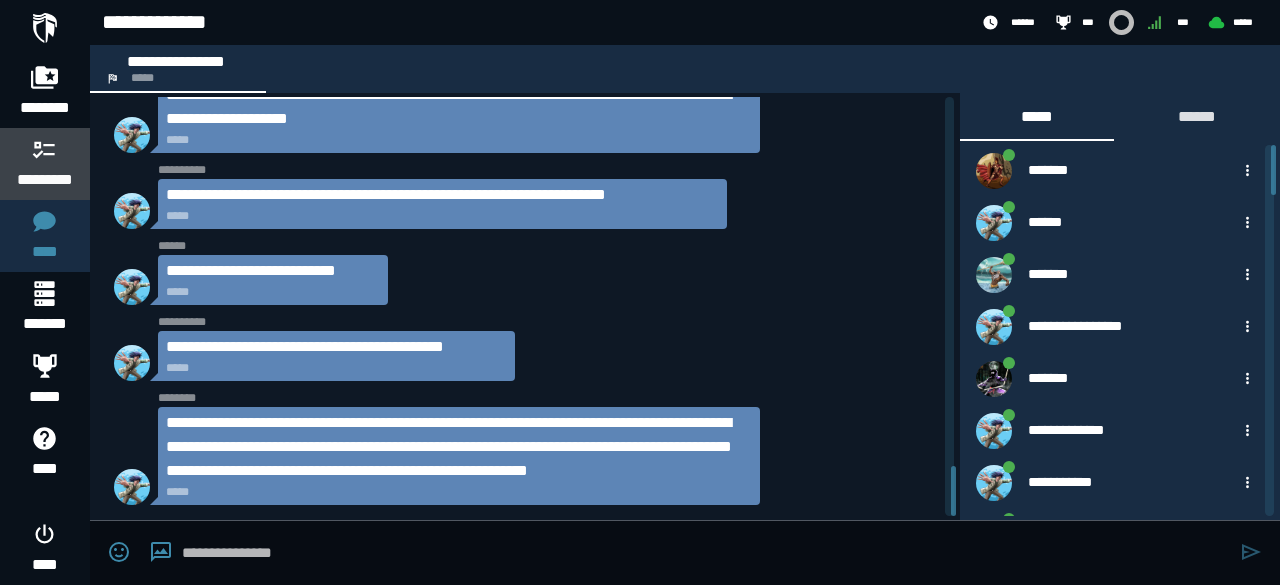 click on "*********" at bounding box center (45, 180) 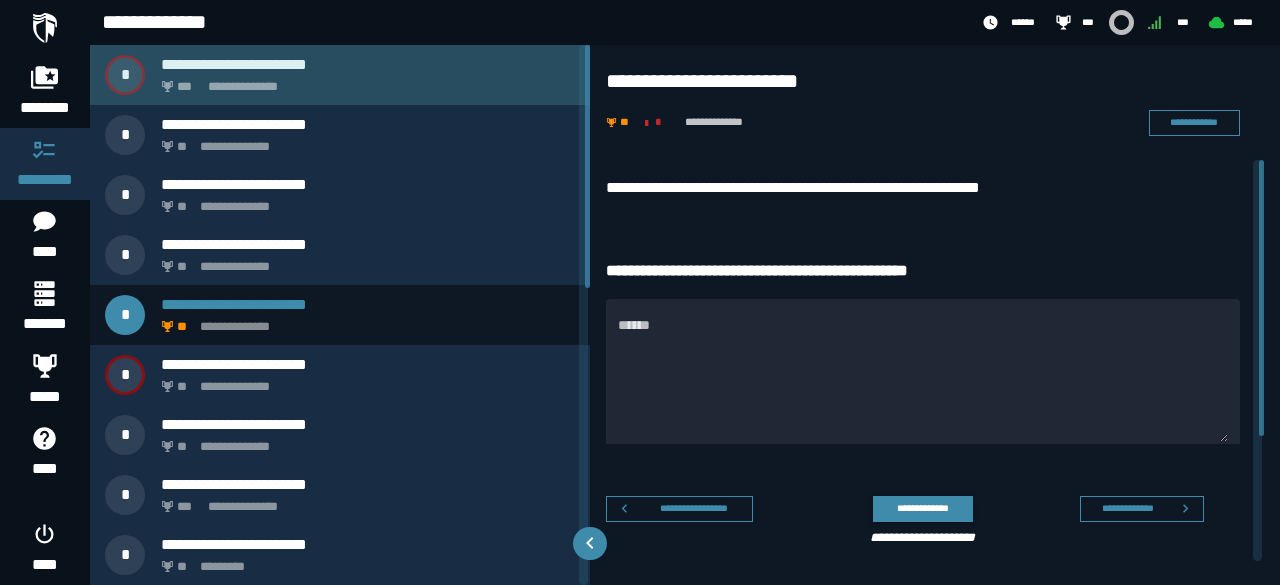 click on "**********" at bounding box center [368, 64] 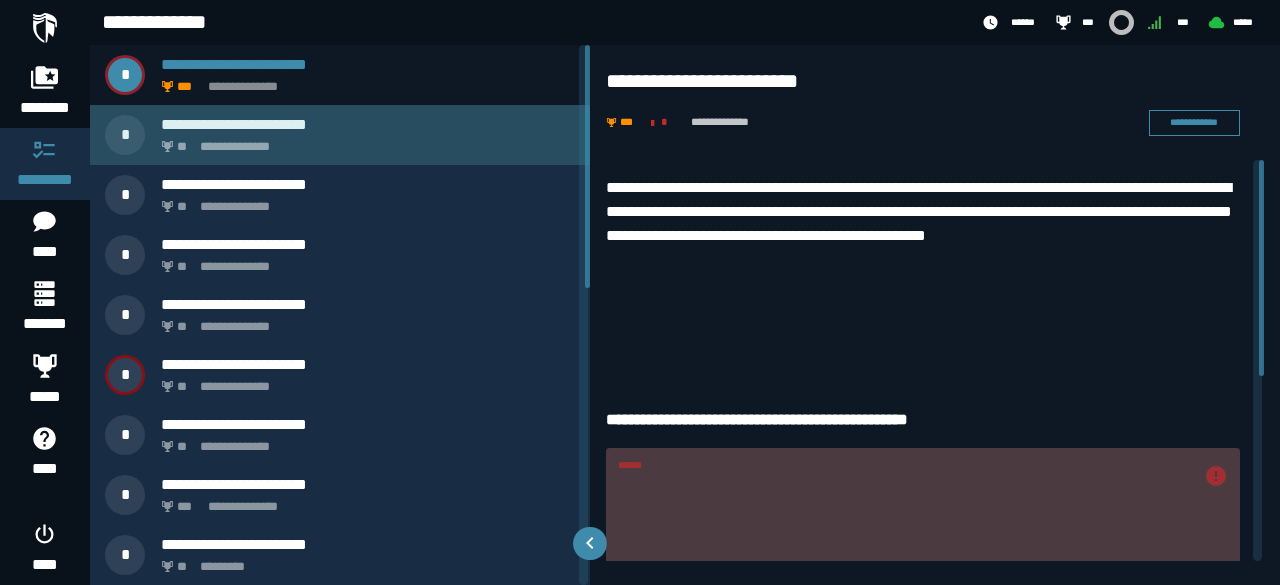 click on "**********" at bounding box center (364, 141) 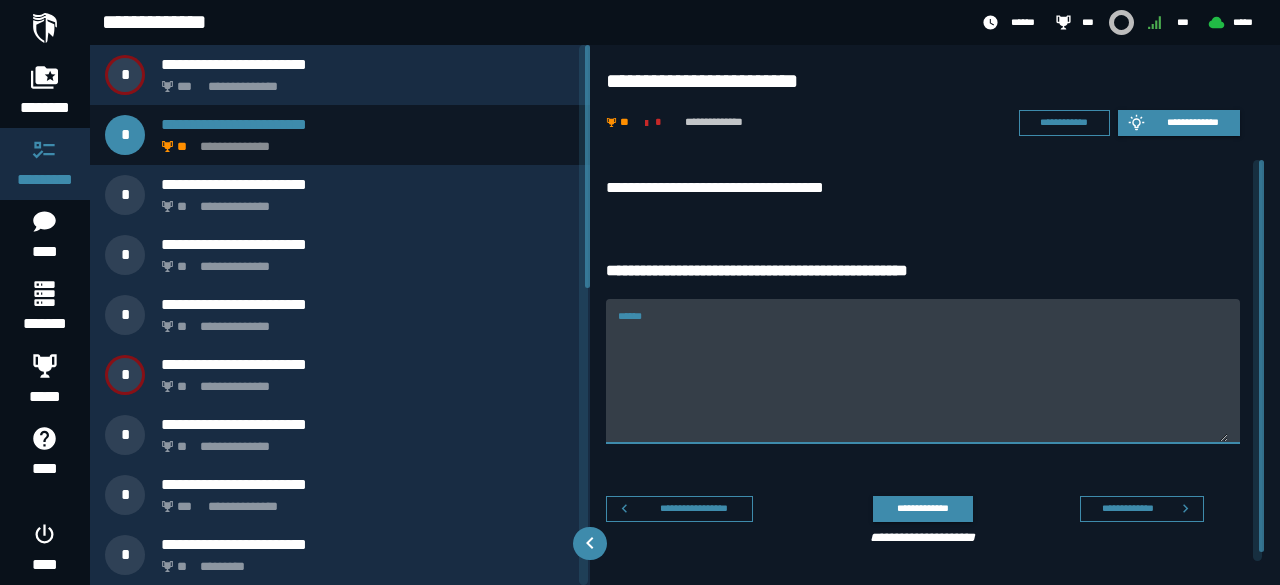 click on "******" at bounding box center [923, 383] 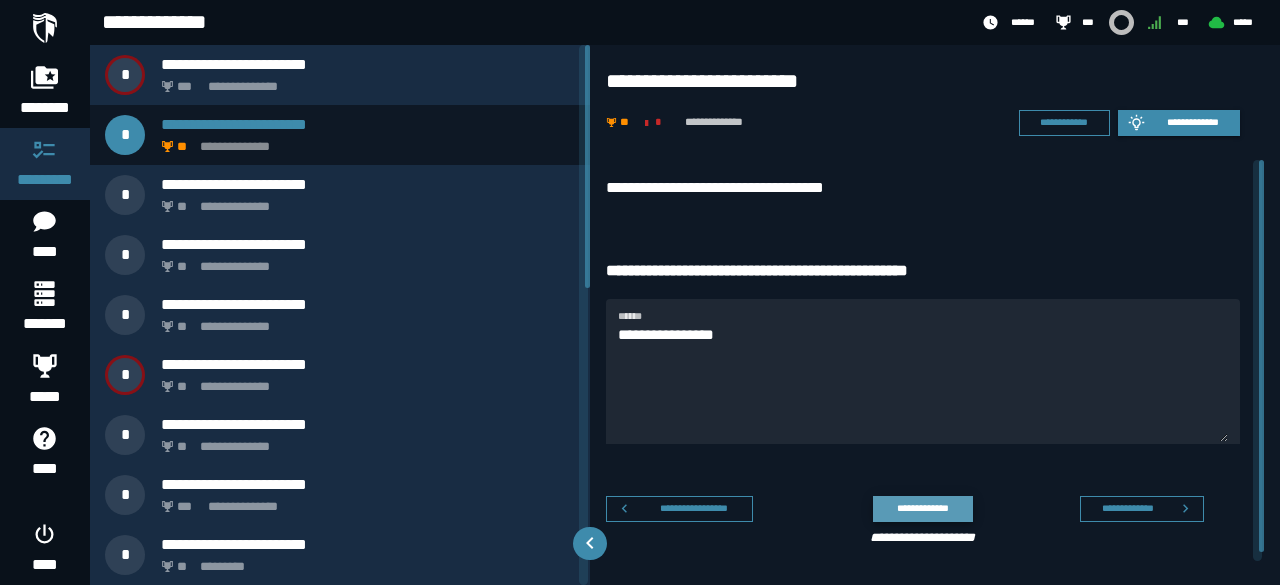 click on "**********" at bounding box center (922, 508) 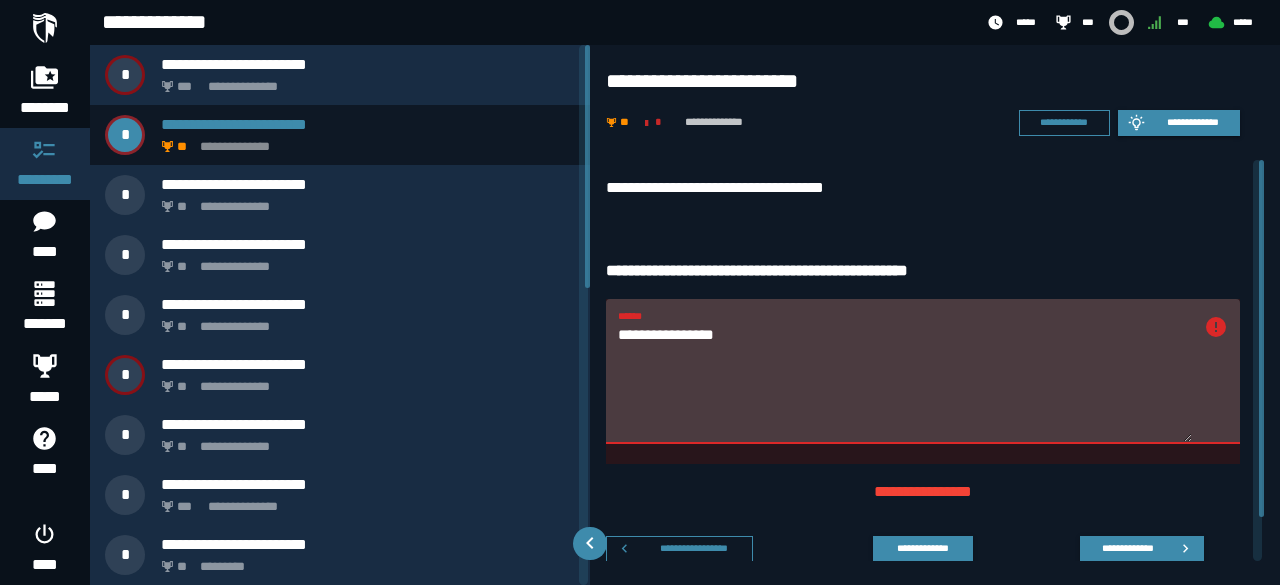 drag, startPoint x: 783, startPoint y: 346, endPoint x: 604, endPoint y: 349, distance: 179.02513 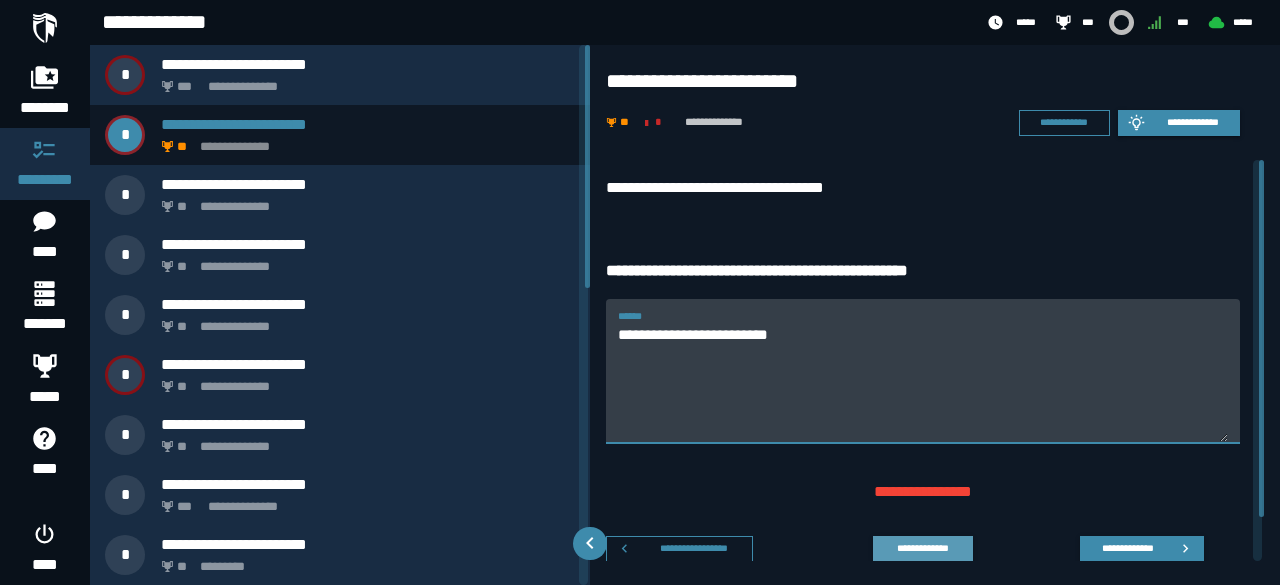 type on "**********" 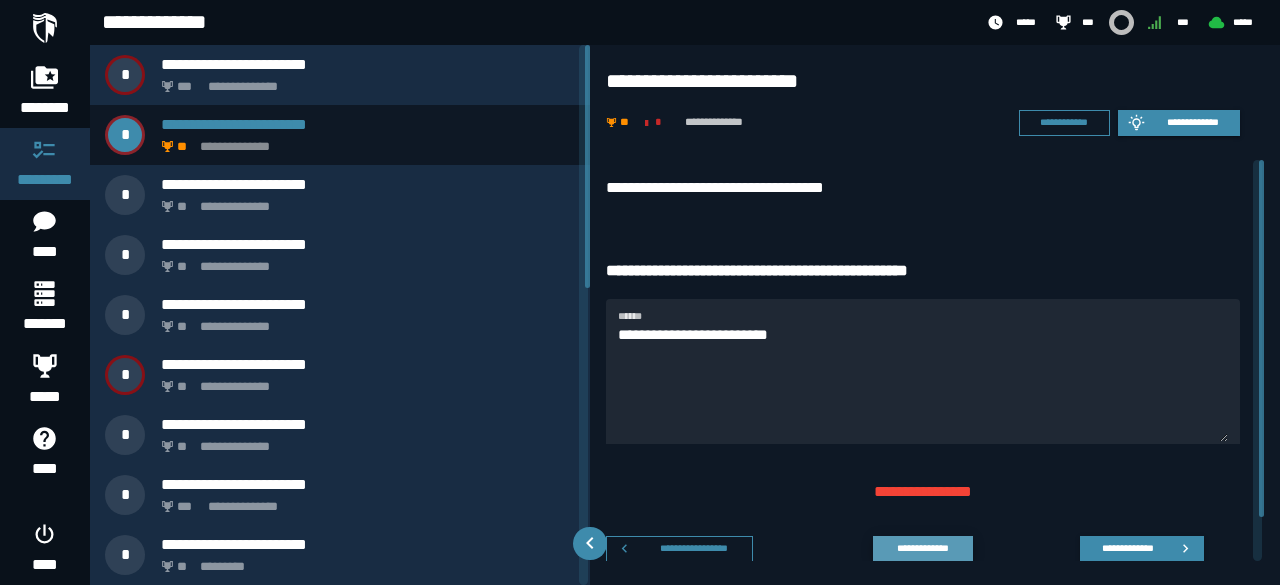 click on "**********" at bounding box center [922, 548] 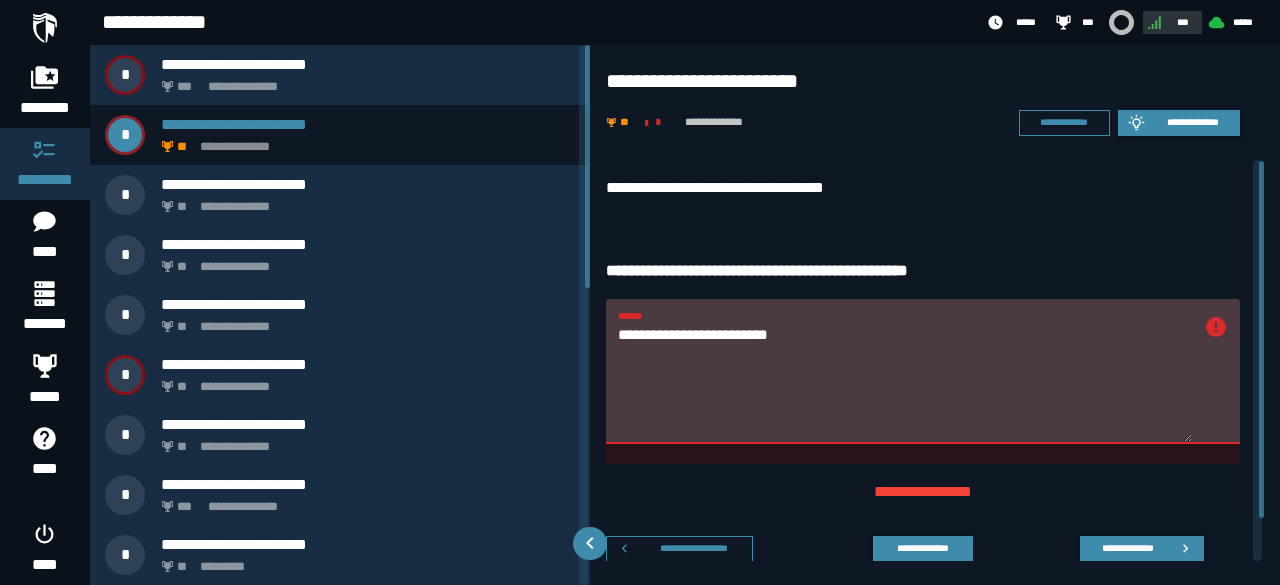 click 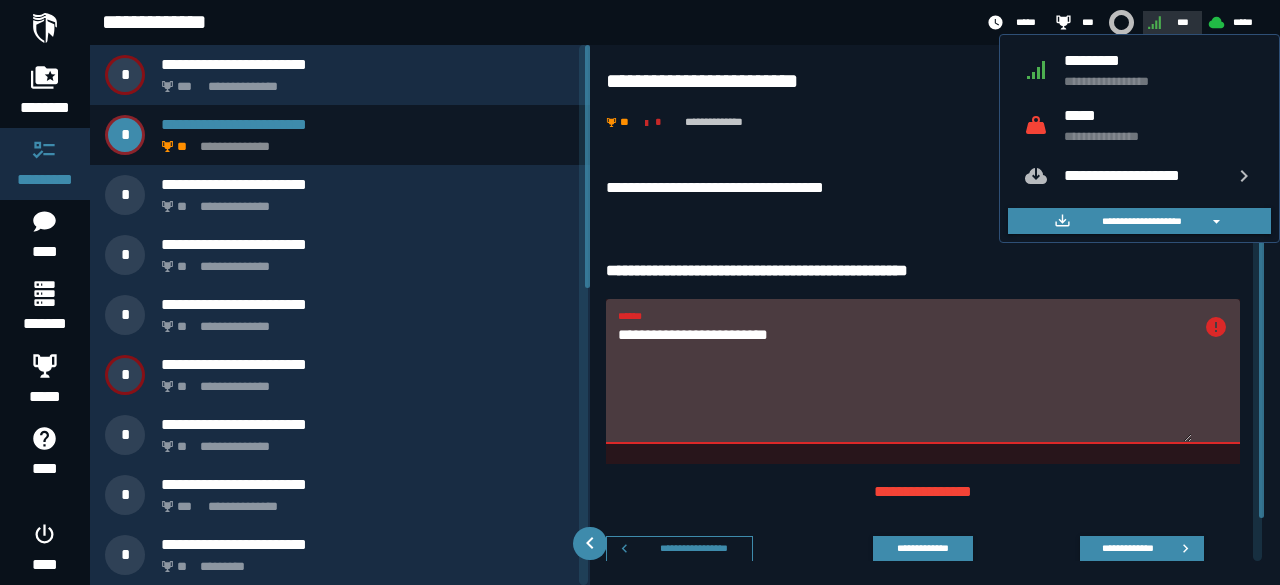 click 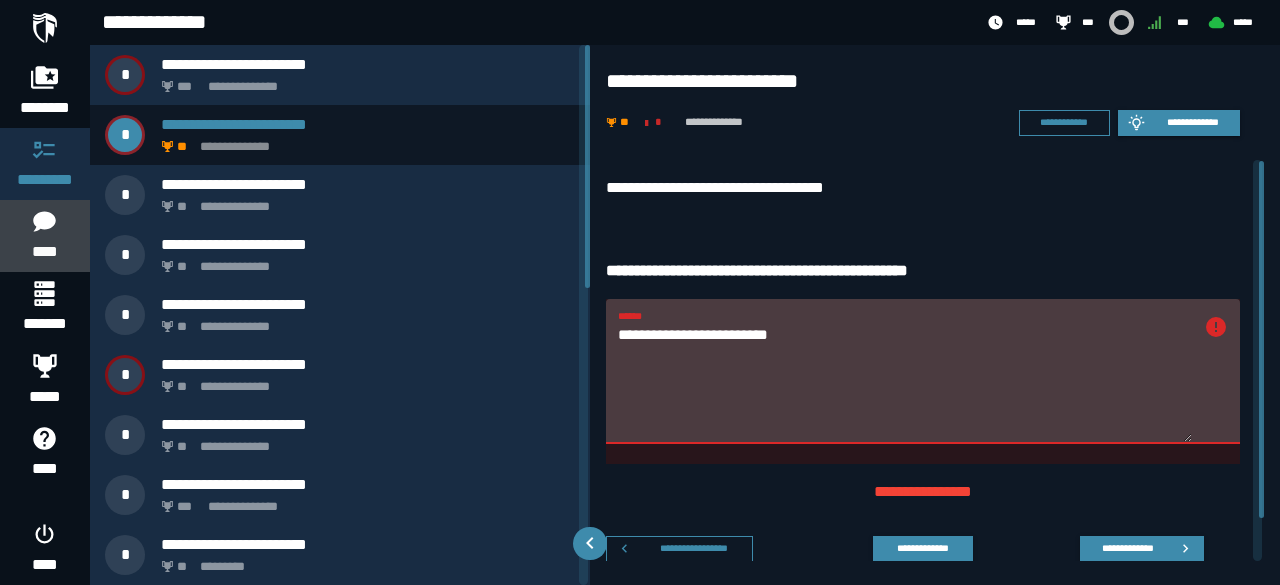 click on "****" 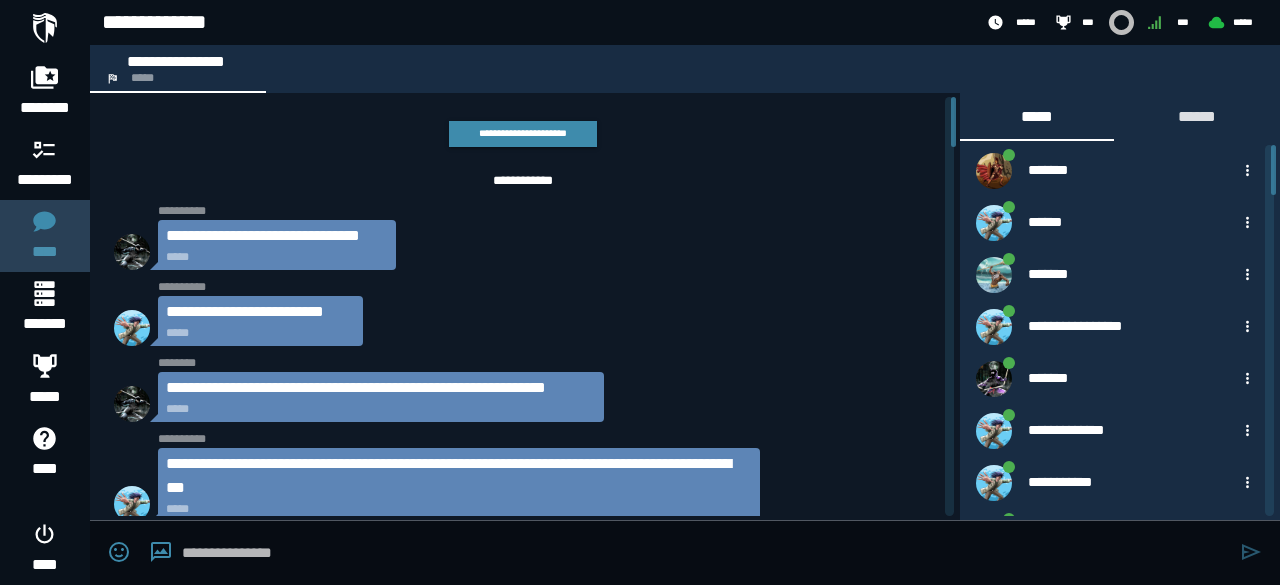 scroll, scrollTop: 3898, scrollLeft: 0, axis: vertical 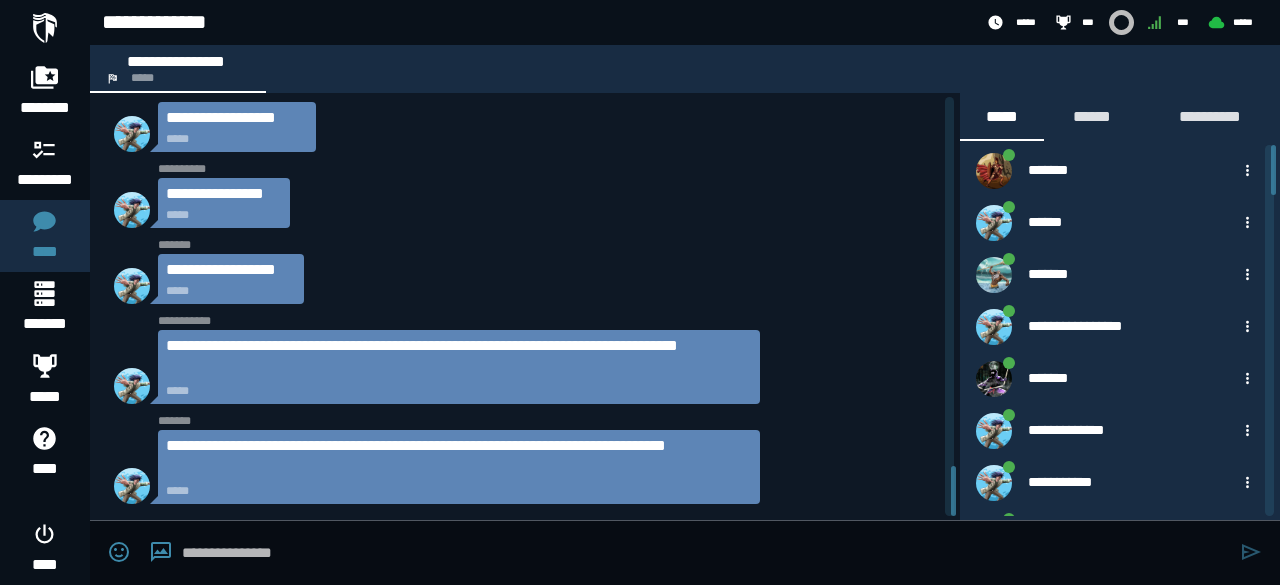 click at bounding box center [706, 553] 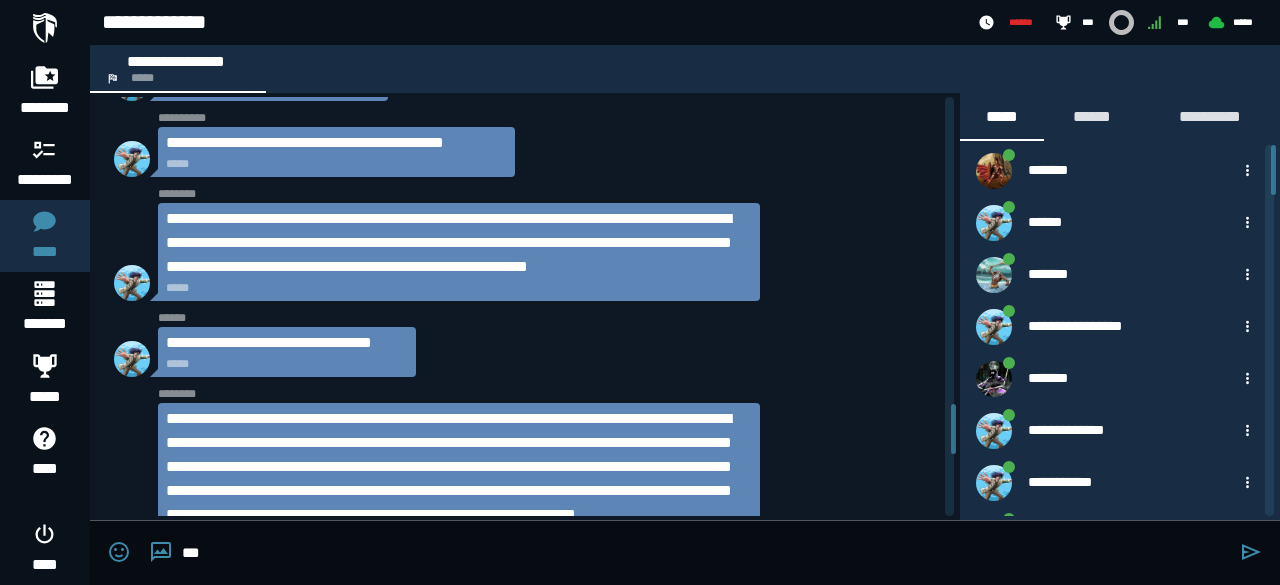 scroll, scrollTop: 3246, scrollLeft: 0, axis: vertical 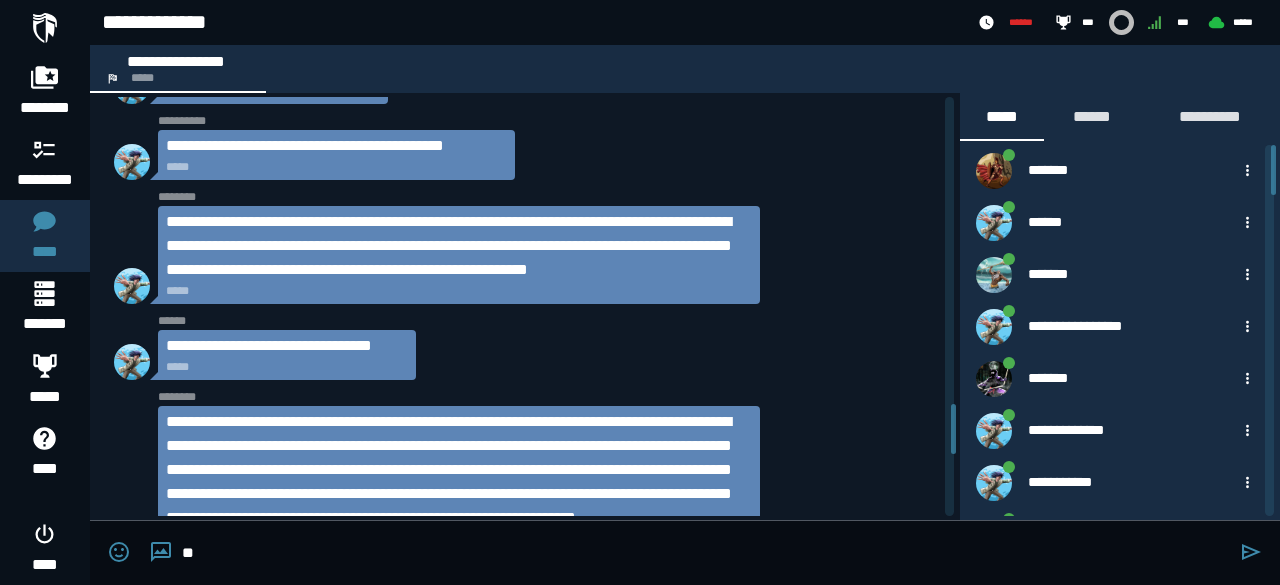 type on "*" 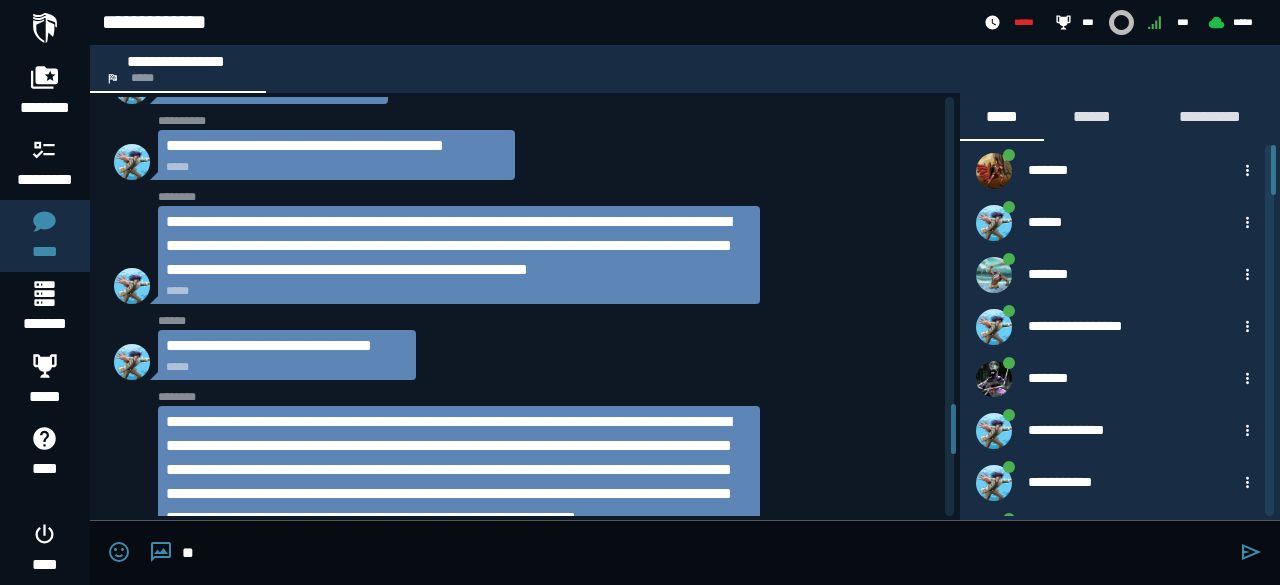 type on "*" 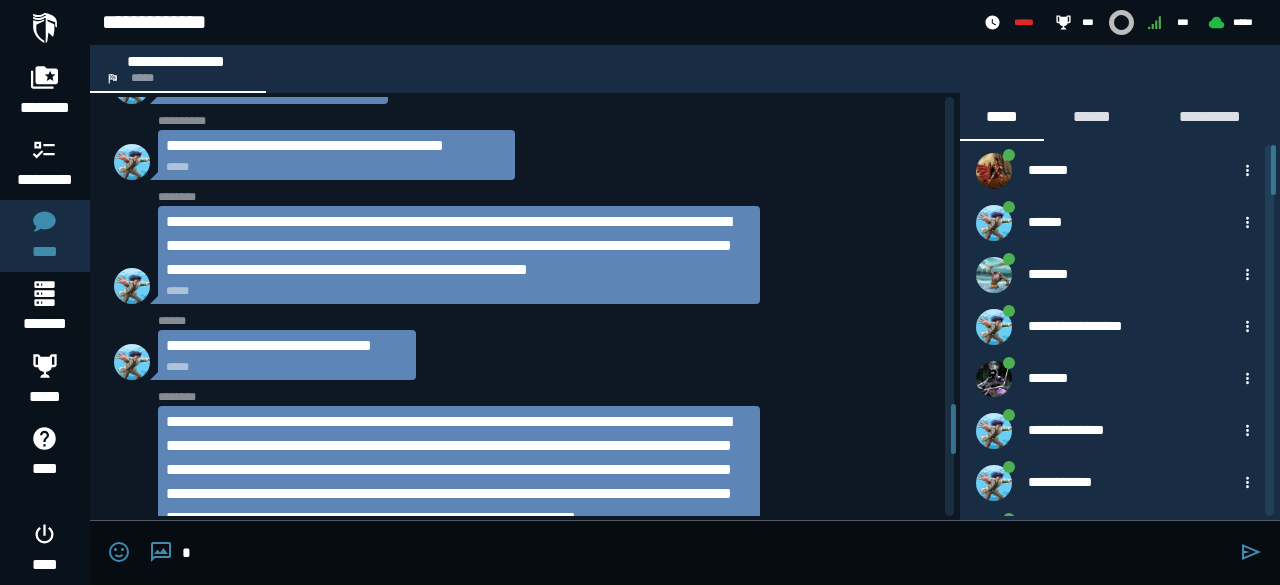 type 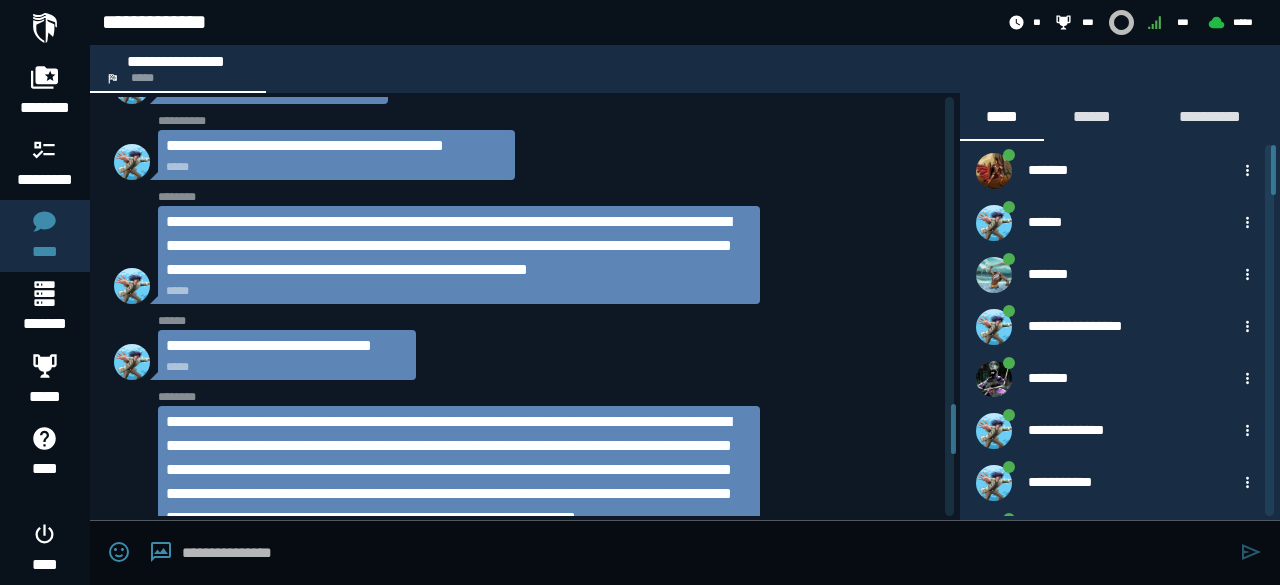 click on "**********" 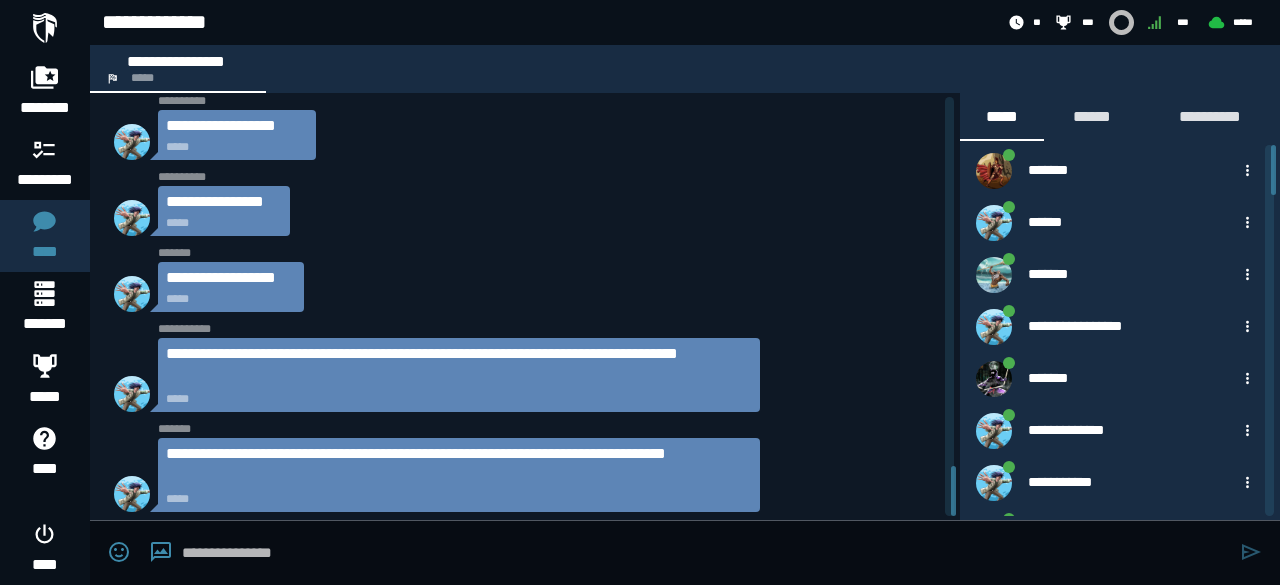 scroll, scrollTop: 3898, scrollLeft: 0, axis: vertical 